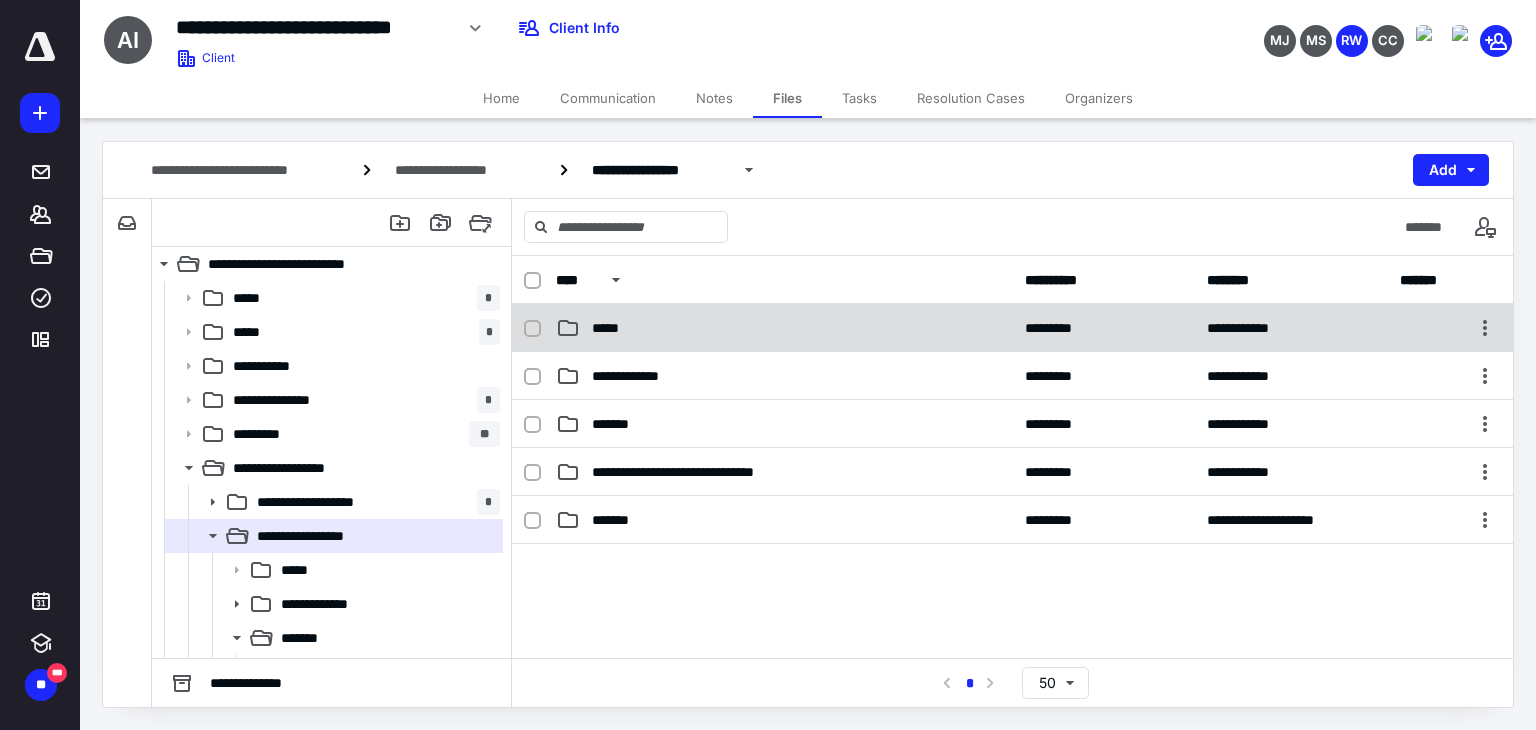 scroll, scrollTop: 0, scrollLeft: 0, axis: both 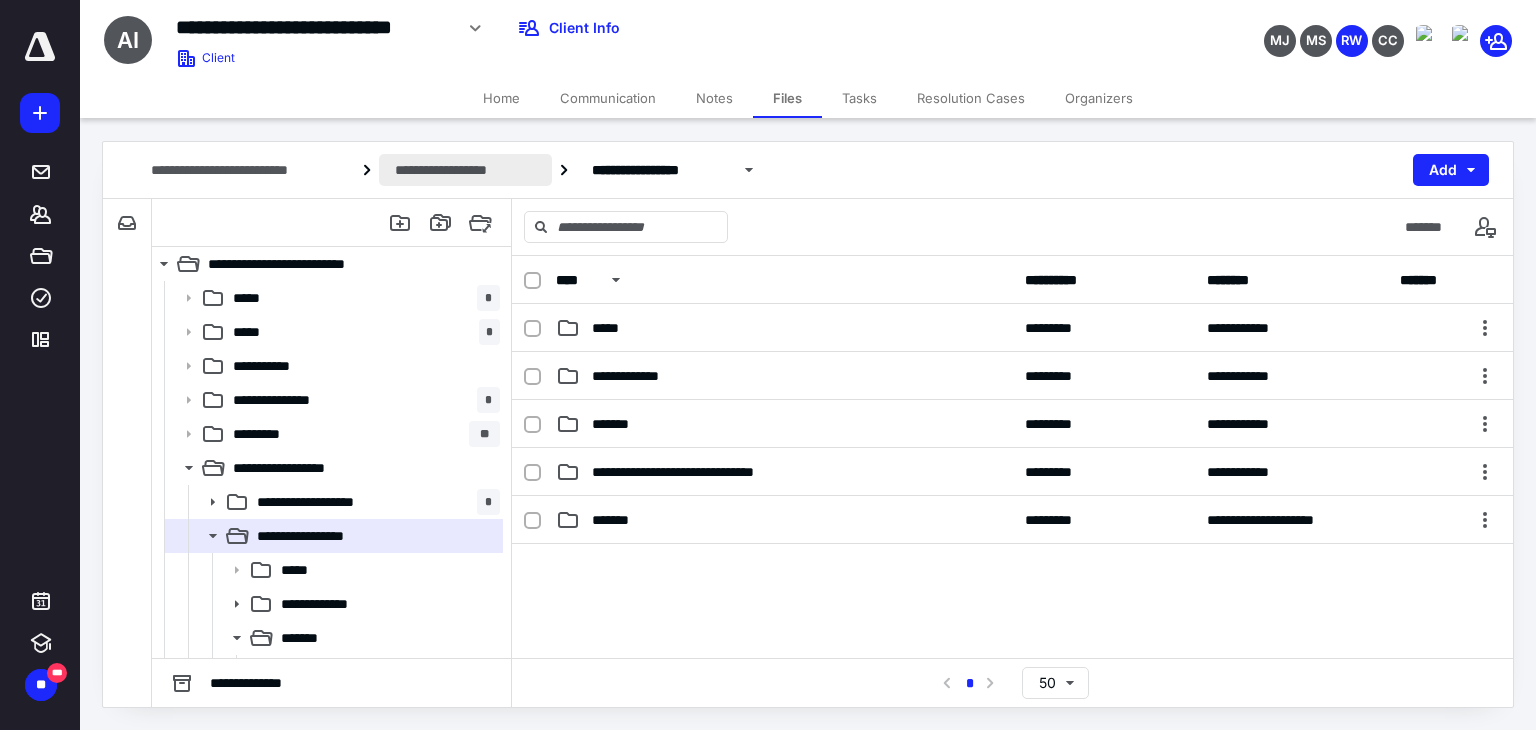 click on "**********" at bounding box center (465, 170) 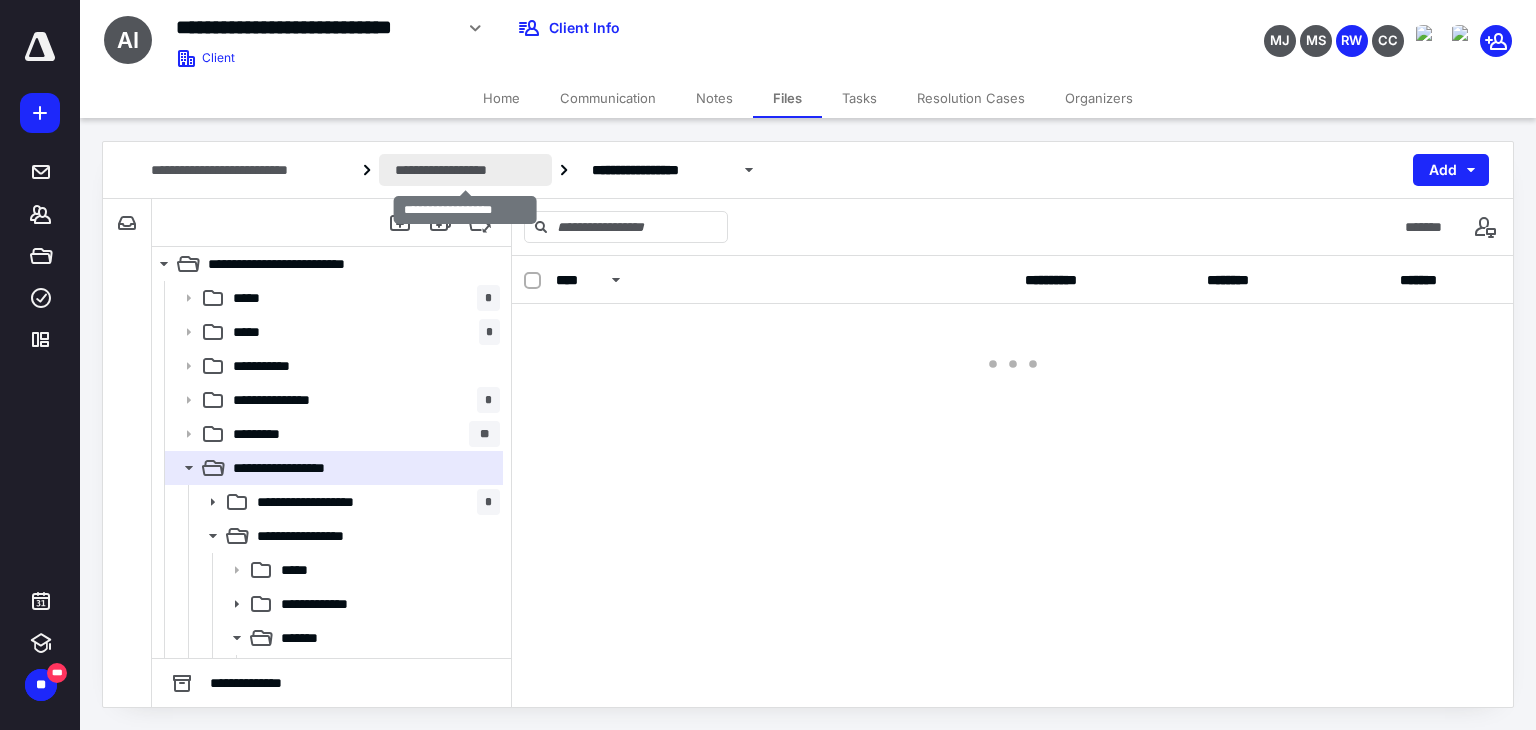 click on "**********" at bounding box center [465, 170] 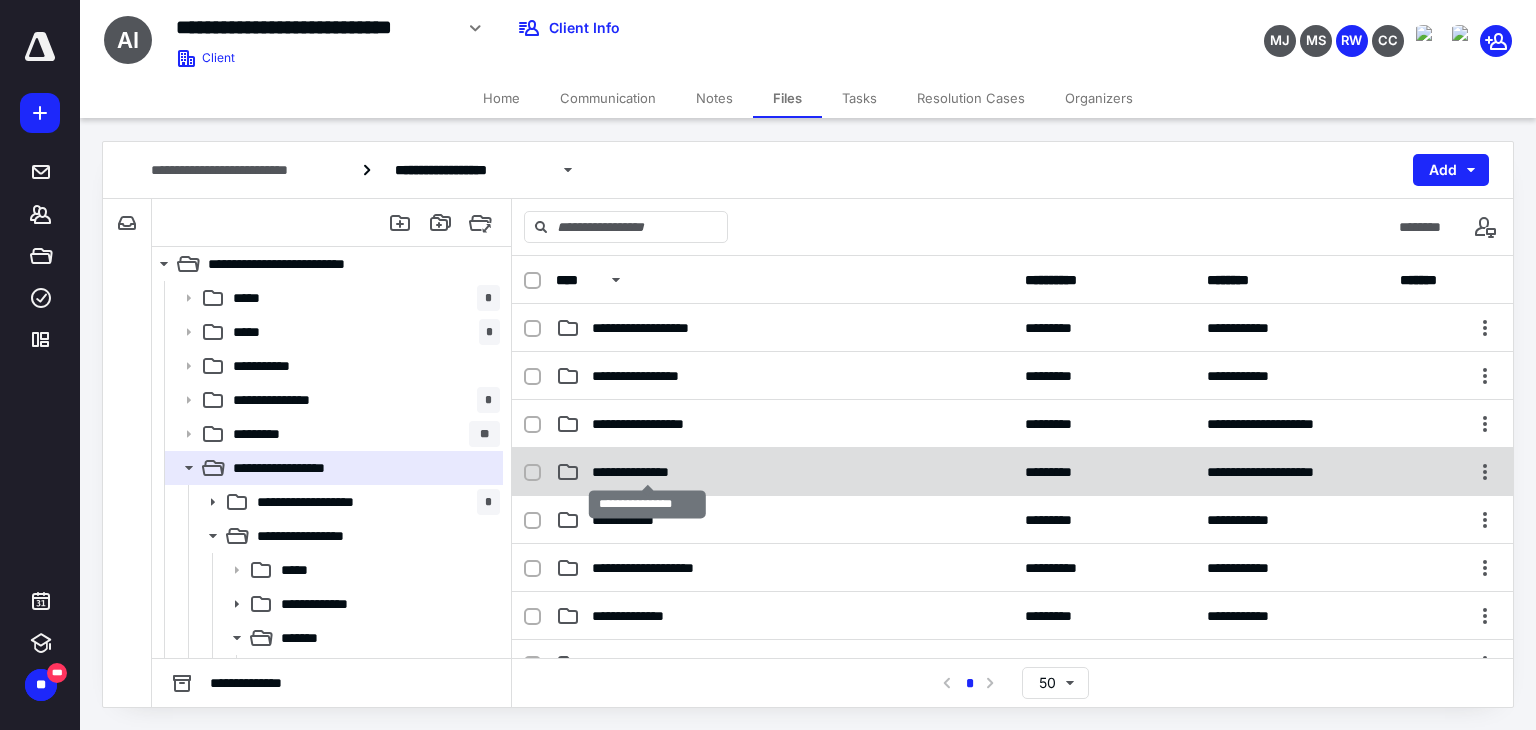 click on "**********" at bounding box center (648, 472) 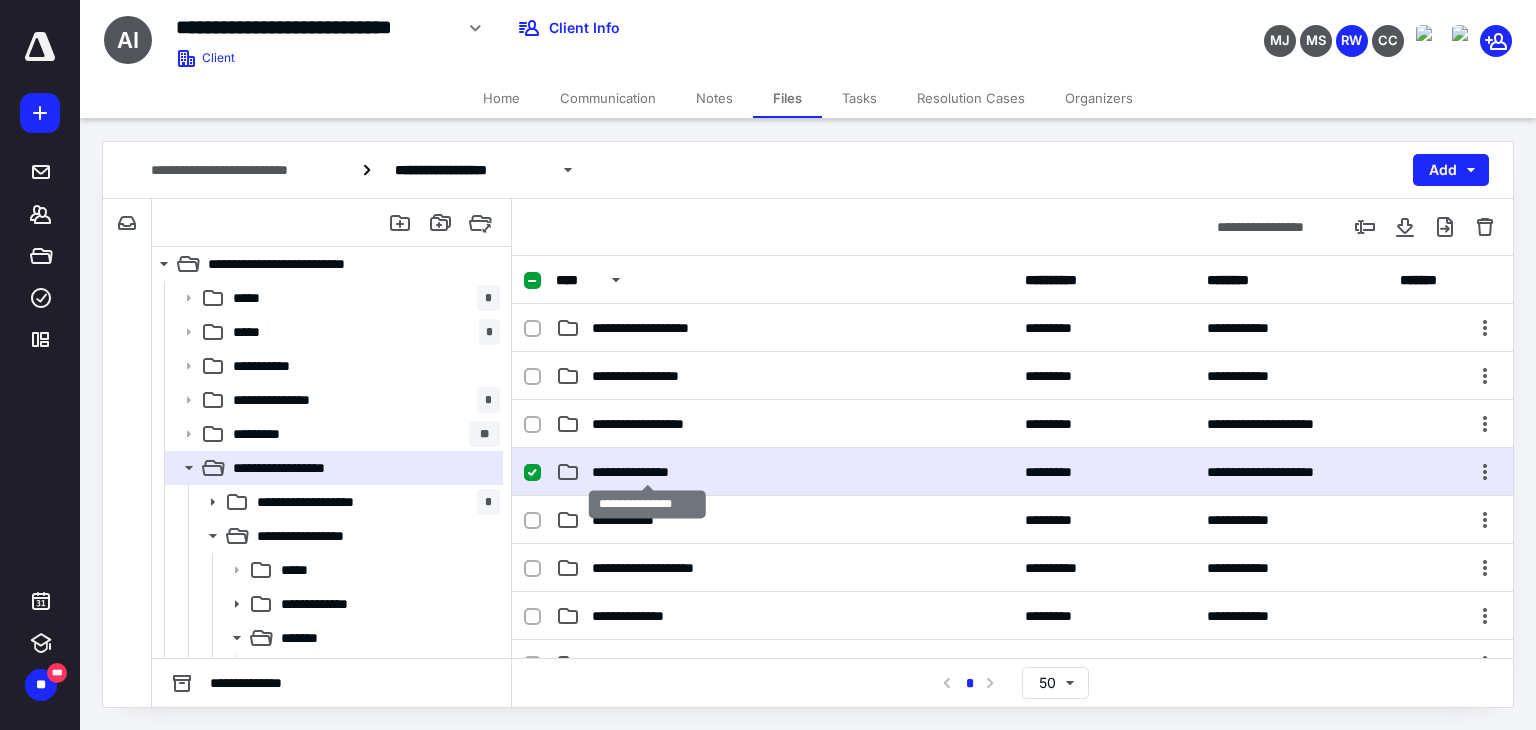 click on "**********" at bounding box center [648, 472] 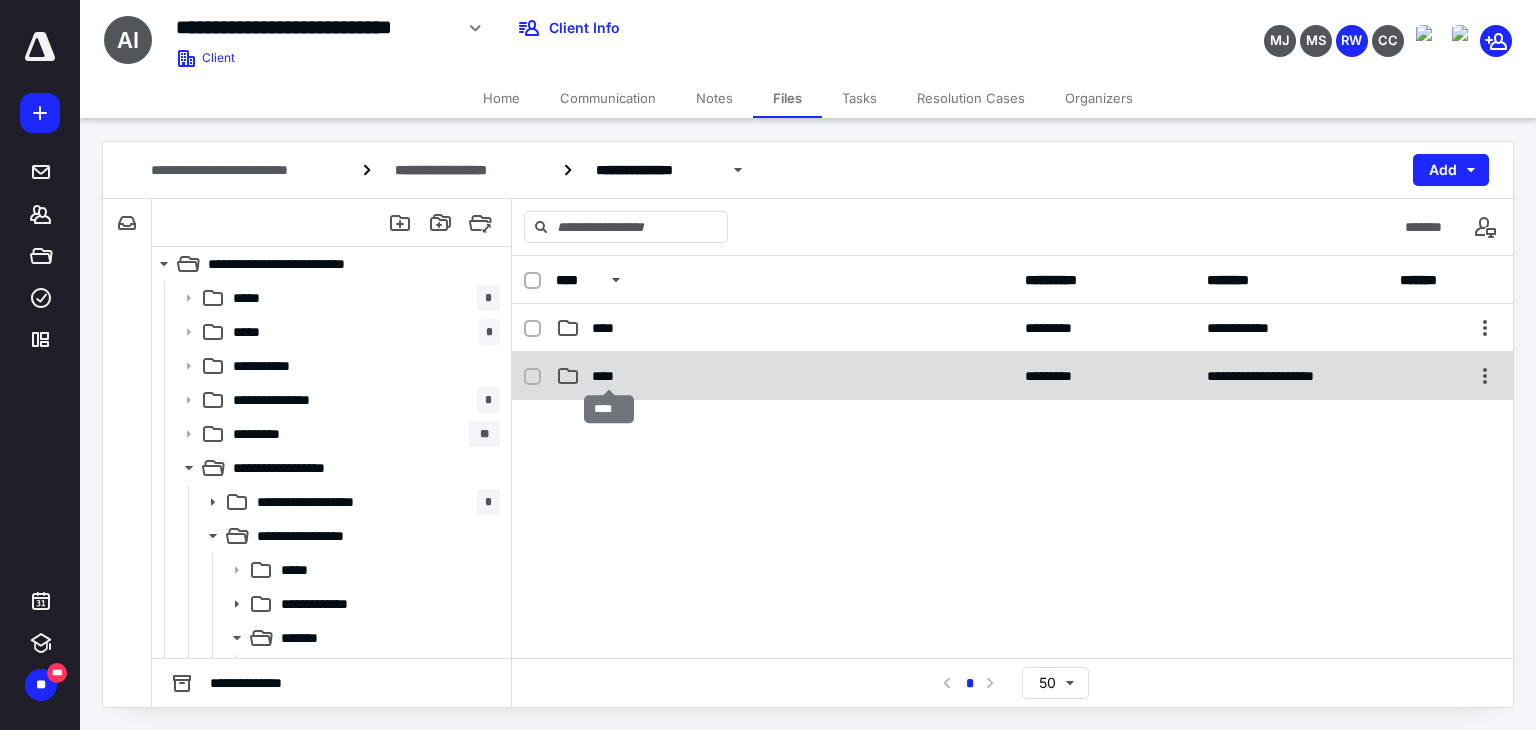 click on "****" at bounding box center (609, 376) 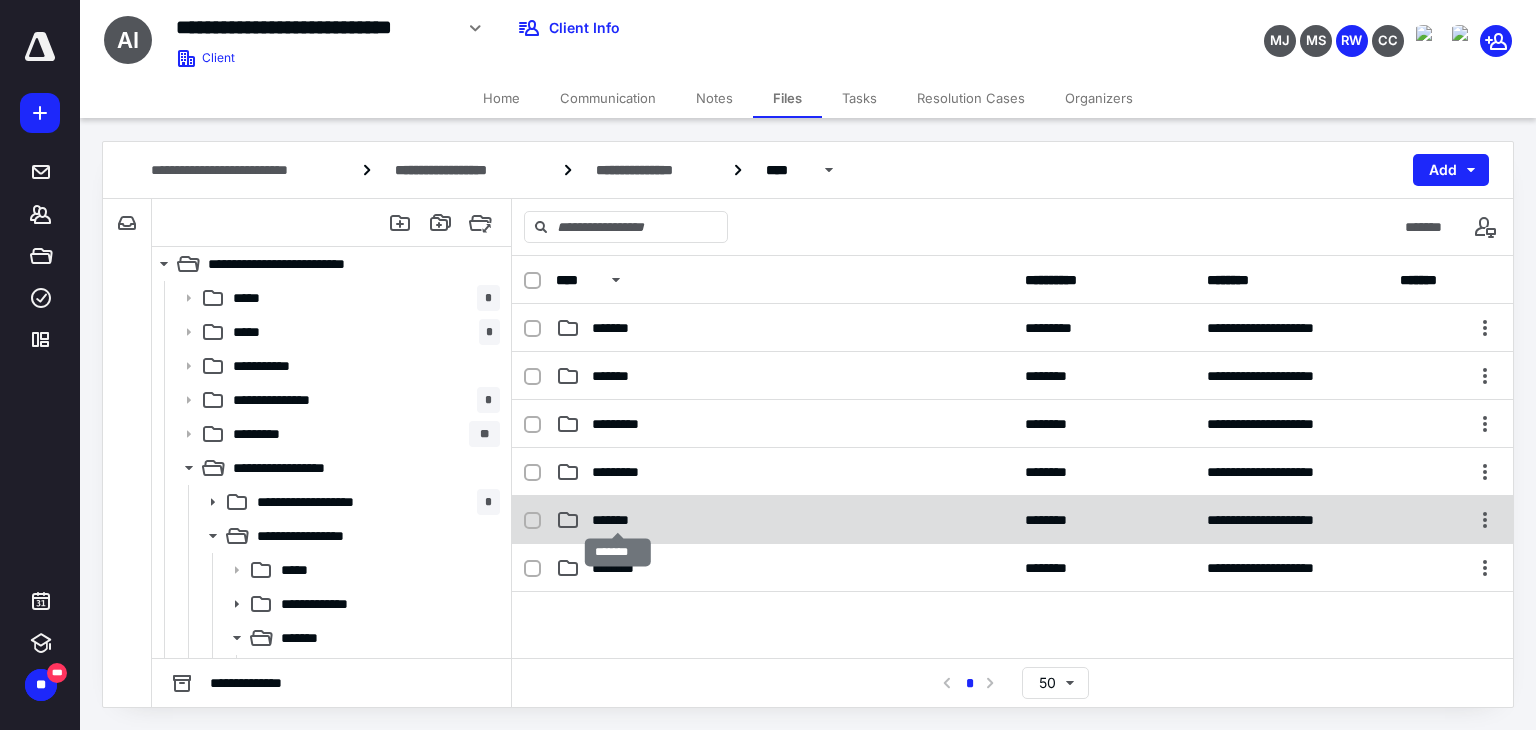 click on "*******" at bounding box center (618, 520) 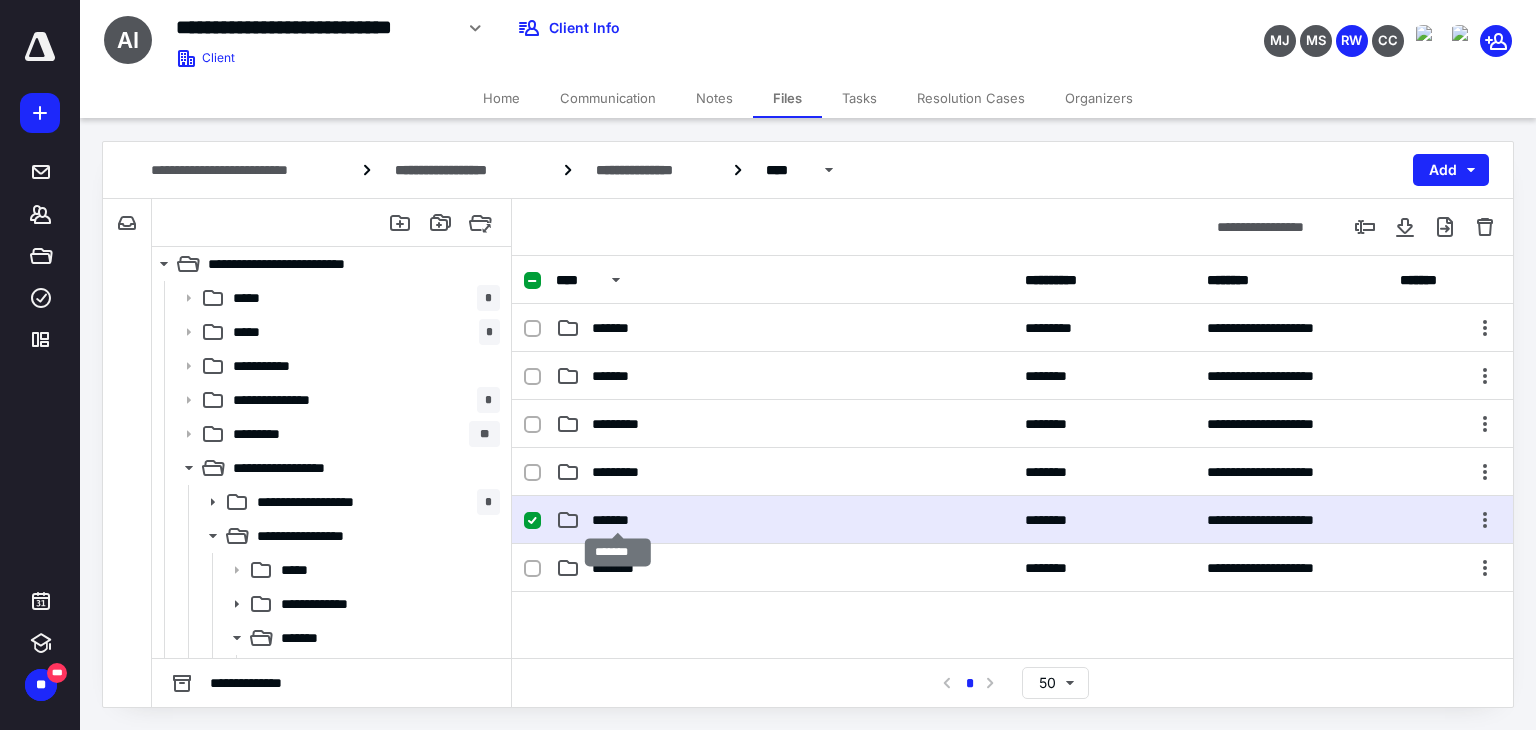 click on "*******" at bounding box center [618, 520] 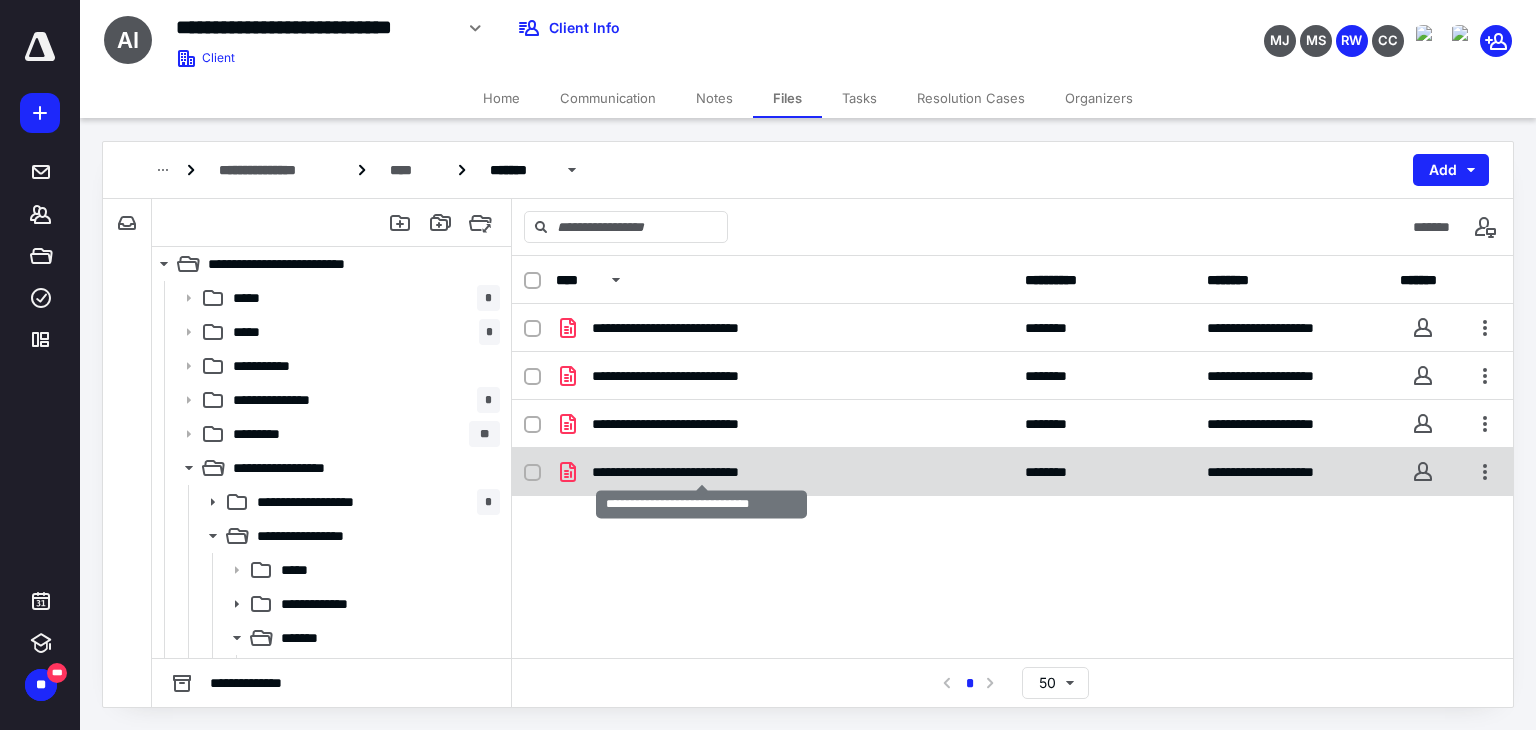 click on "**********" at bounding box center (701, 472) 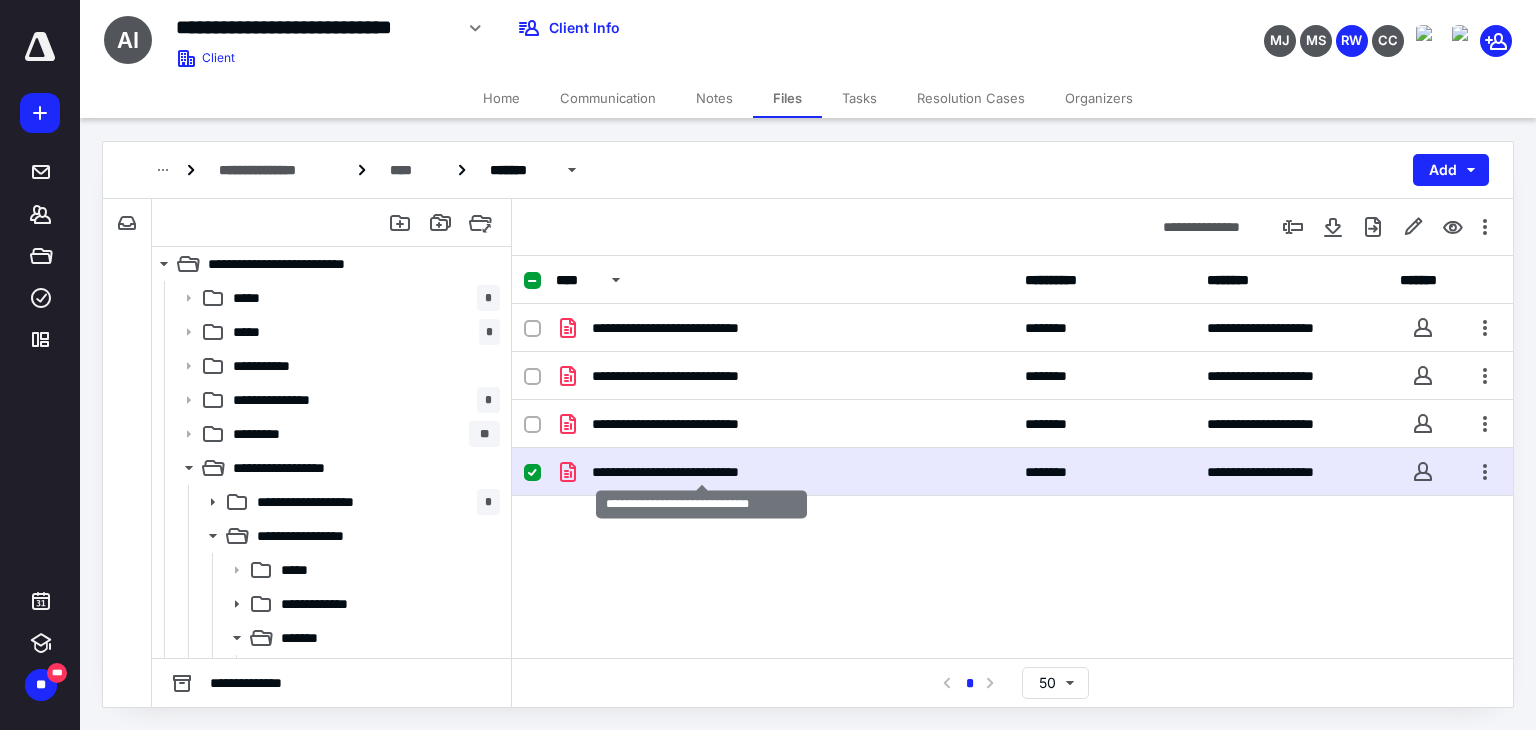 click on "**********" at bounding box center [701, 472] 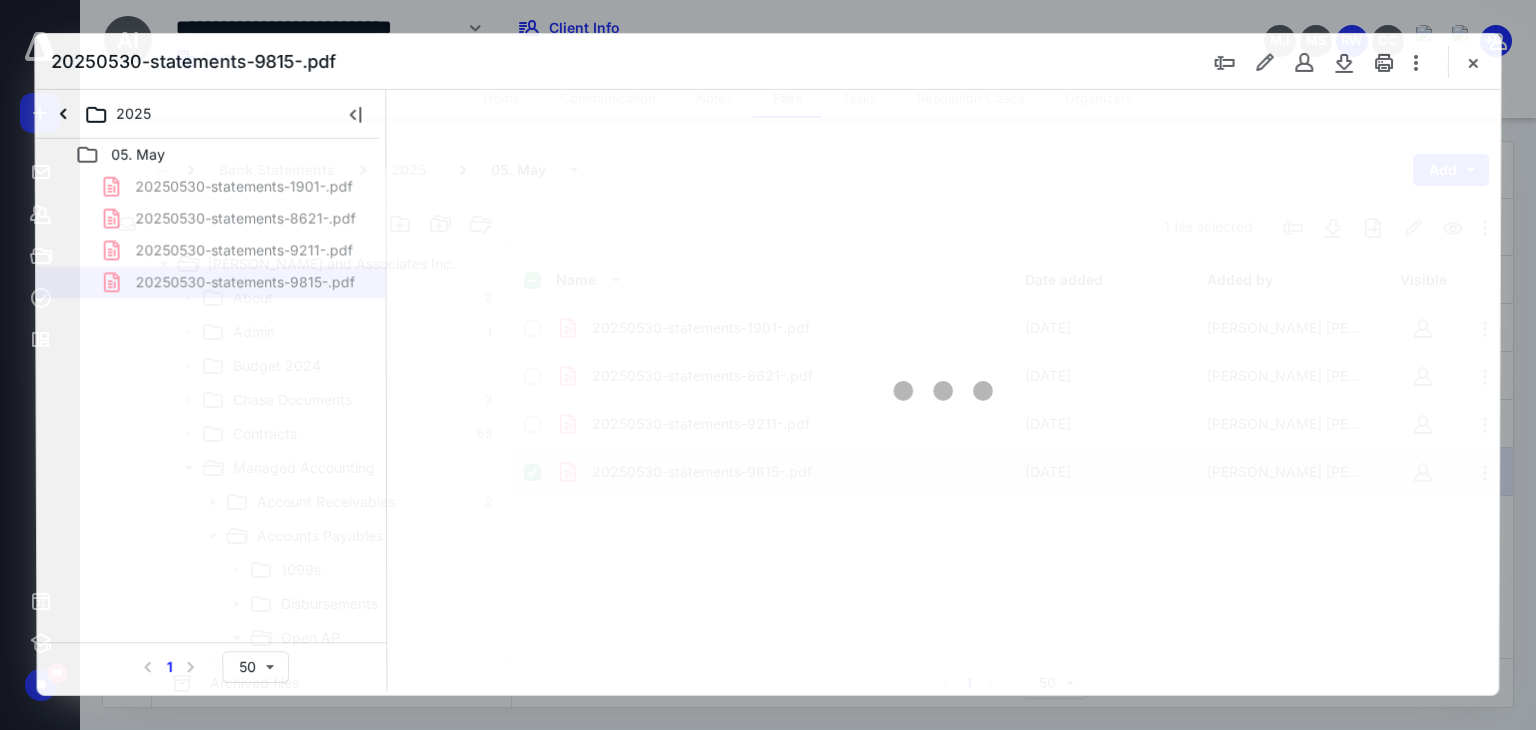 scroll, scrollTop: 0, scrollLeft: 0, axis: both 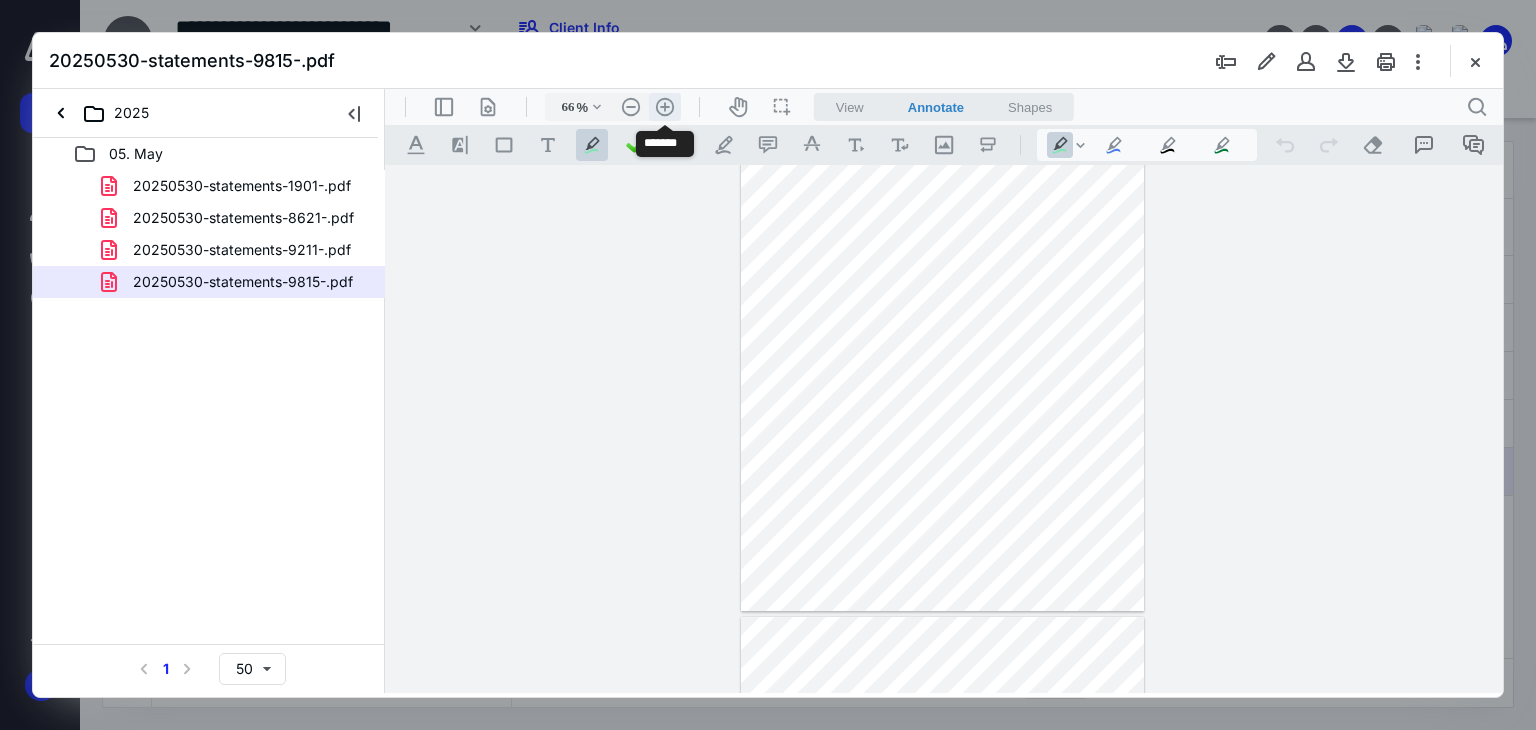 click on ".cls-1{fill:#abb0c4;} icon - header - zoom - in - line" at bounding box center (665, 107) 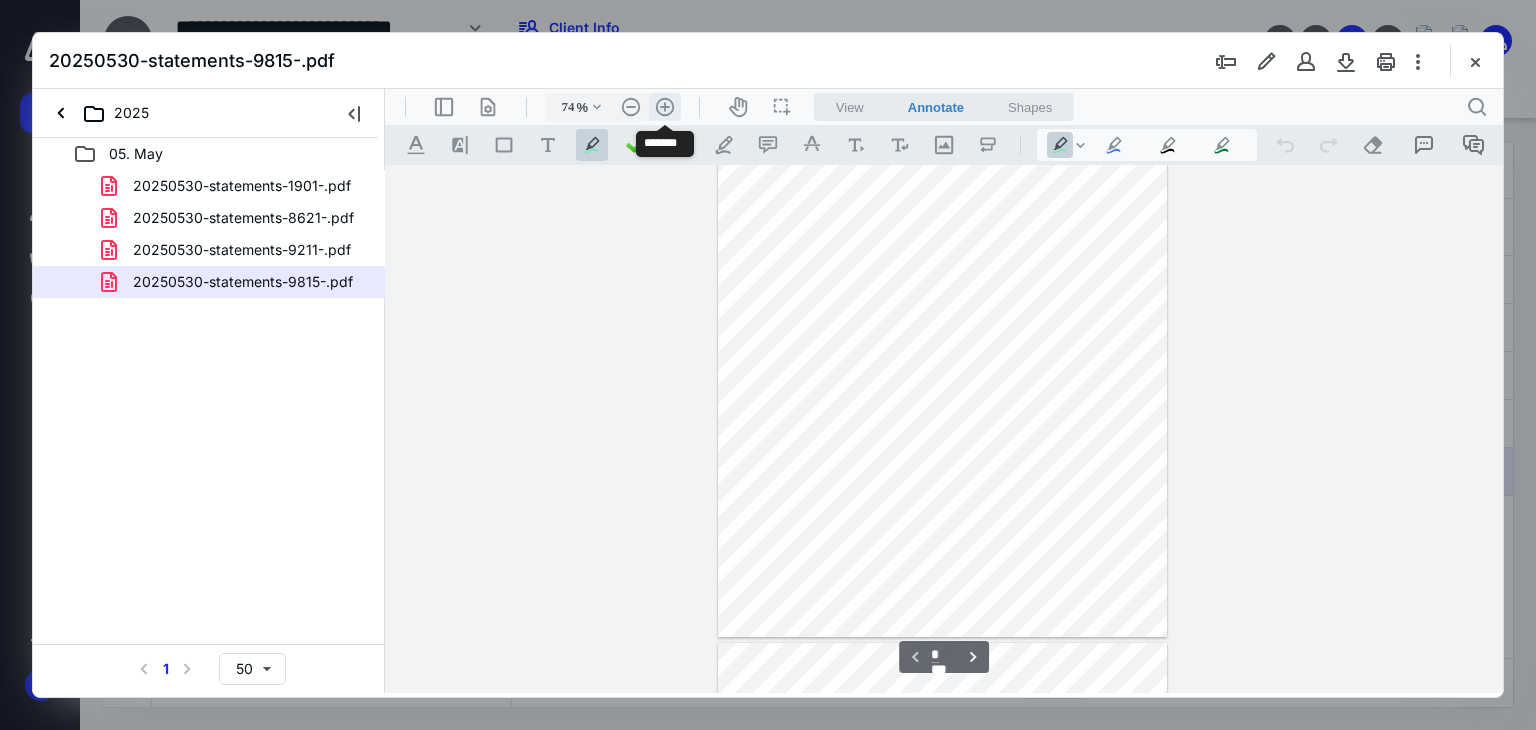 click on ".cls-1{fill:#abb0c4;} icon - header - zoom - in - line" at bounding box center (665, 107) 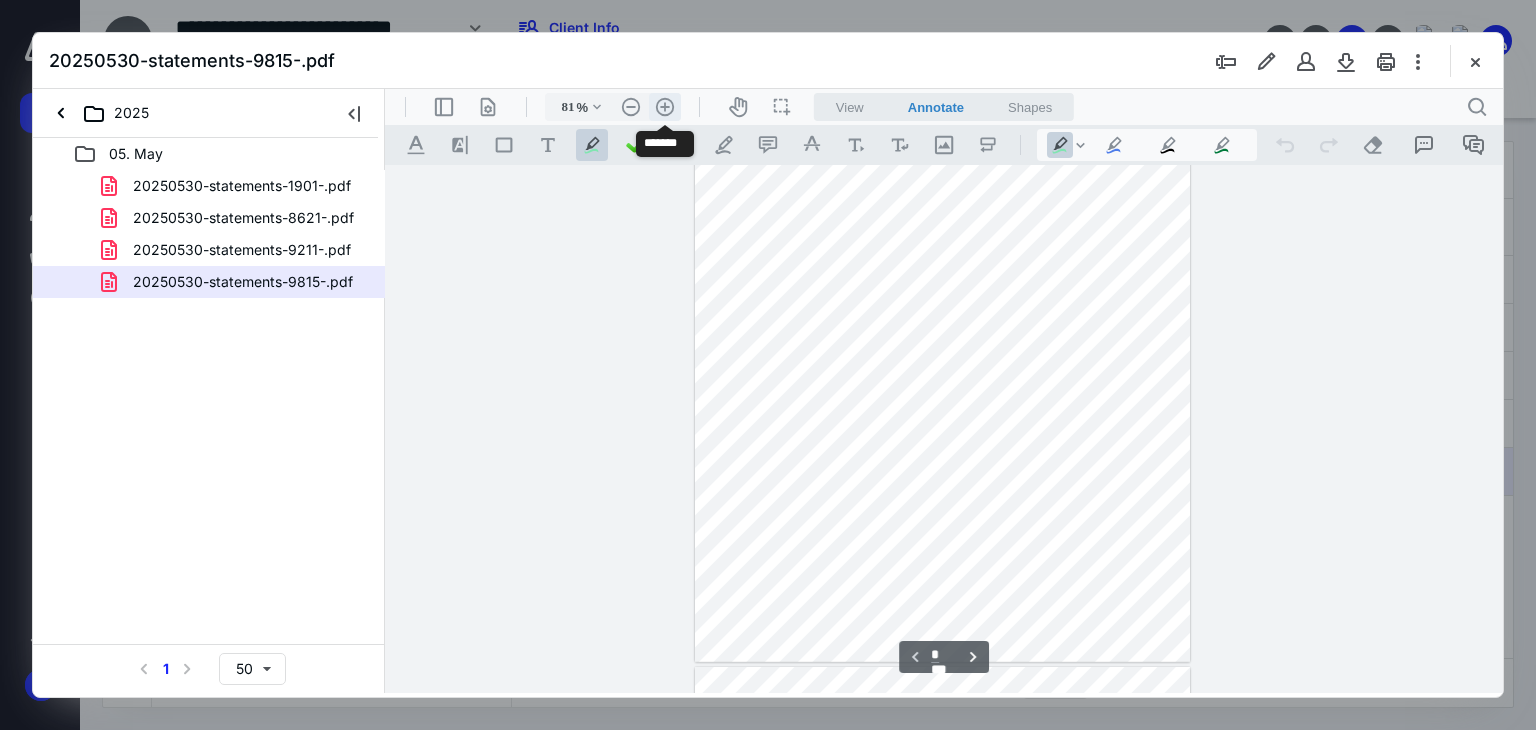 click on ".cls-1{fill:#abb0c4;} icon - header - zoom - in - line" at bounding box center (665, 107) 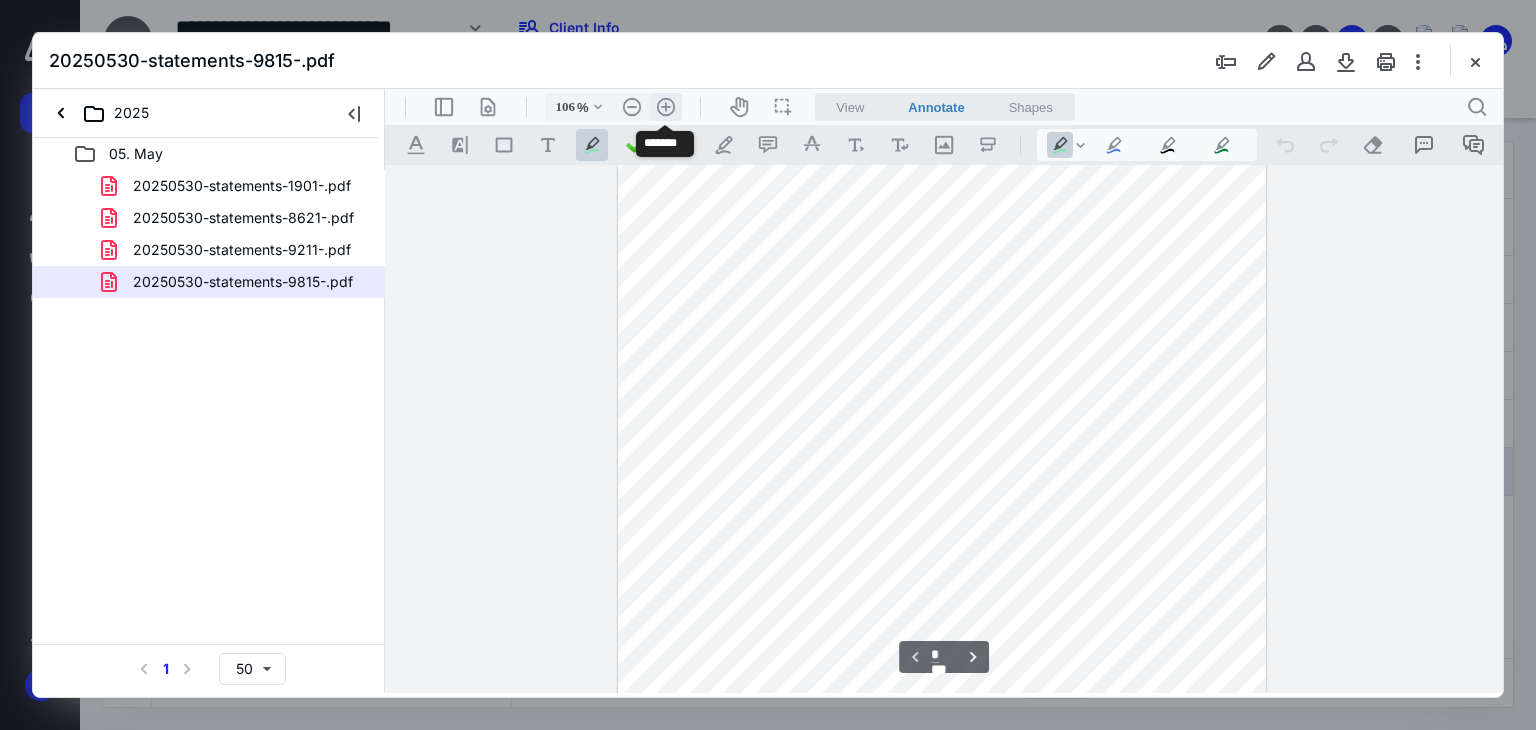 click on ".cls-1{fill:#abb0c4;} icon - header - zoom - in - line" at bounding box center (666, 107) 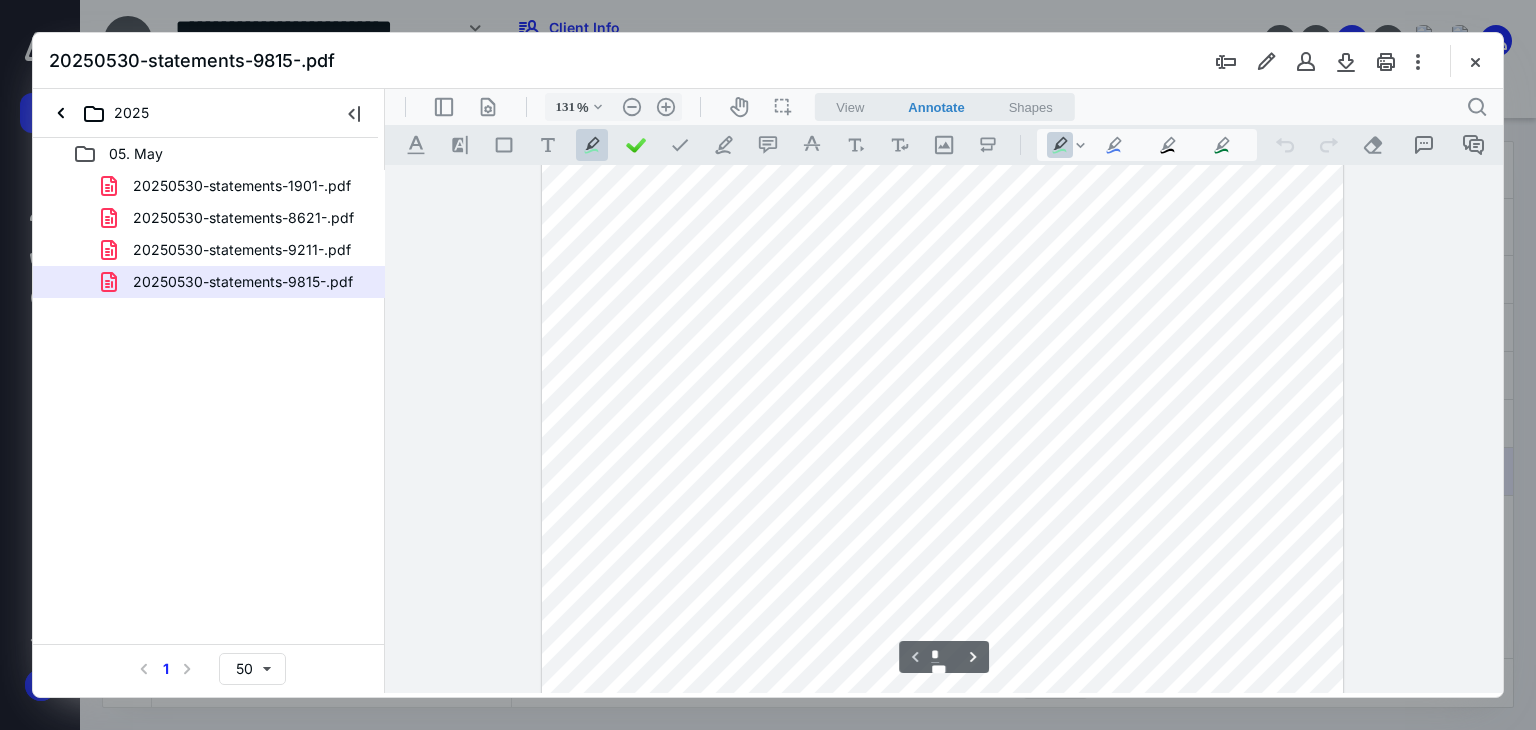 scroll, scrollTop: 278, scrollLeft: 0, axis: vertical 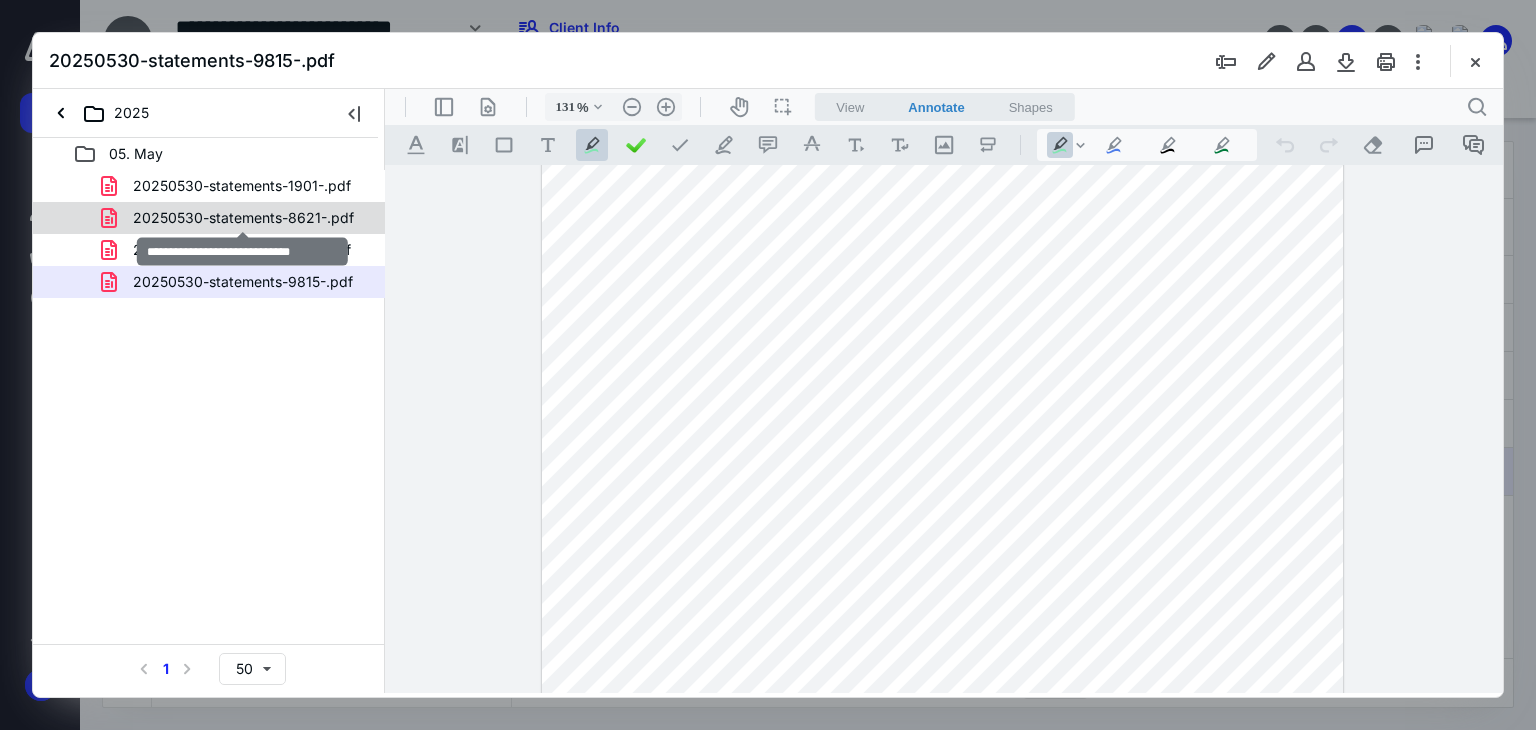 click on "20250530-statements-8621-.pdf" at bounding box center [243, 218] 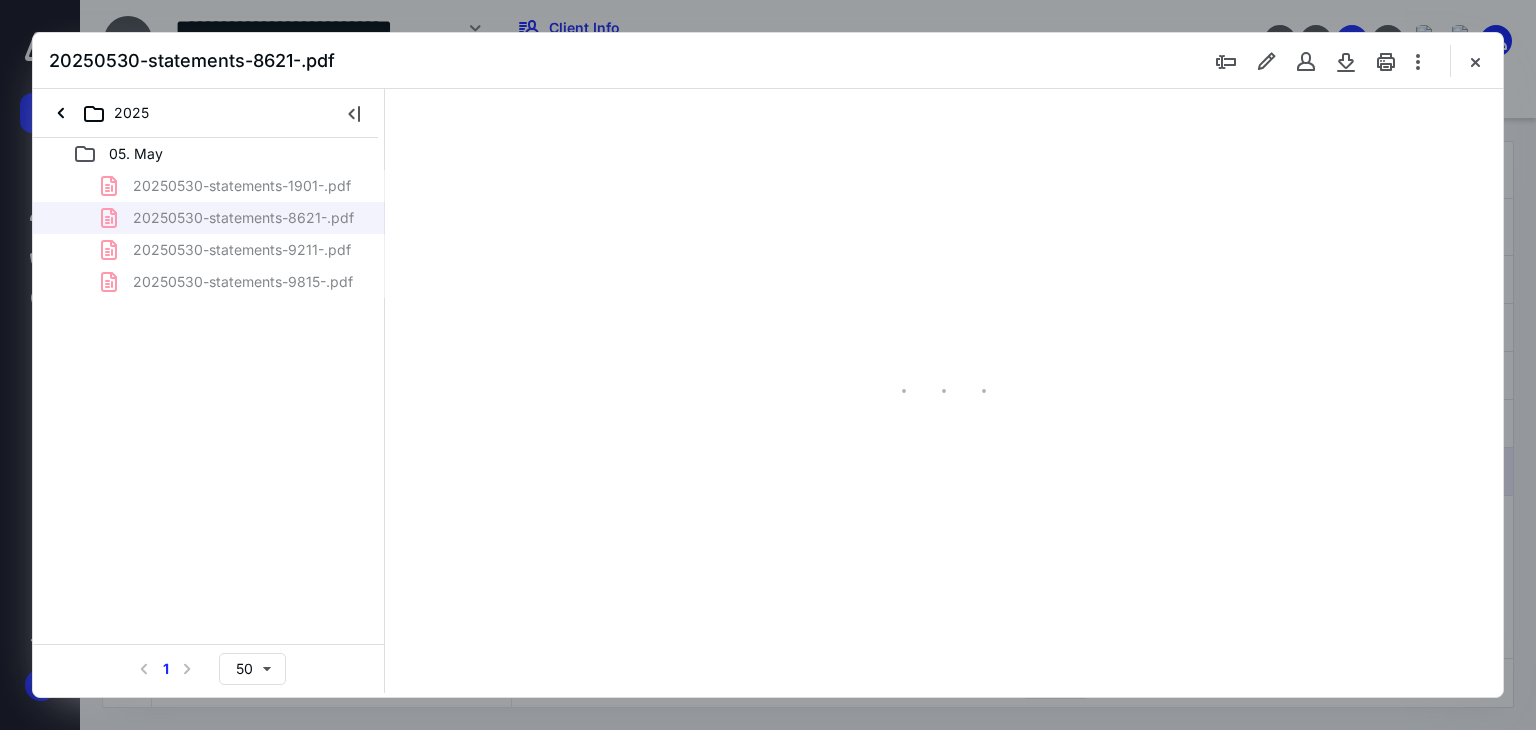 scroll, scrollTop: 79, scrollLeft: 0, axis: vertical 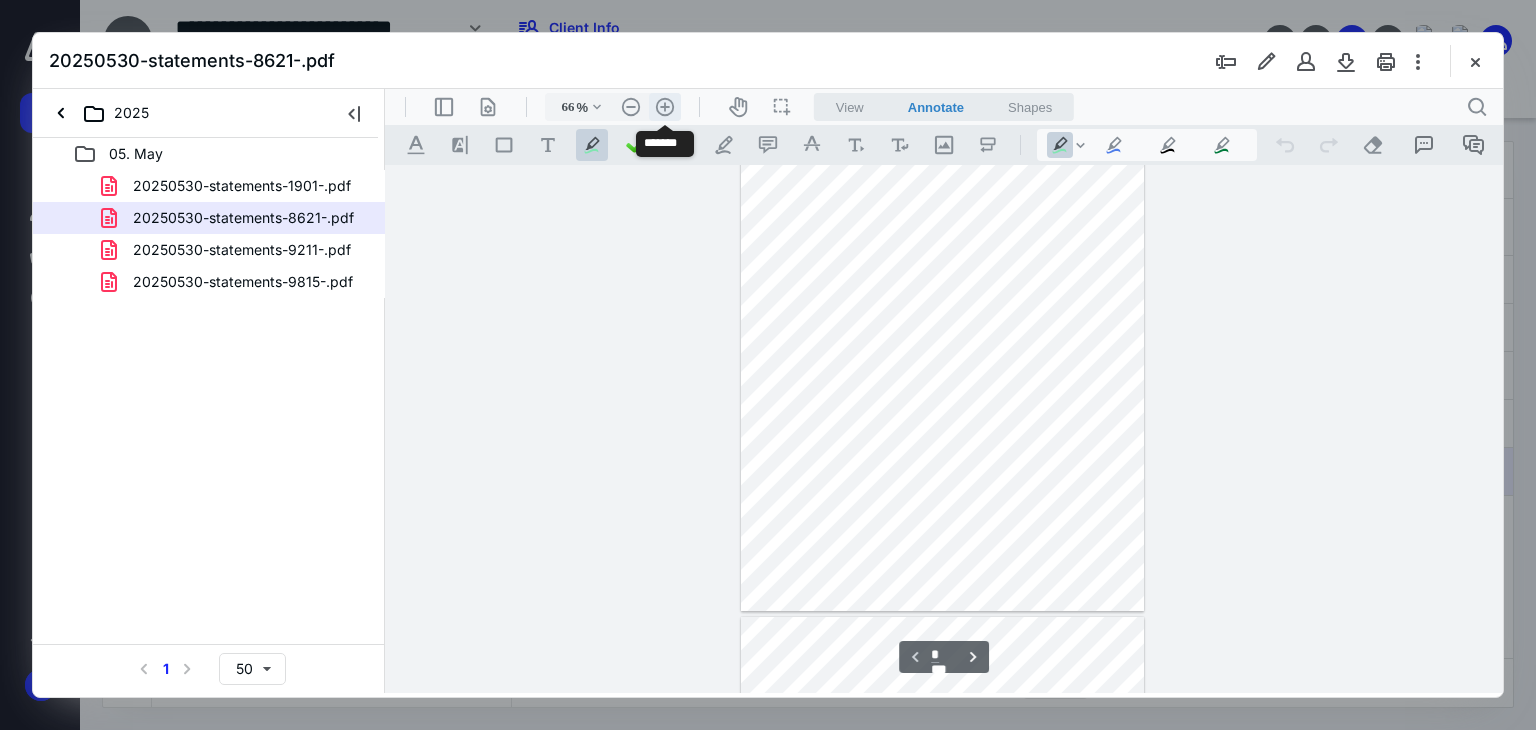 click on ".cls-1{fill:#abb0c4;} icon - header - zoom - in - line" at bounding box center (665, 107) 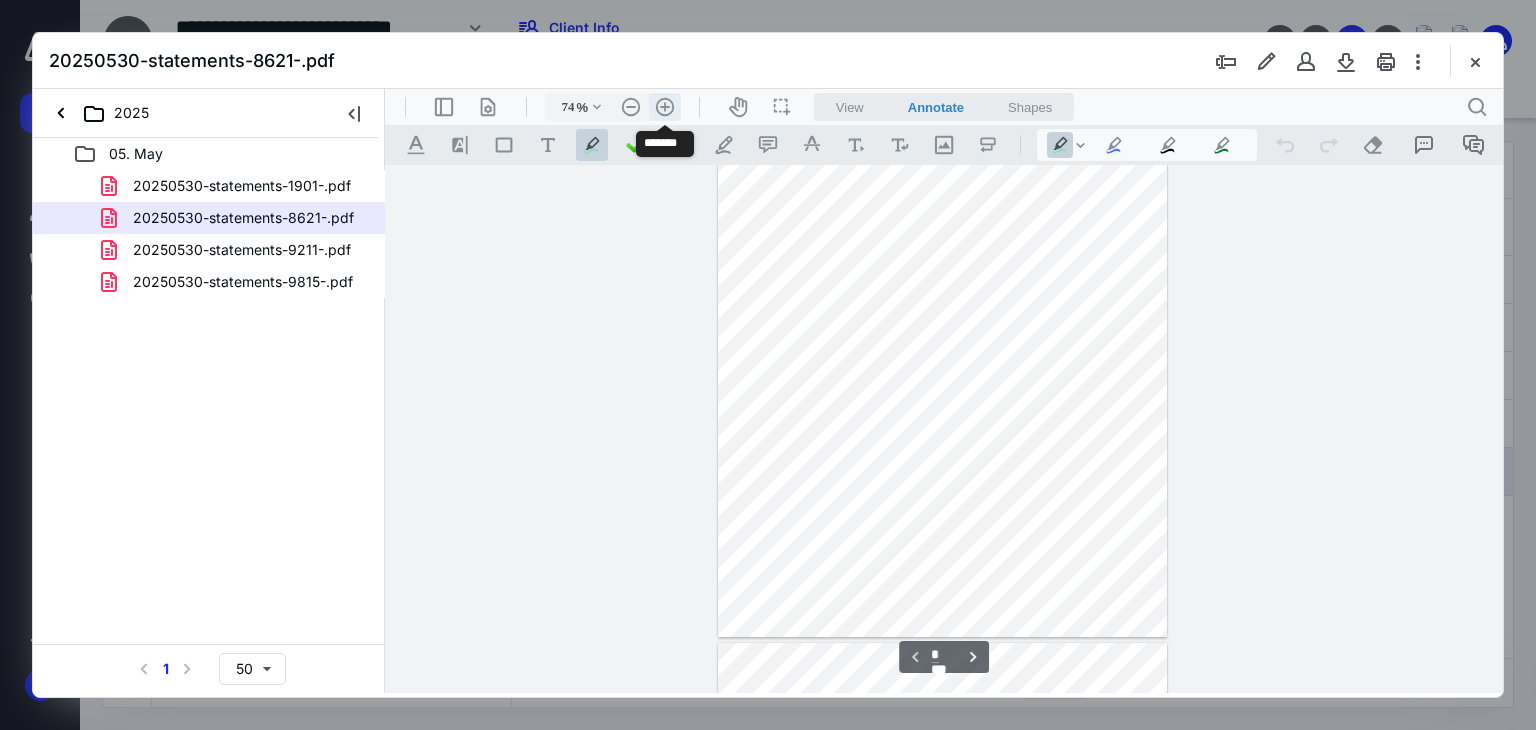 click on ".cls-1{fill:#abb0c4;} icon - header - zoom - in - line" at bounding box center [665, 107] 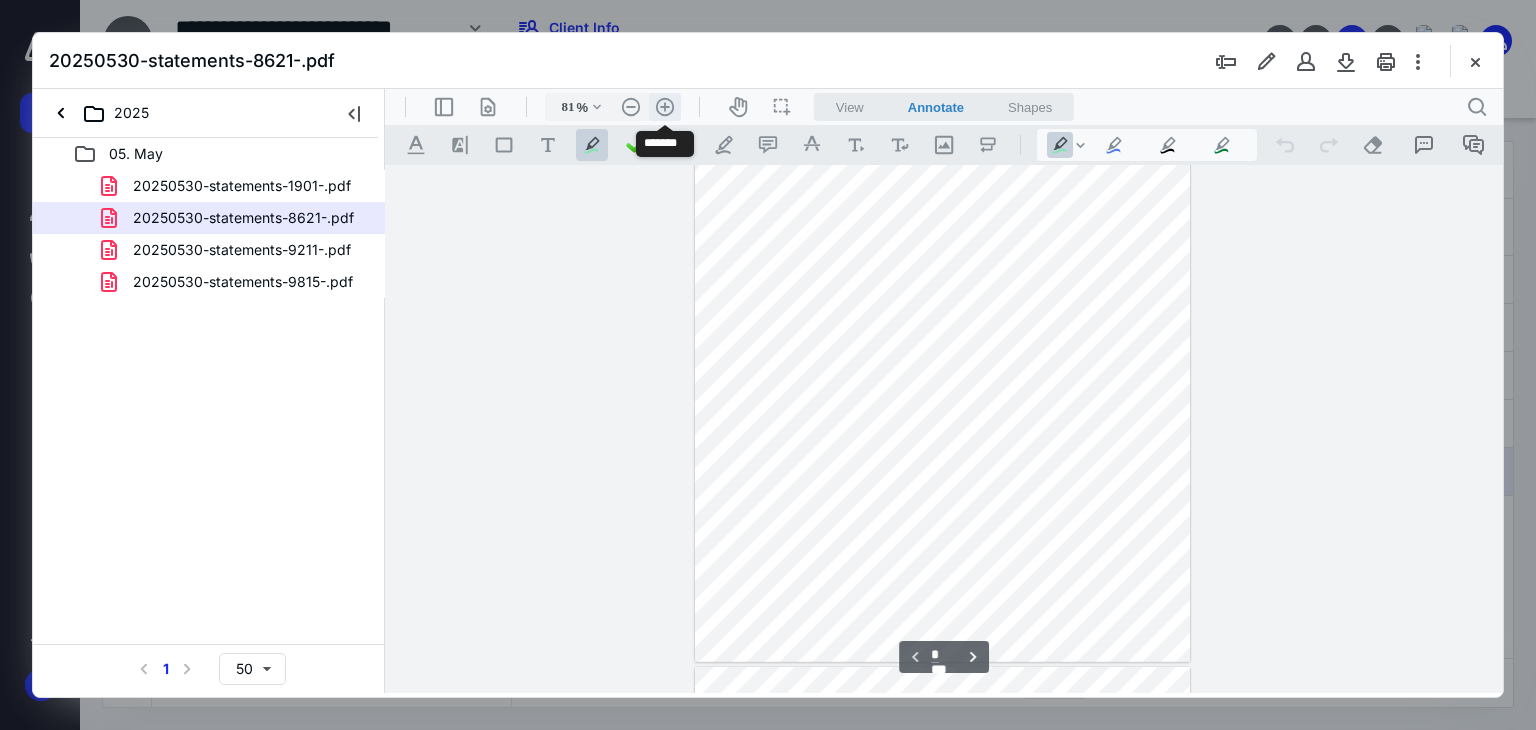 click on ".cls-1{fill:#abb0c4;} icon - header - zoom - in - line" at bounding box center [665, 107] 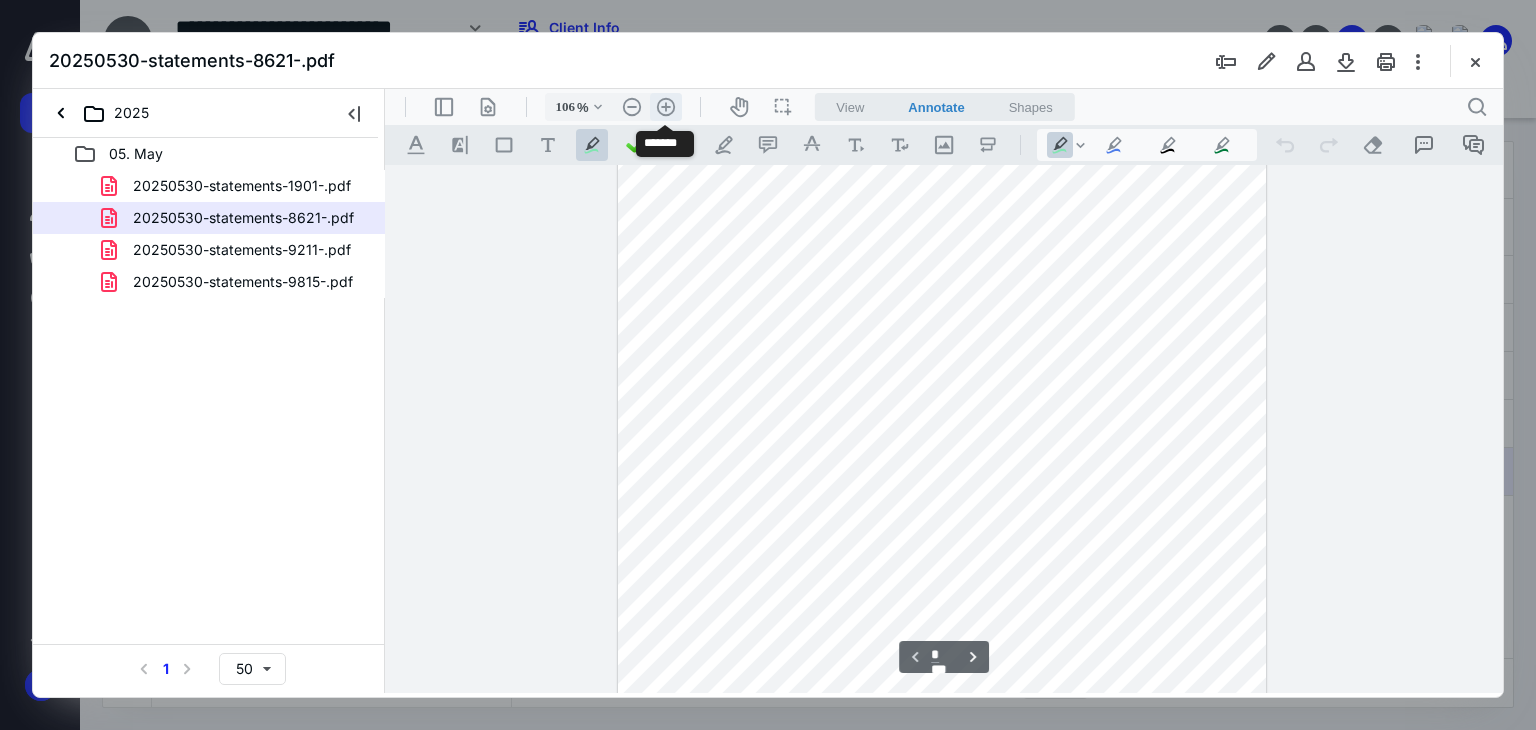 click on ".cls-1{fill:#abb0c4;} icon - header - zoom - in - line" at bounding box center (666, 107) 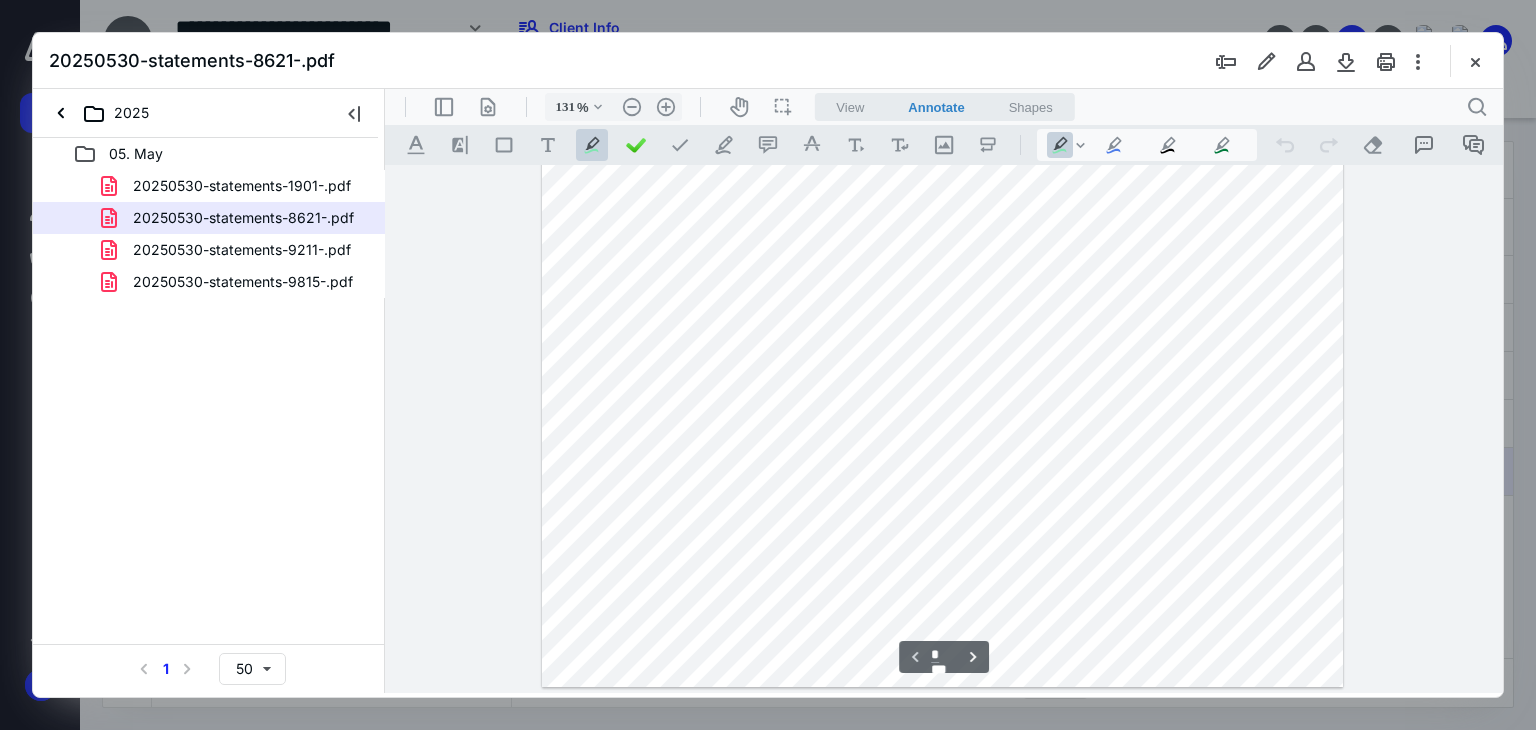 scroll, scrollTop: 600, scrollLeft: 0, axis: vertical 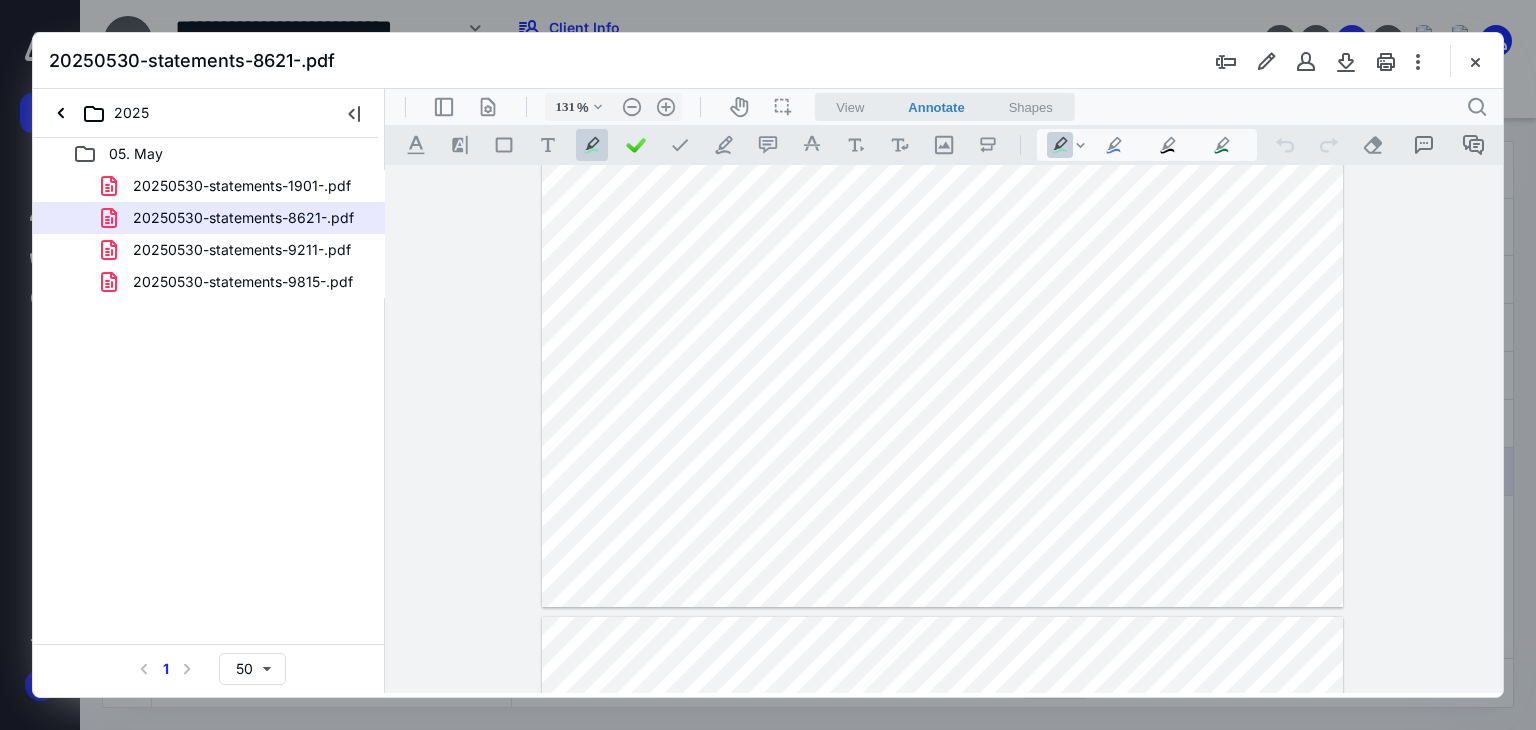 click at bounding box center (943, 89) 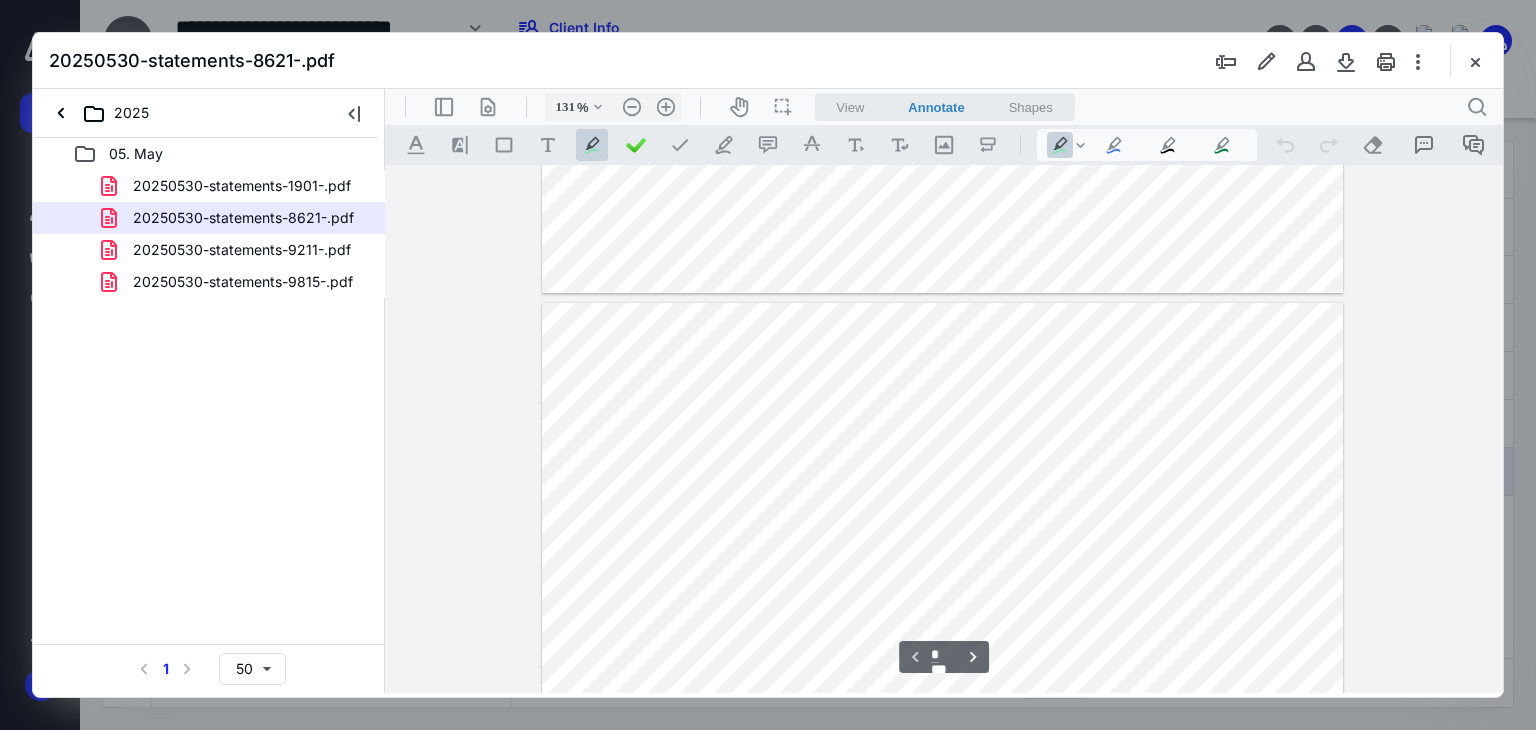 type on "*" 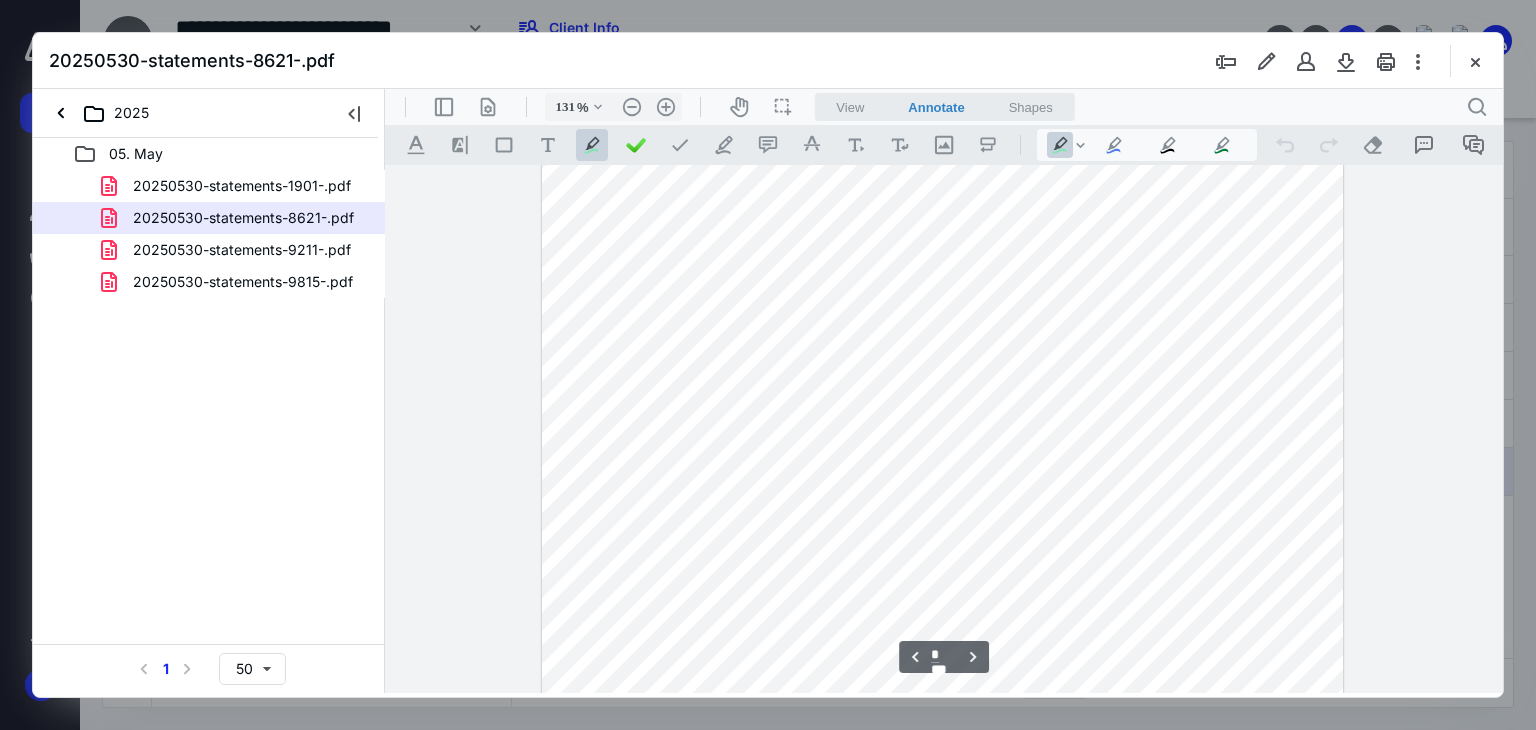 scroll, scrollTop: 1500, scrollLeft: 0, axis: vertical 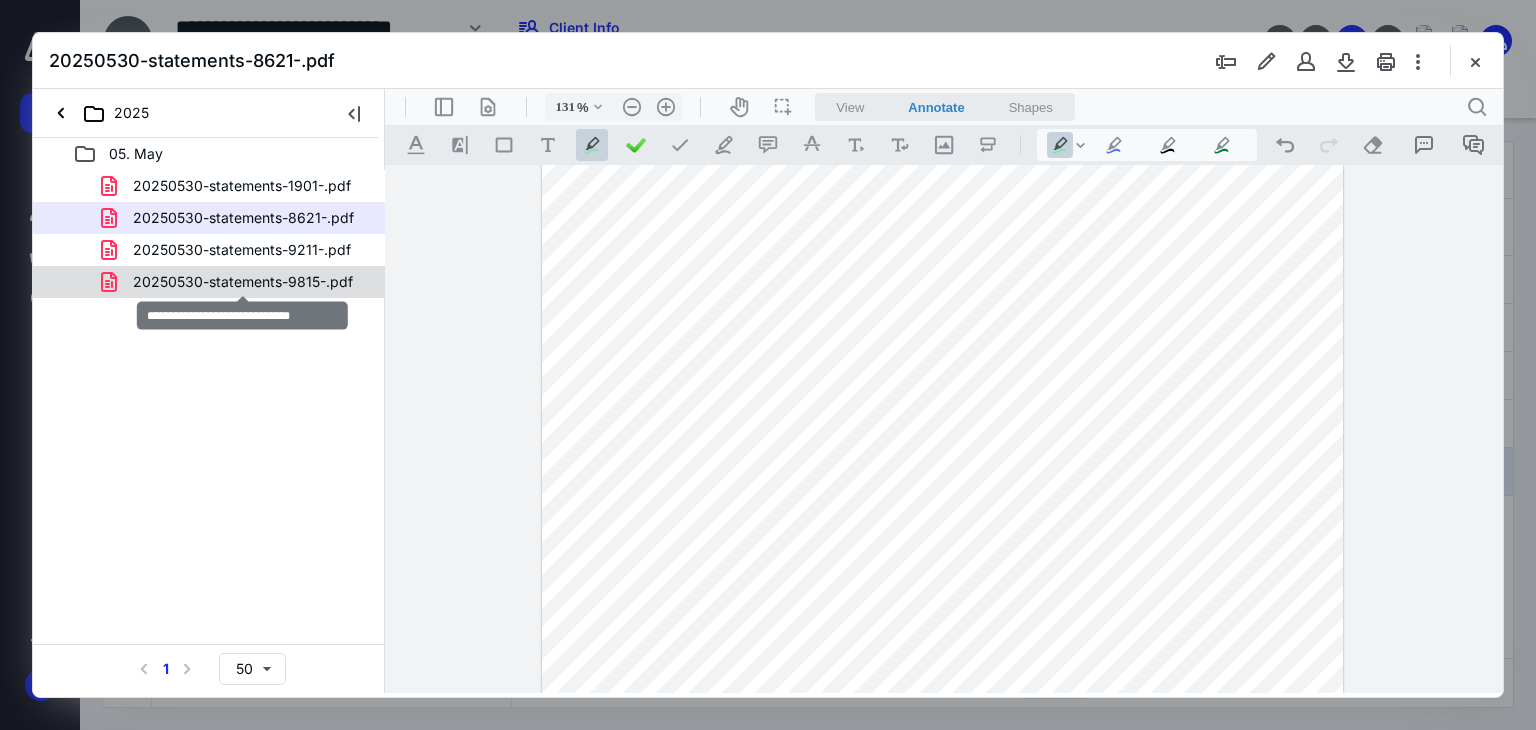 click on "20250530-statements-9815-.pdf" at bounding box center [243, 282] 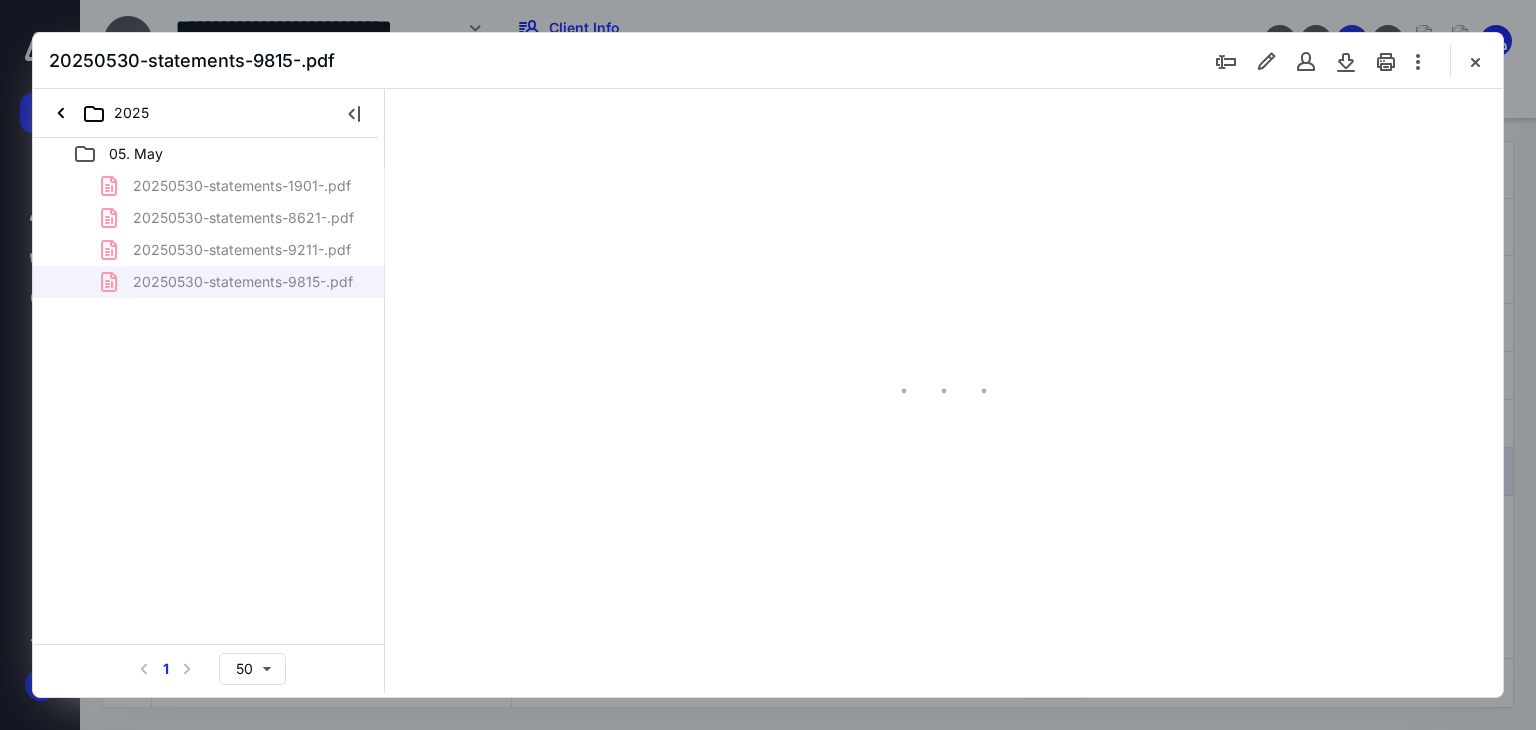 scroll, scrollTop: 0, scrollLeft: 0, axis: both 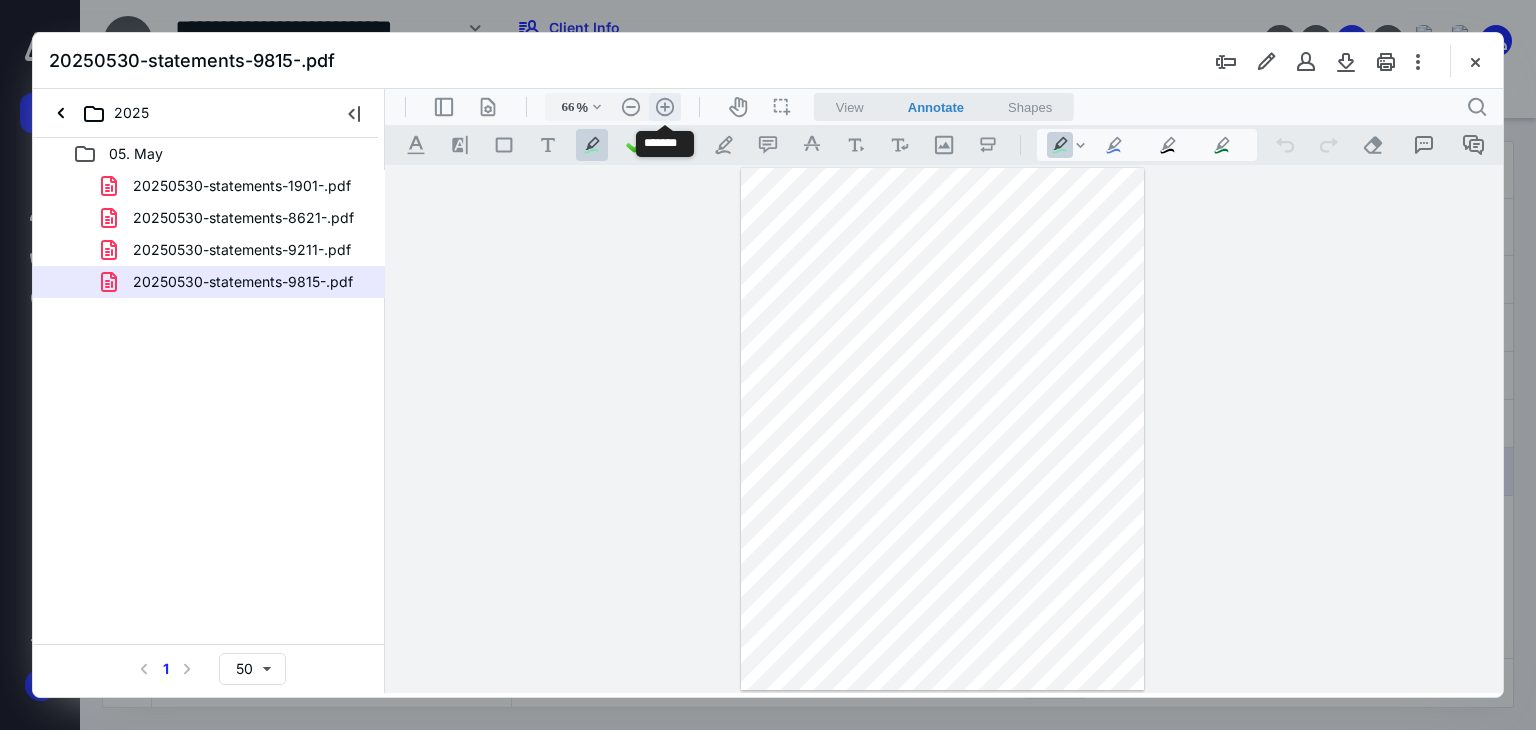 click on ".cls-1{fill:#abb0c4;} icon - header - zoom - in - line" at bounding box center (665, 107) 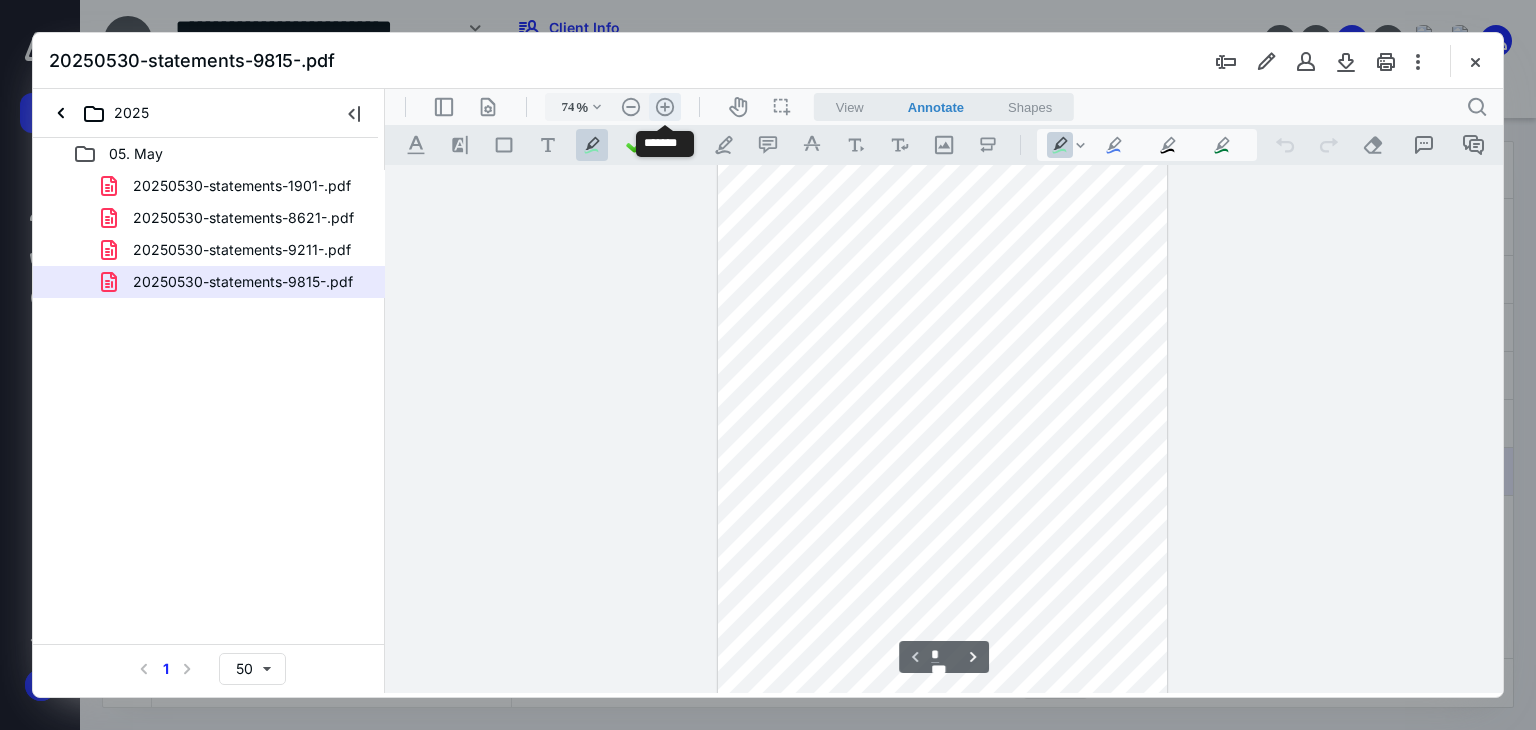 click on ".cls-1{fill:#abb0c4;} icon - header - zoom - in - line" at bounding box center [665, 107] 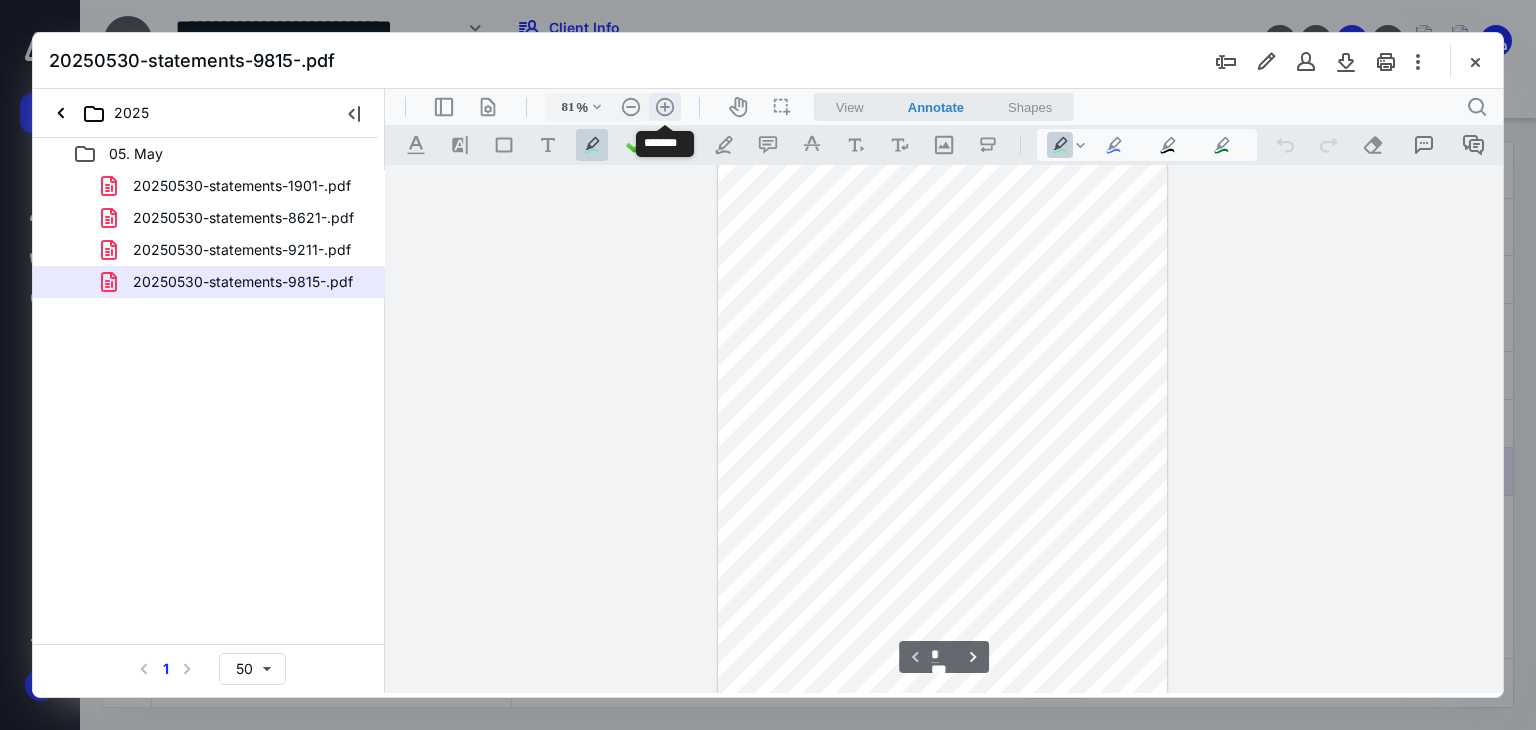 click on ".cls-1{fill:#abb0c4;} icon - header - zoom - in - line" at bounding box center [665, 107] 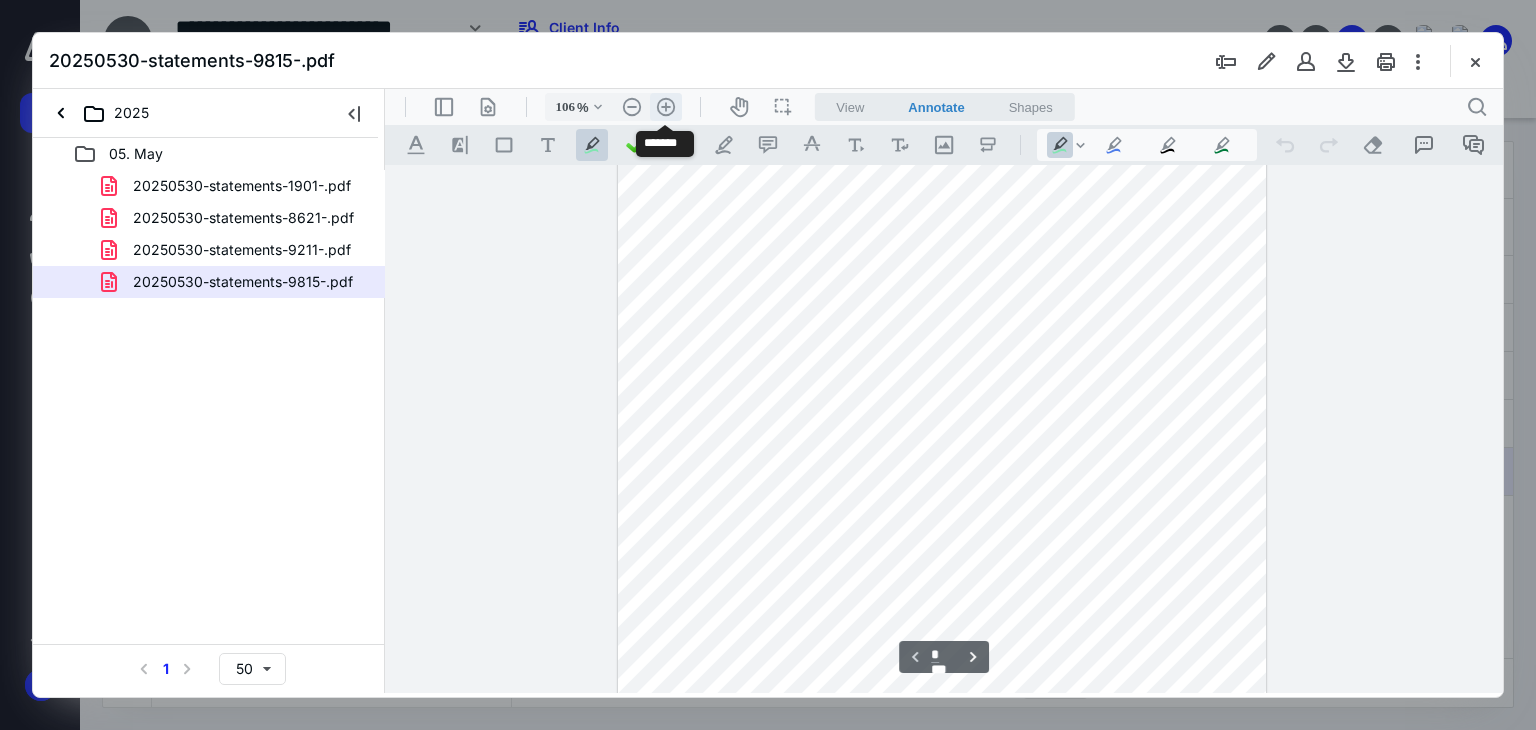 click on ".cls-1{fill:#abb0c4;} icon - header - zoom - in - line" at bounding box center [666, 107] 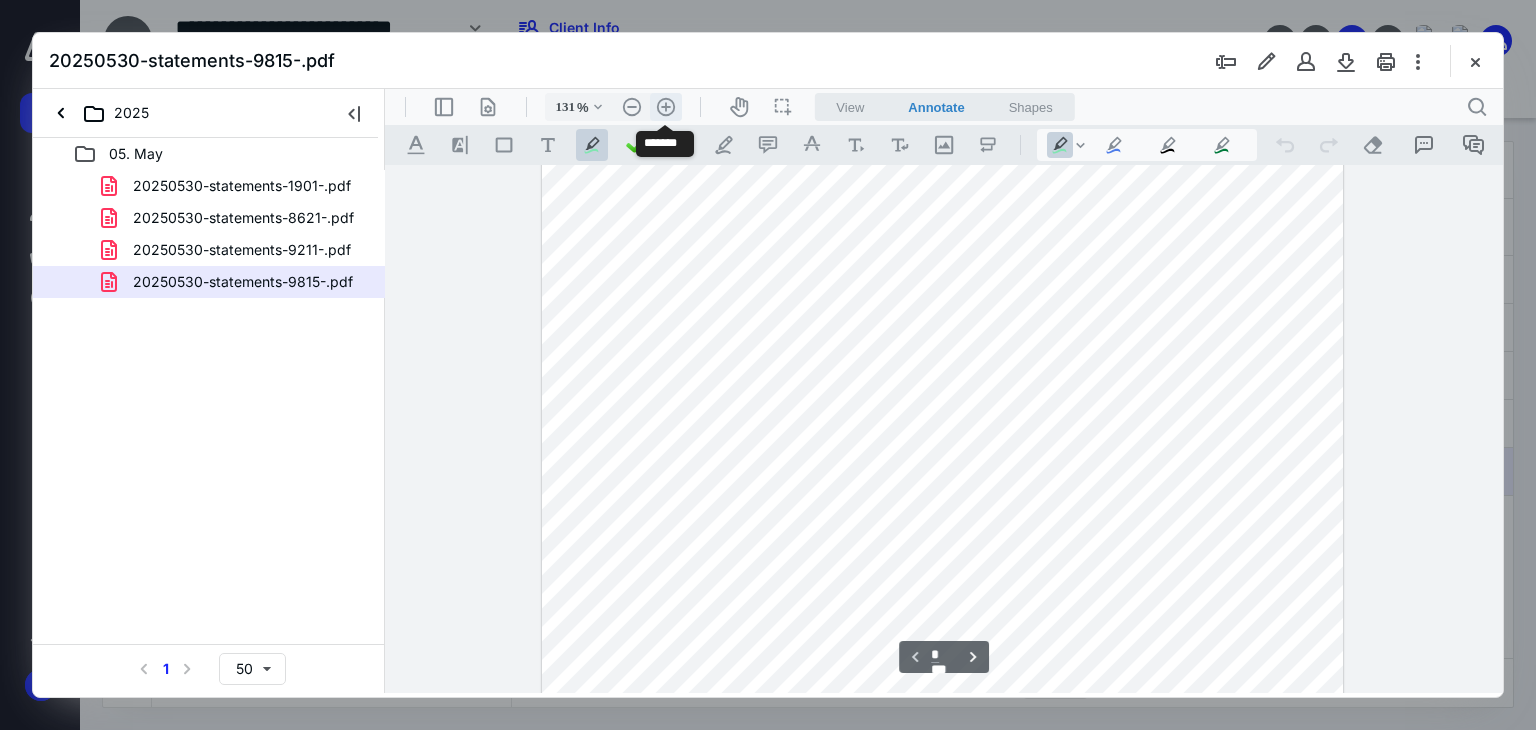 click on ".cls-1{fill:#abb0c4;} icon - header - zoom - in - line" at bounding box center [666, 107] 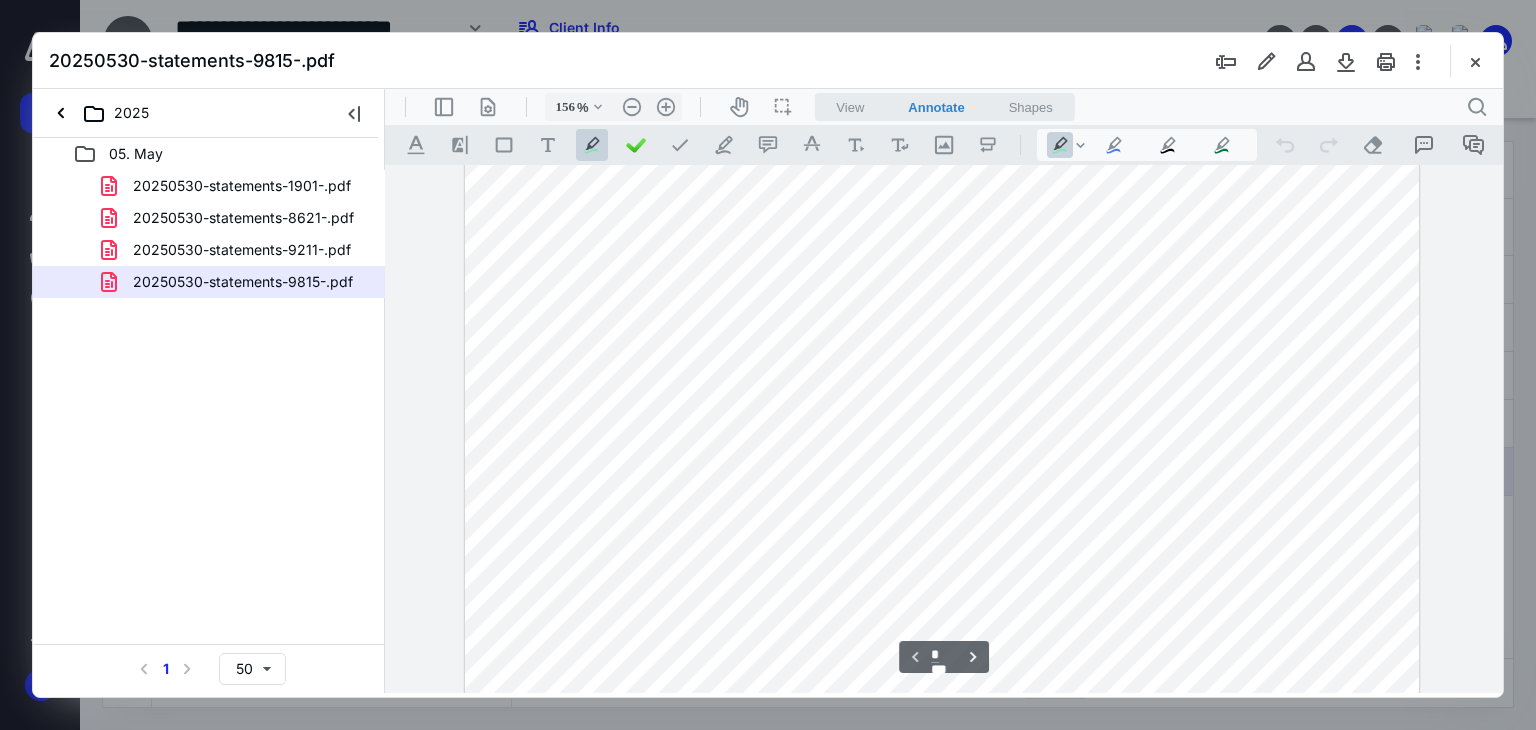 scroll, scrollTop: 508, scrollLeft: 0, axis: vertical 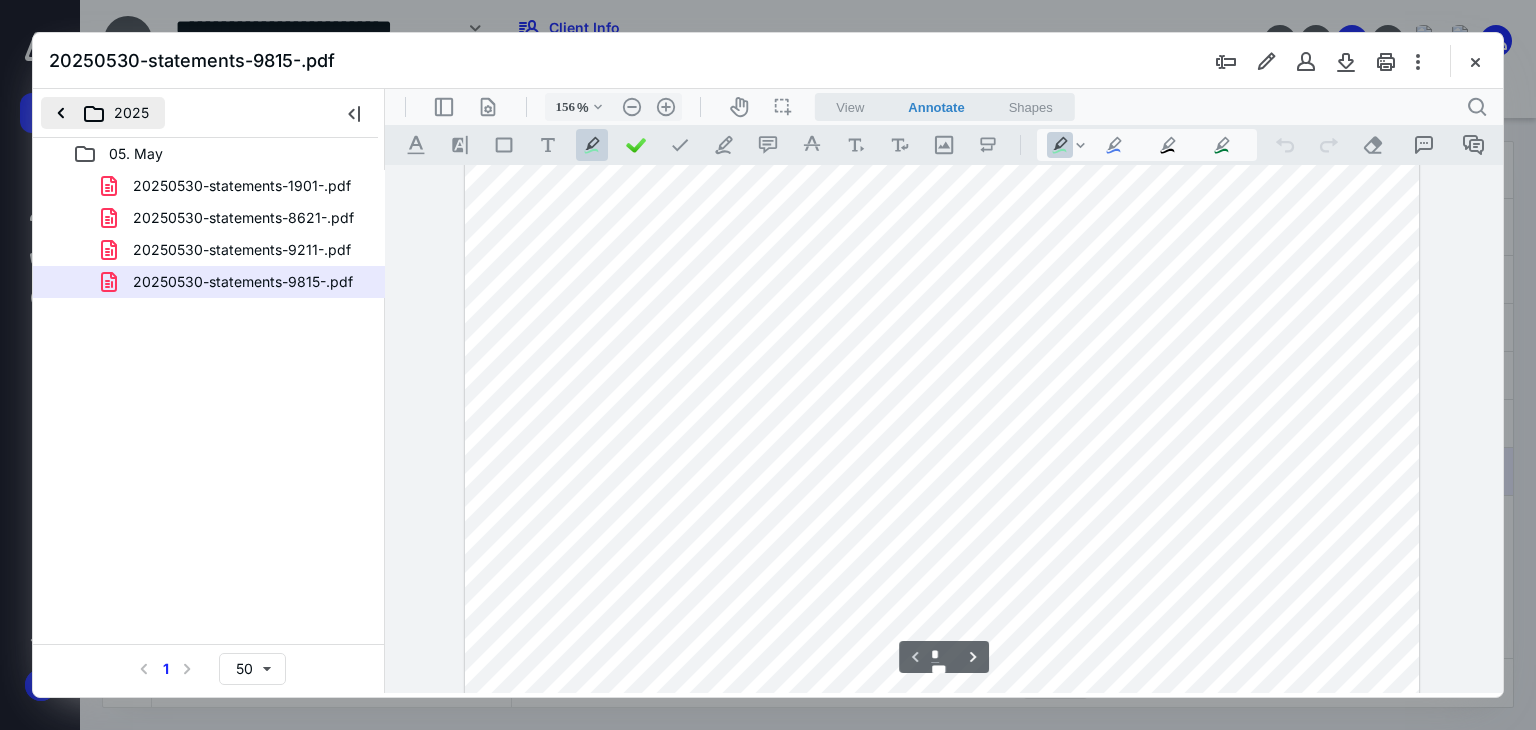 click on "2025" at bounding box center [103, 113] 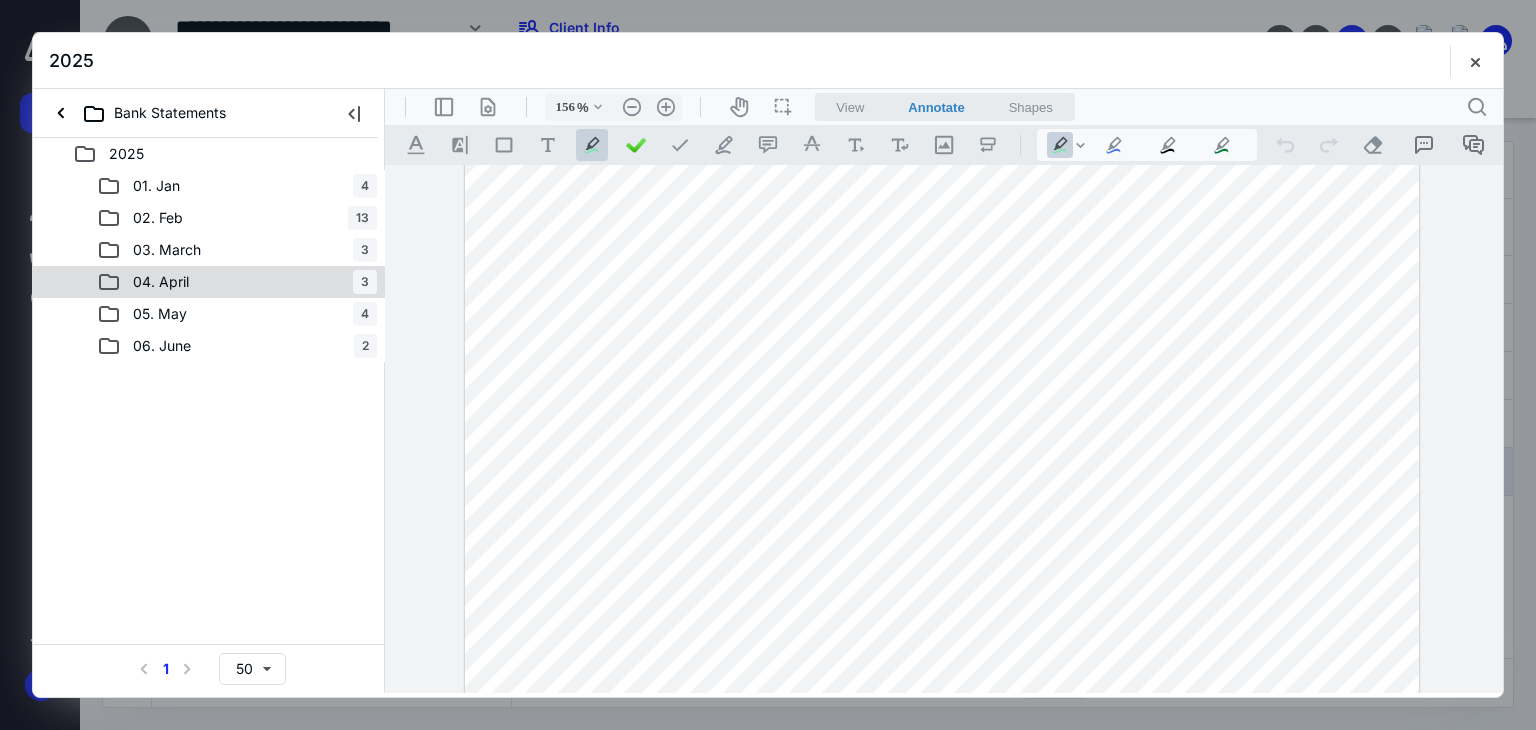 click on "04. [DATE]" at bounding box center [237, 282] 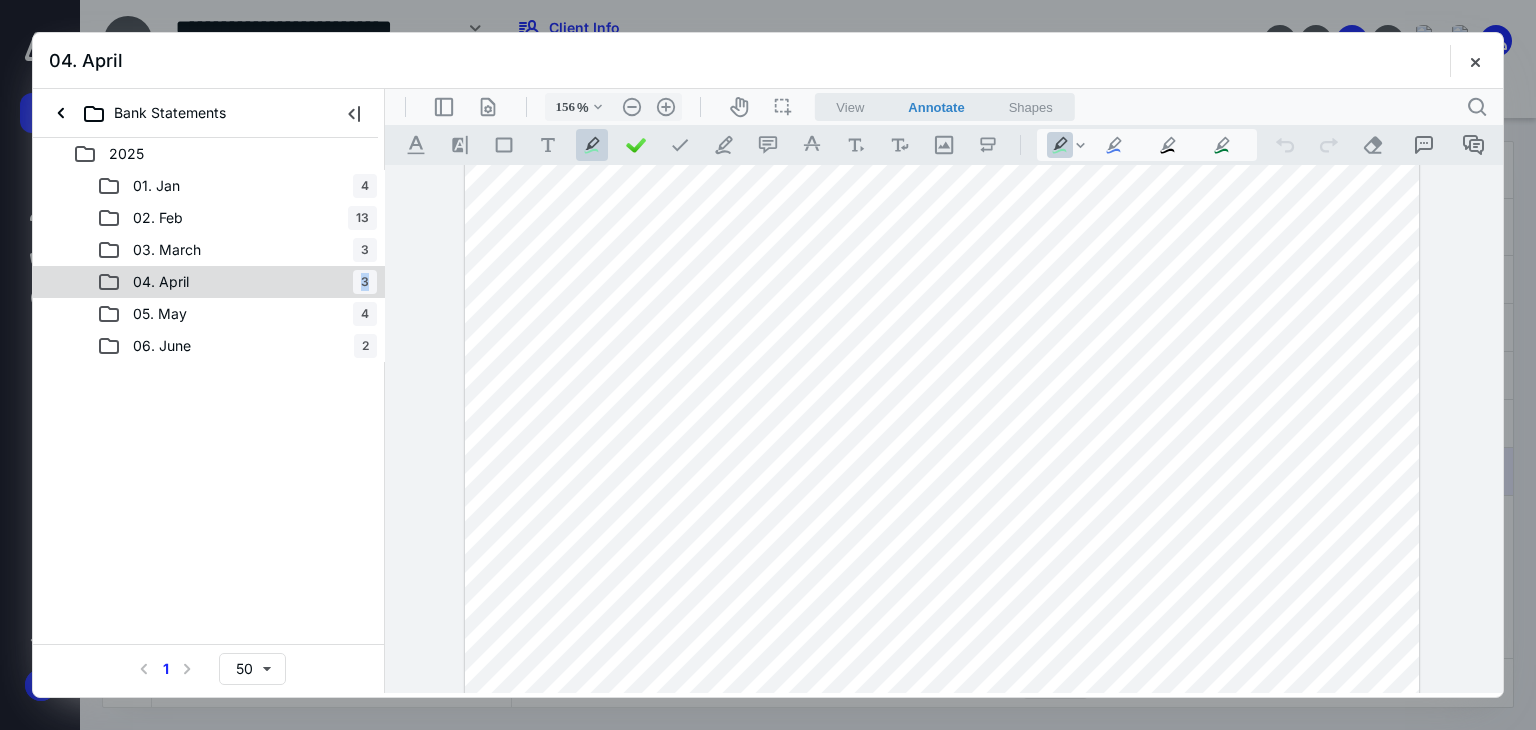 click on "04. [DATE]" at bounding box center (237, 282) 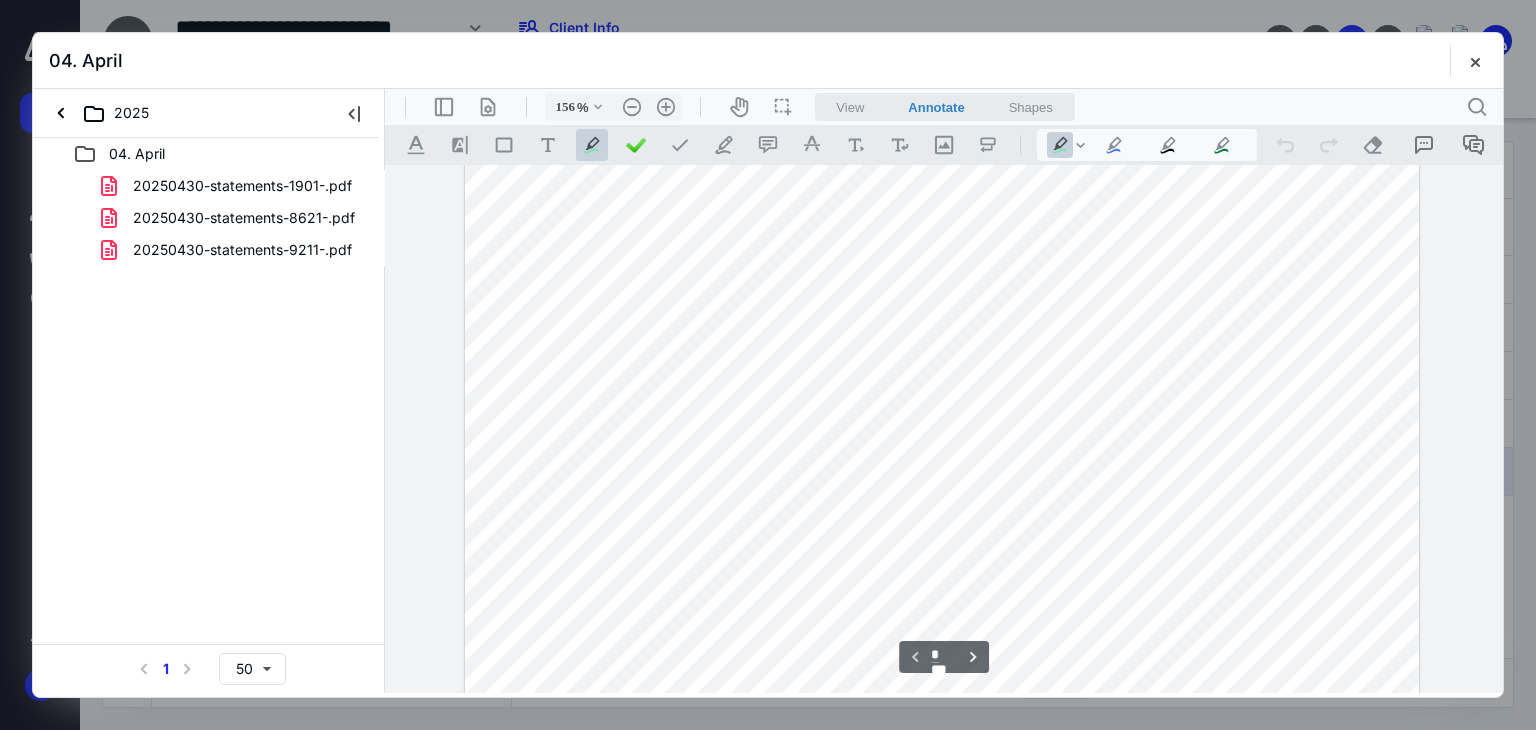 scroll, scrollTop: 0, scrollLeft: 0, axis: both 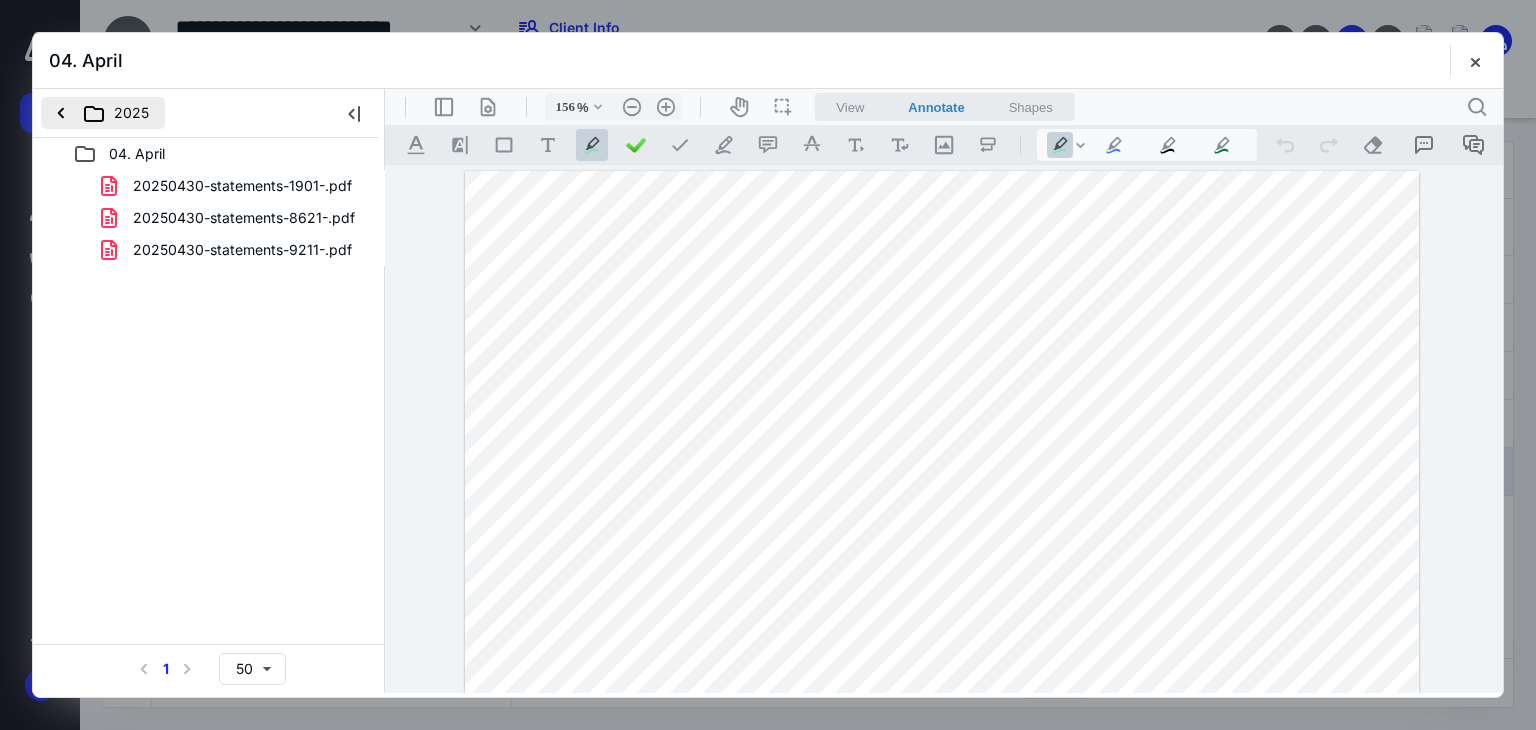click on "2025" at bounding box center (103, 113) 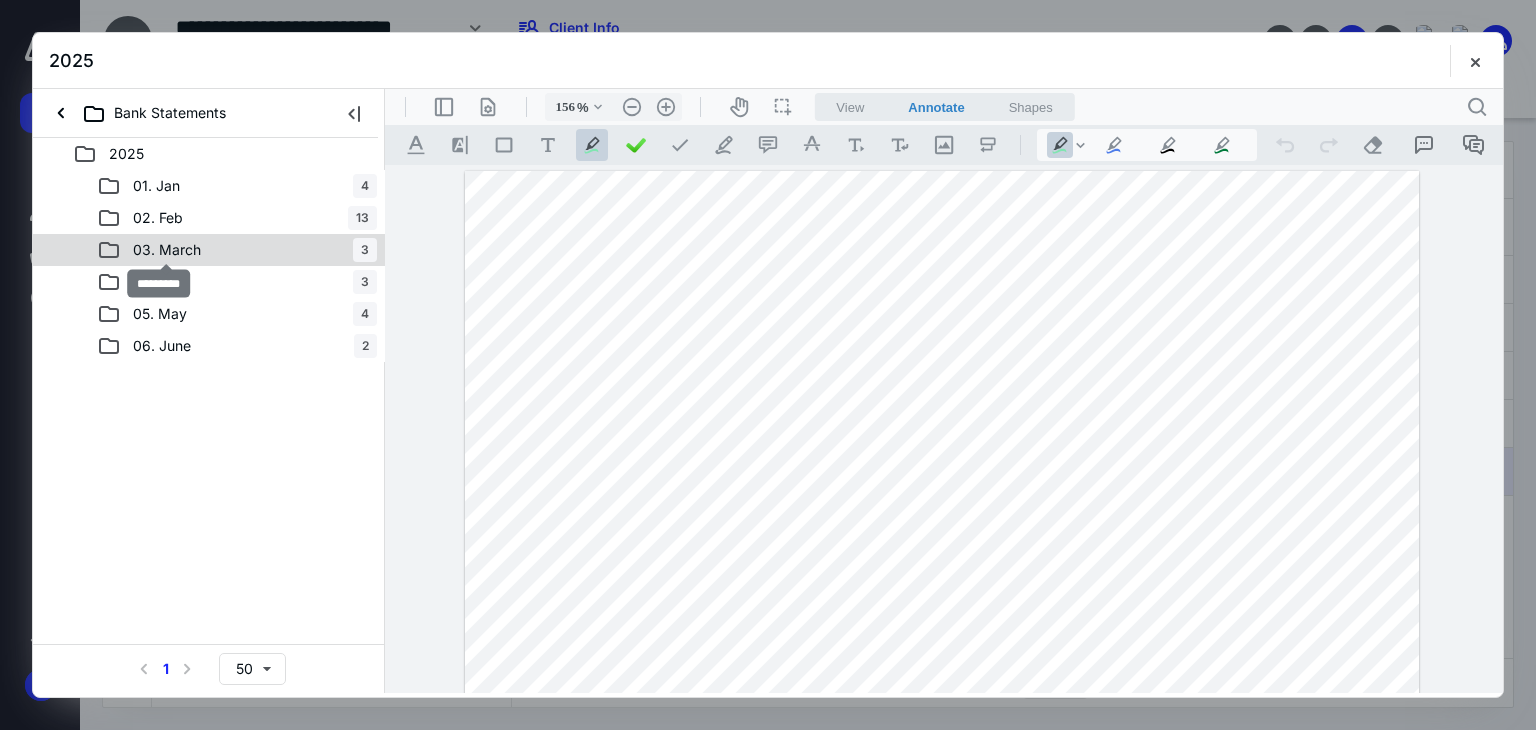 click on "03. March" at bounding box center [167, 250] 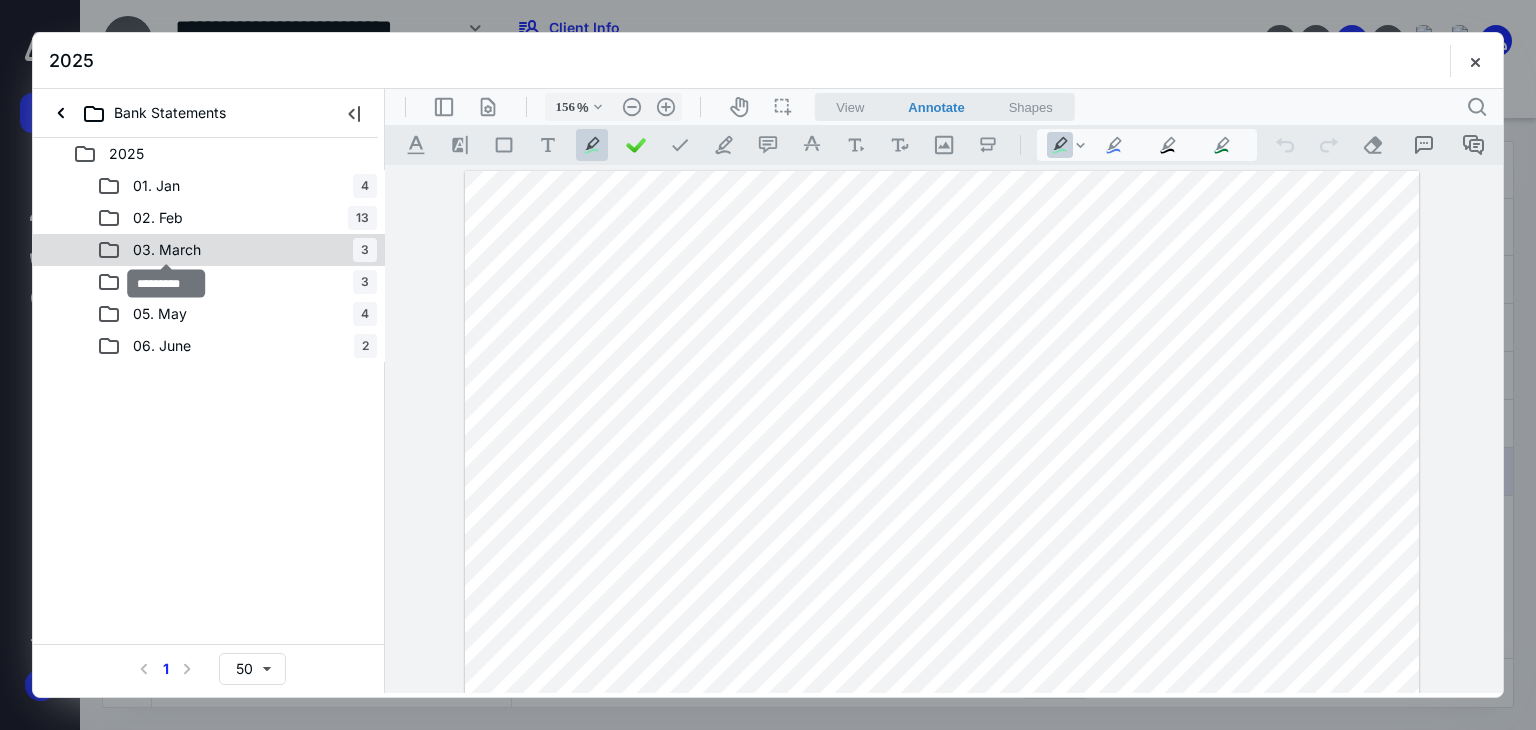 click on "03. March" at bounding box center [167, 250] 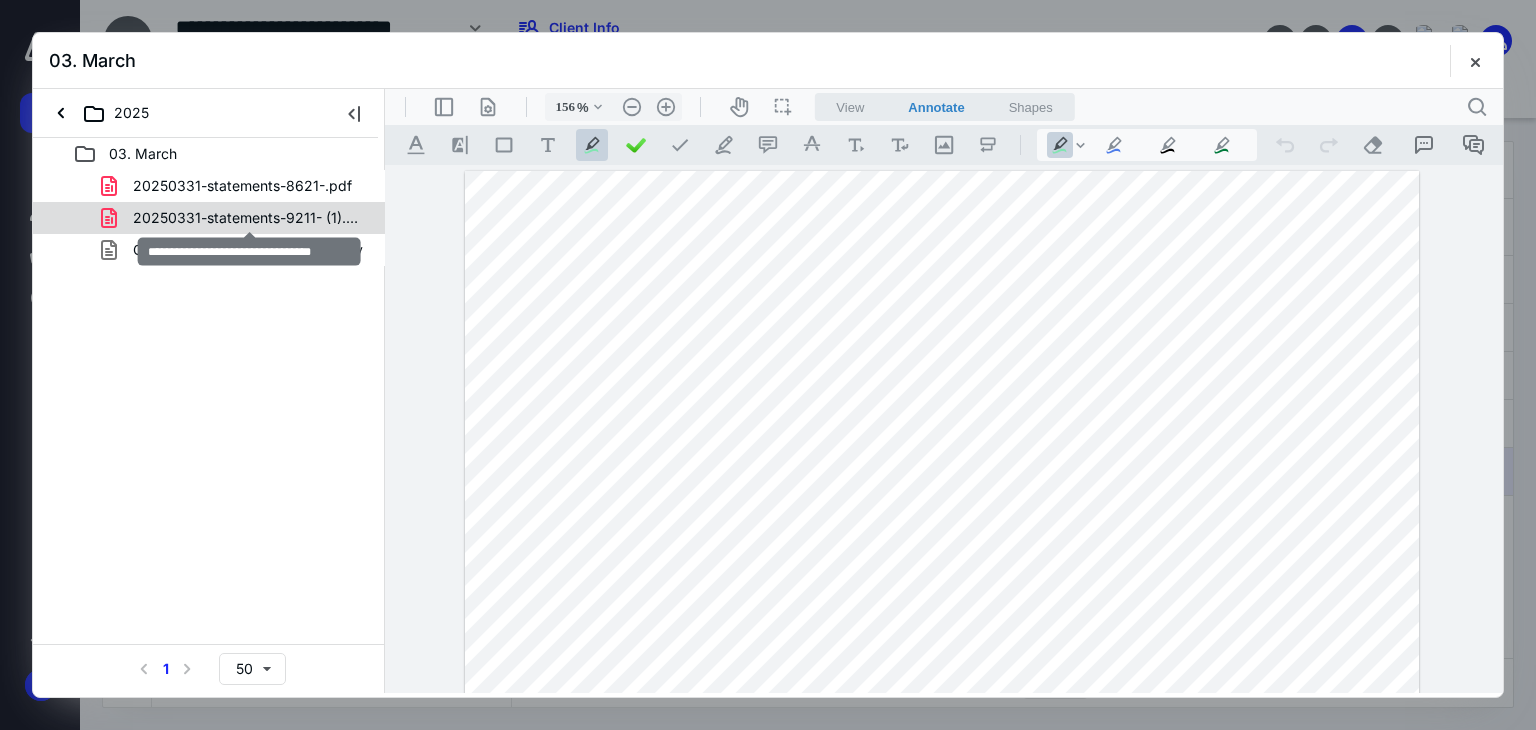 click on "20250331-statements-9211- (1).pdf" at bounding box center (249, 218) 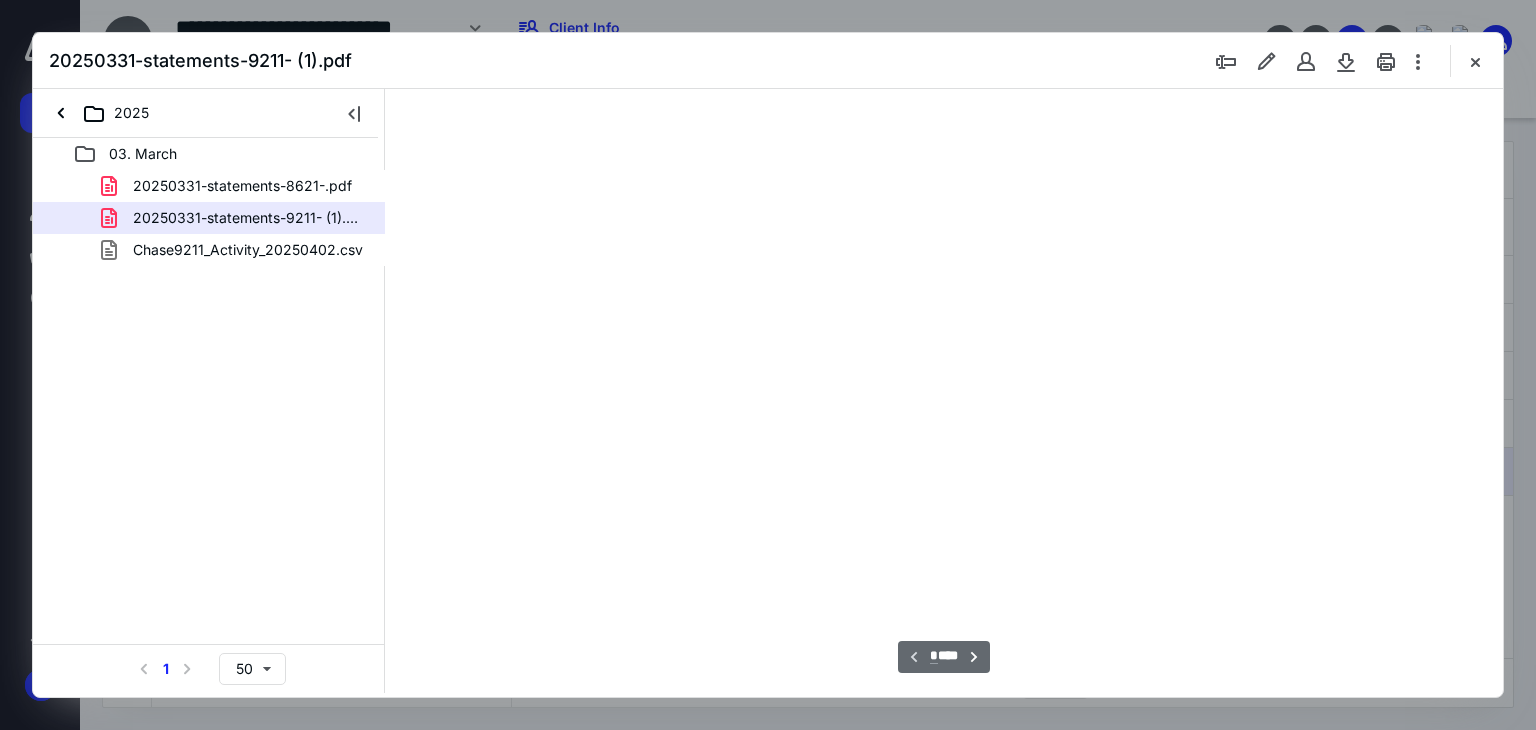 scroll, scrollTop: 79, scrollLeft: 0, axis: vertical 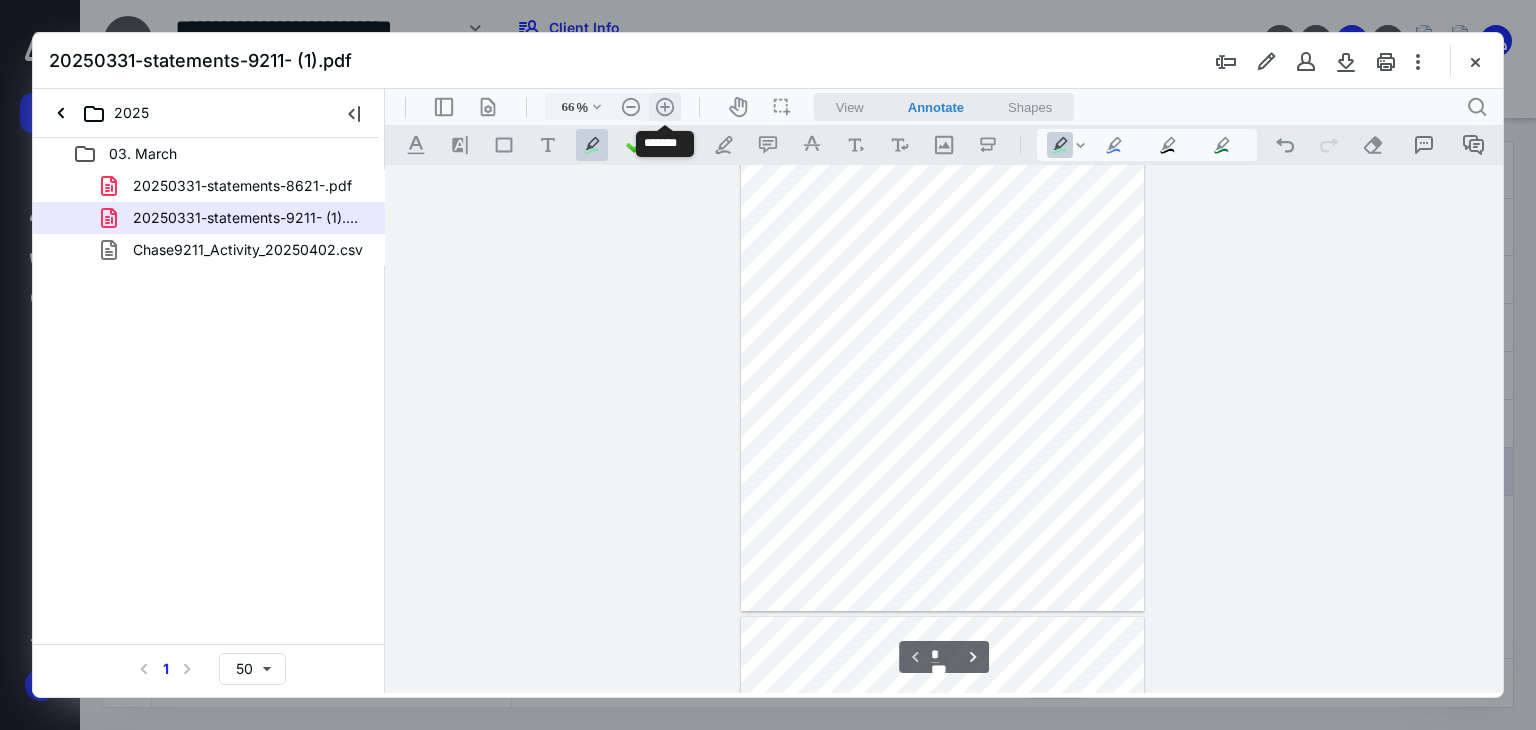 click on ".cls-1{fill:#abb0c4;} icon - header - zoom - in - line" at bounding box center (665, 107) 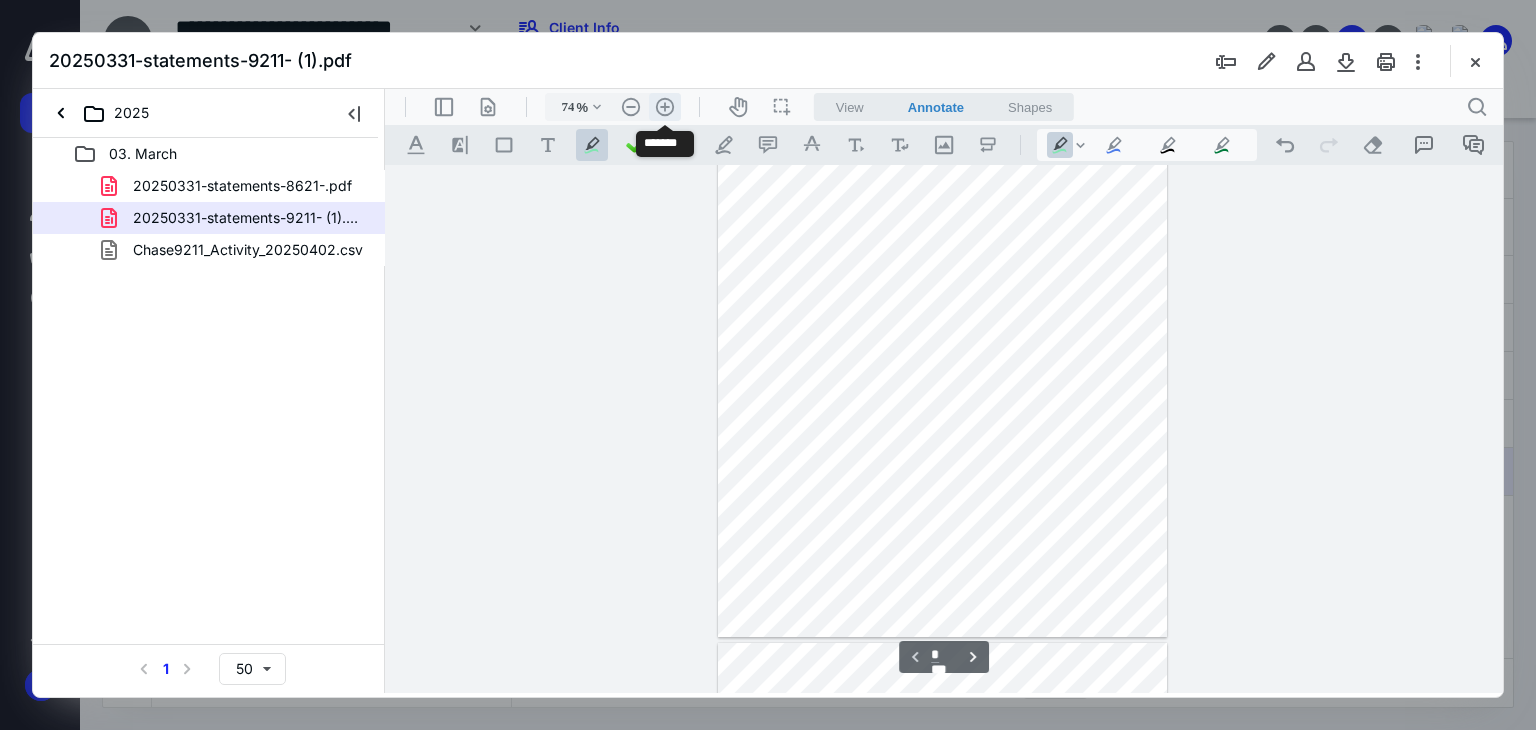 click on ".cls-1{fill:#abb0c4;} icon - header - zoom - in - line" at bounding box center (665, 107) 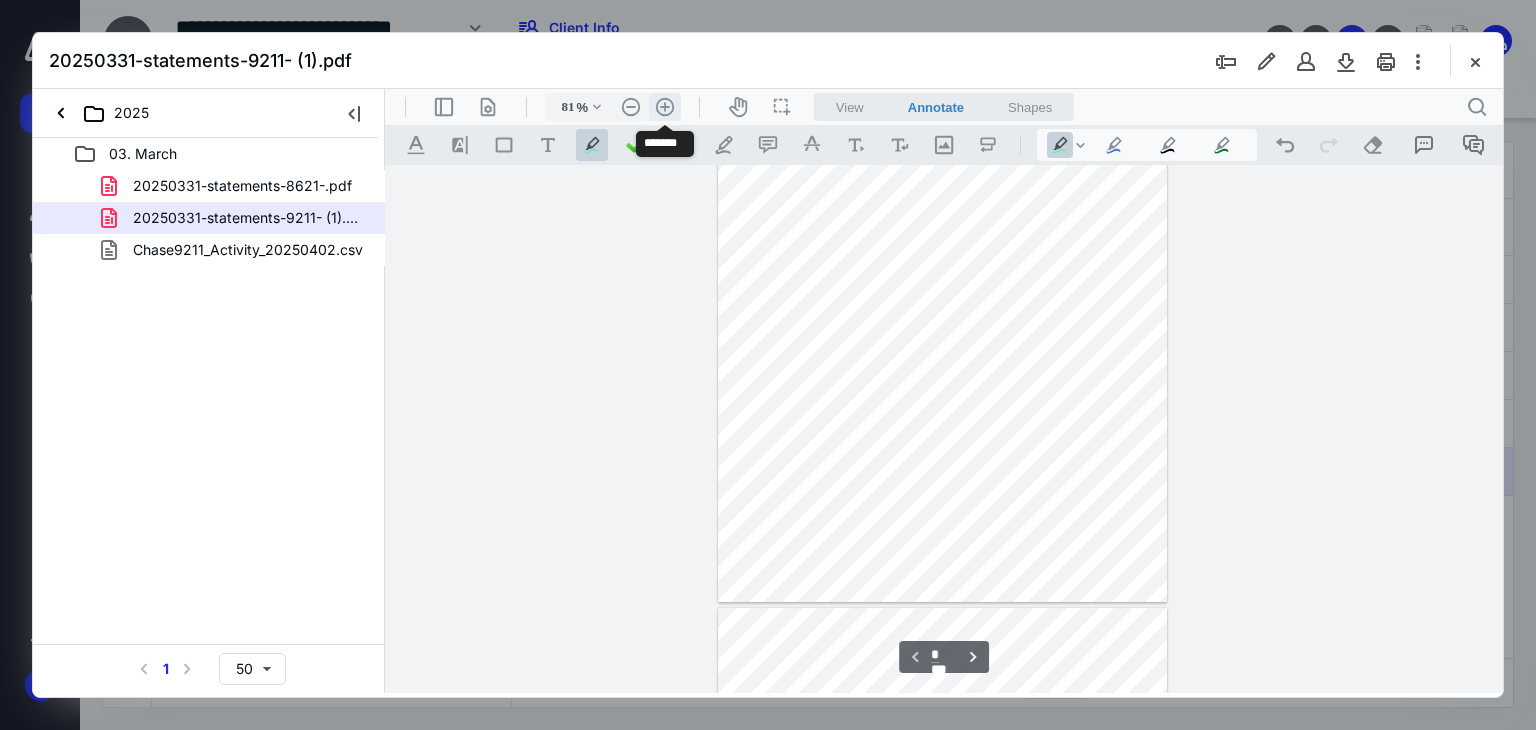 click on ".cls-1{fill:#abb0c4;} icon - header - zoom - in - line" at bounding box center (665, 107) 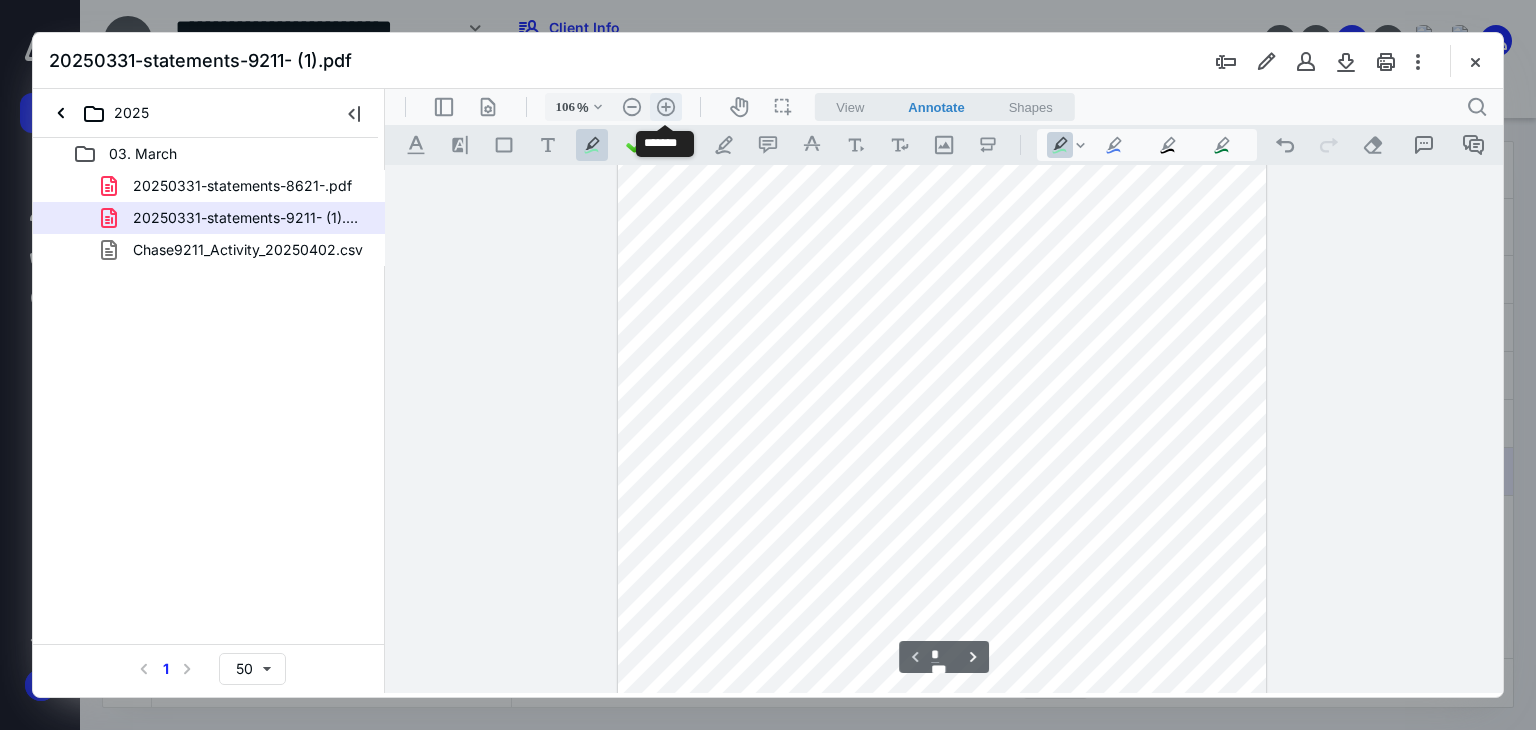 click on ".cls-1{fill:#abb0c4;} icon - header - zoom - in - line" at bounding box center [666, 107] 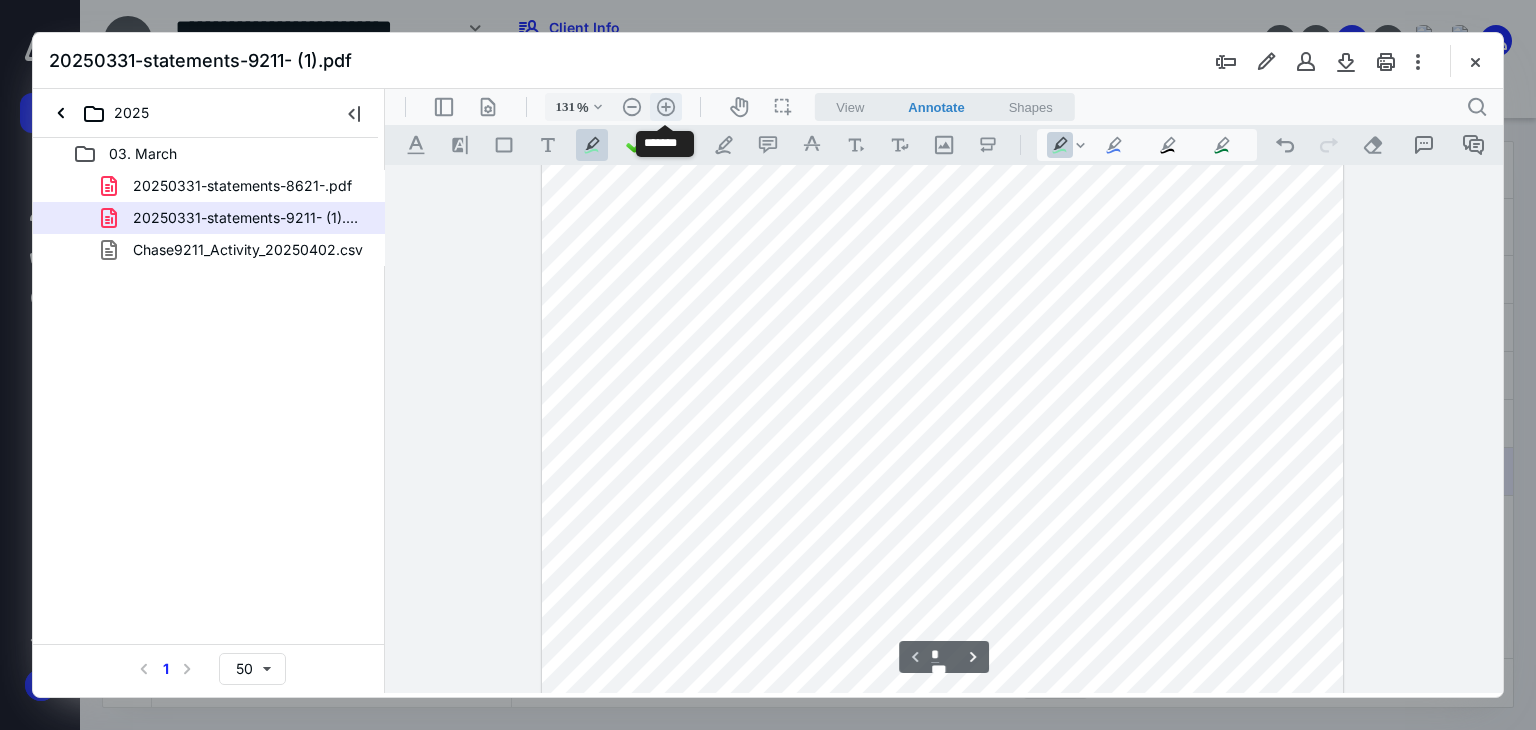 click on ".cls-1{fill:#abb0c4;} icon - header - zoom - in - line" at bounding box center (666, 107) 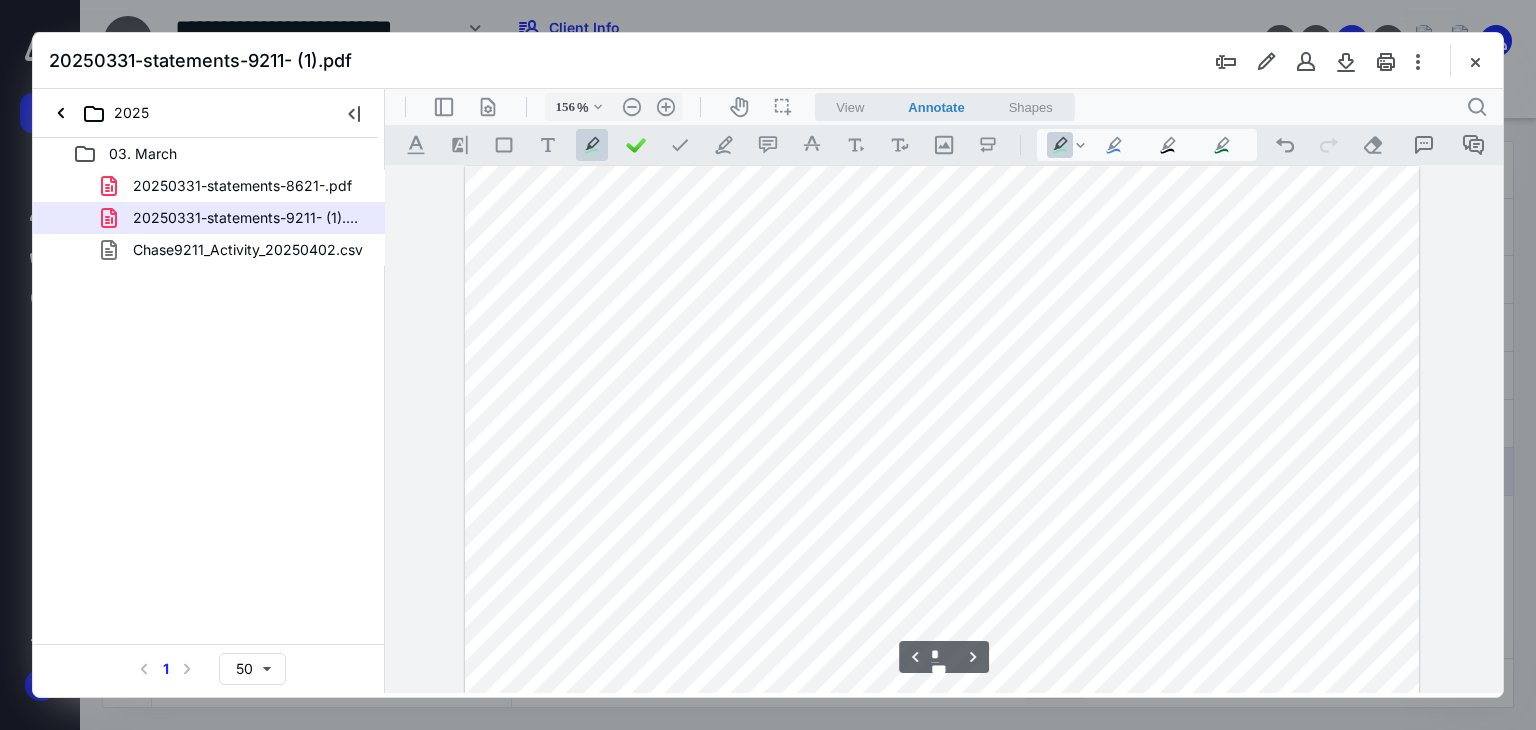 scroll, scrollTop: 5093, scrollLeft: 0, axis: vertical 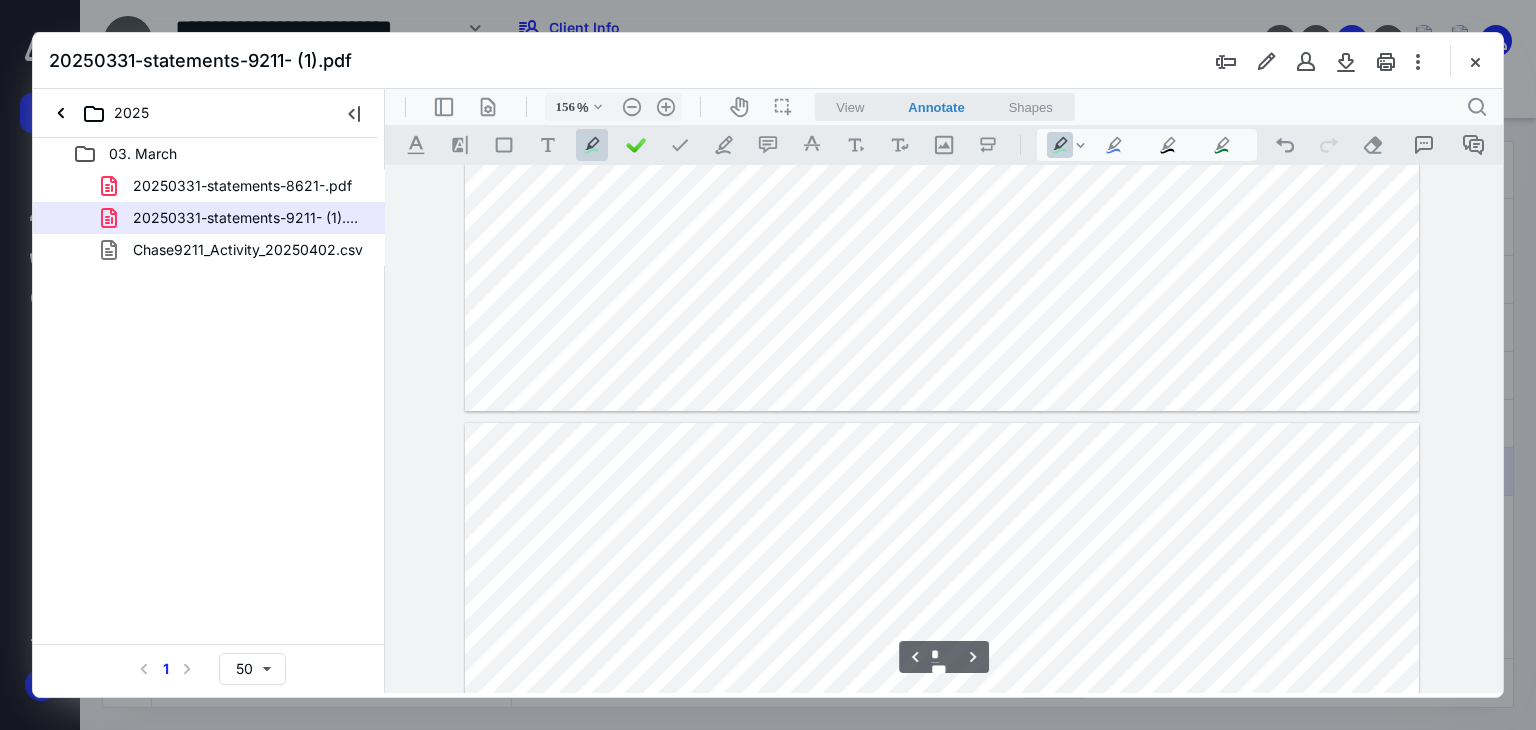 type on "*" 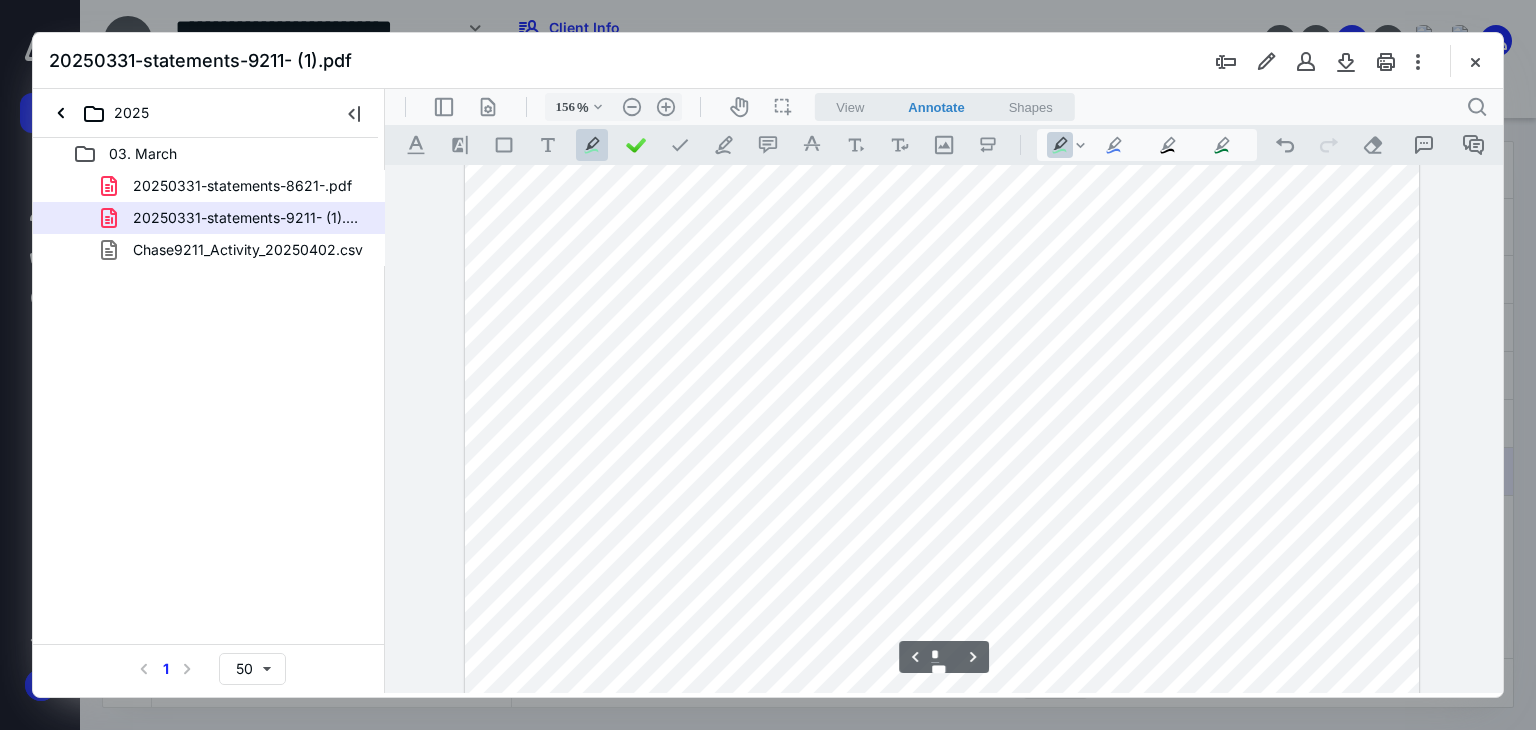 scroll, scrollTop: 3793, scrollLeft: 0, axis: vertical 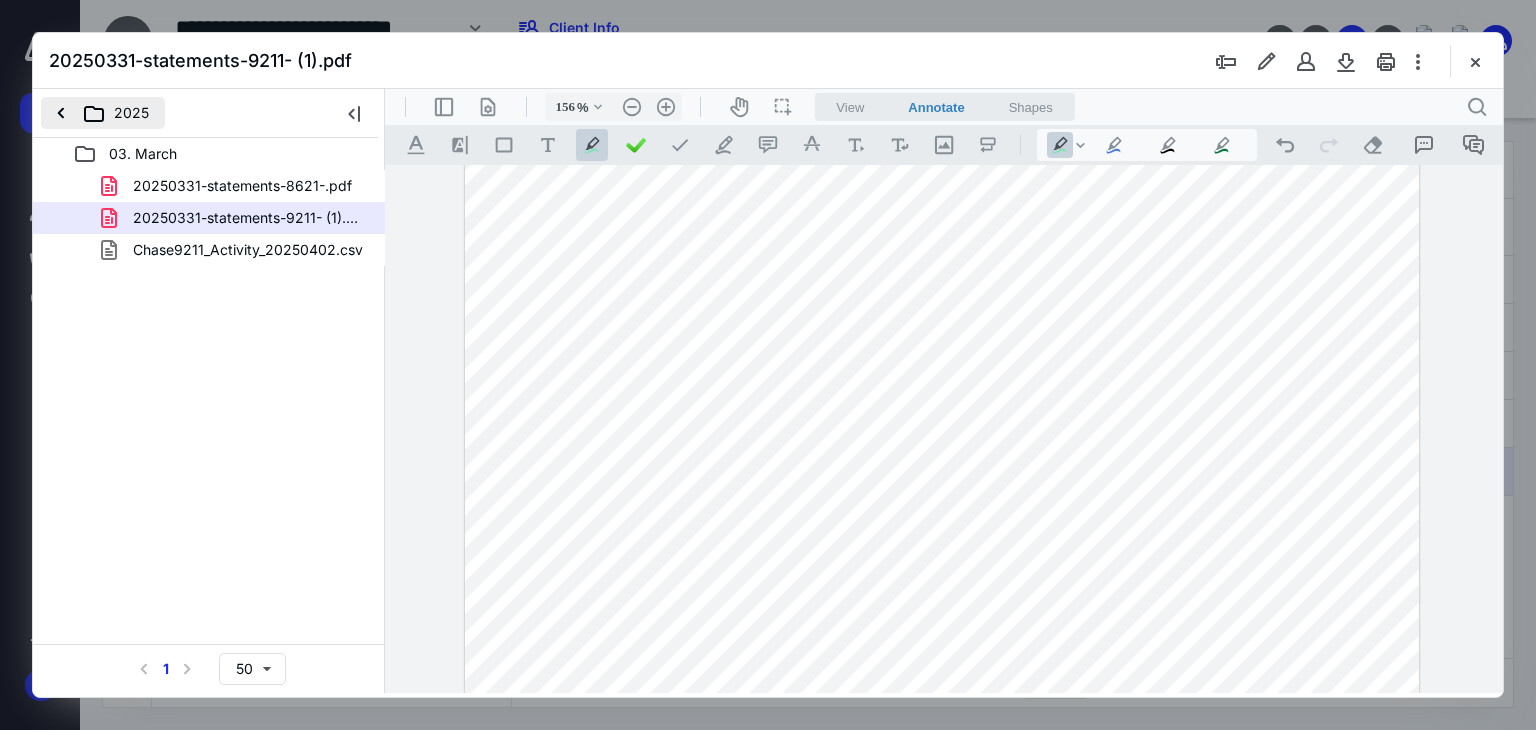 click on "2025" at bounding box center (103, 113) 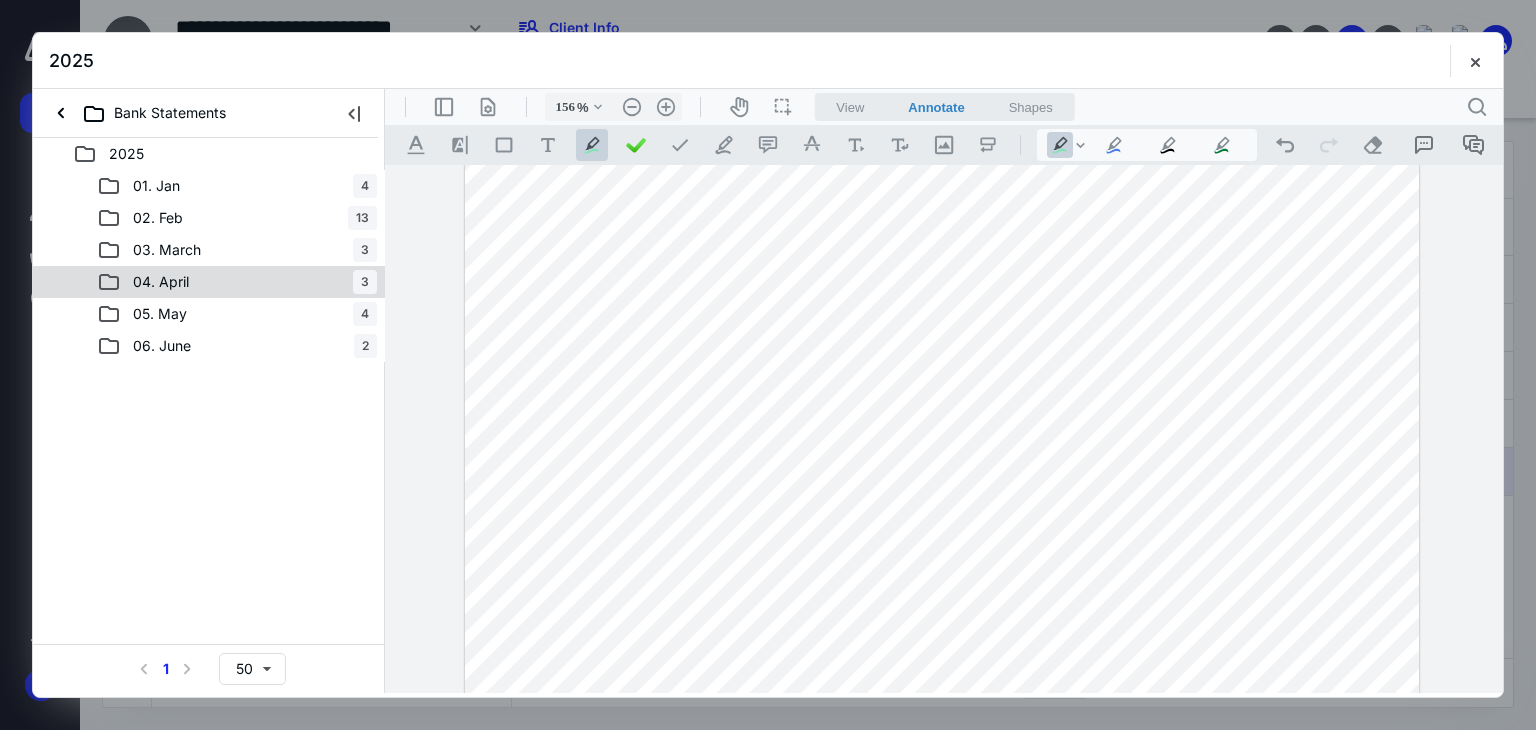 click on "04. April" at bounding box center [161, 282] 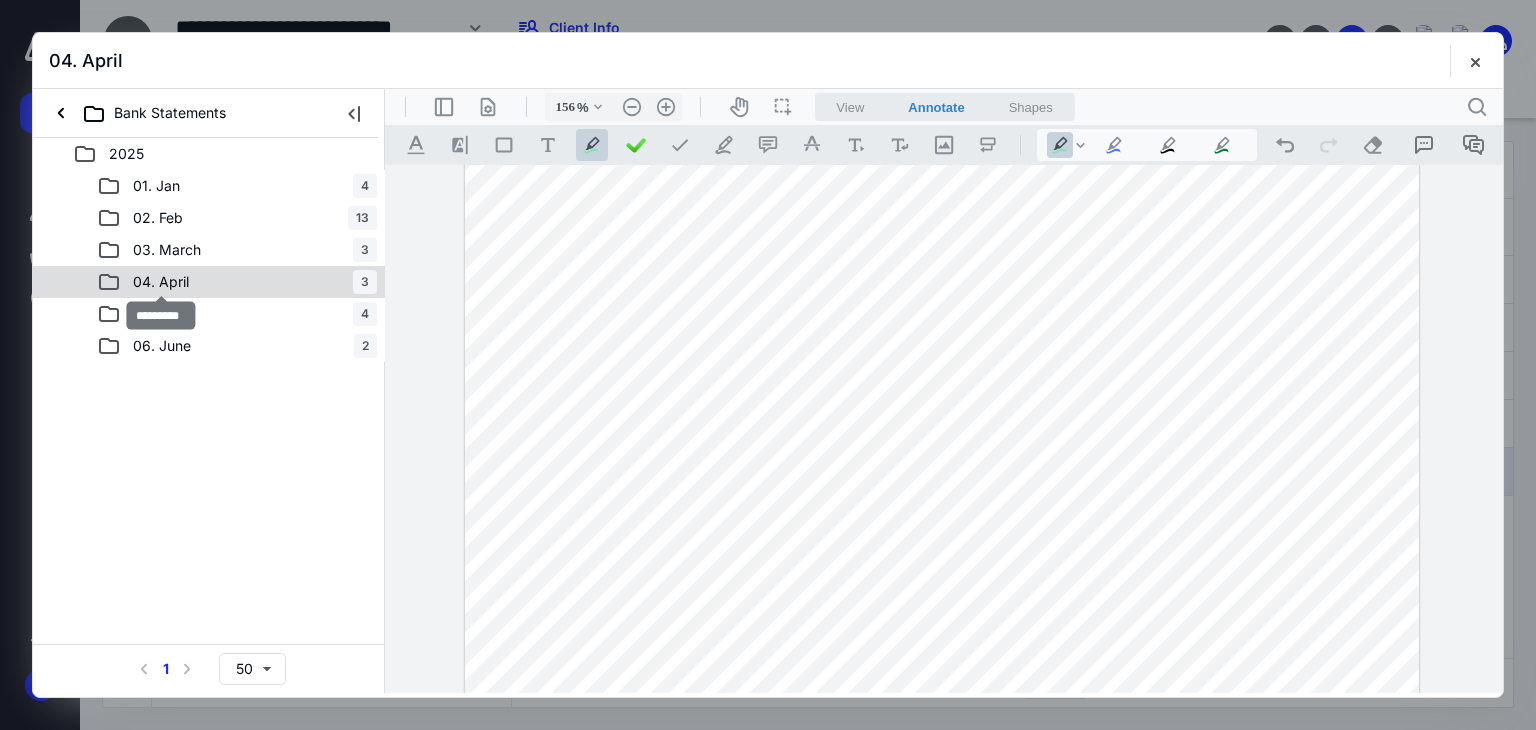 click on "04. April" at bounding box center (161, 282) 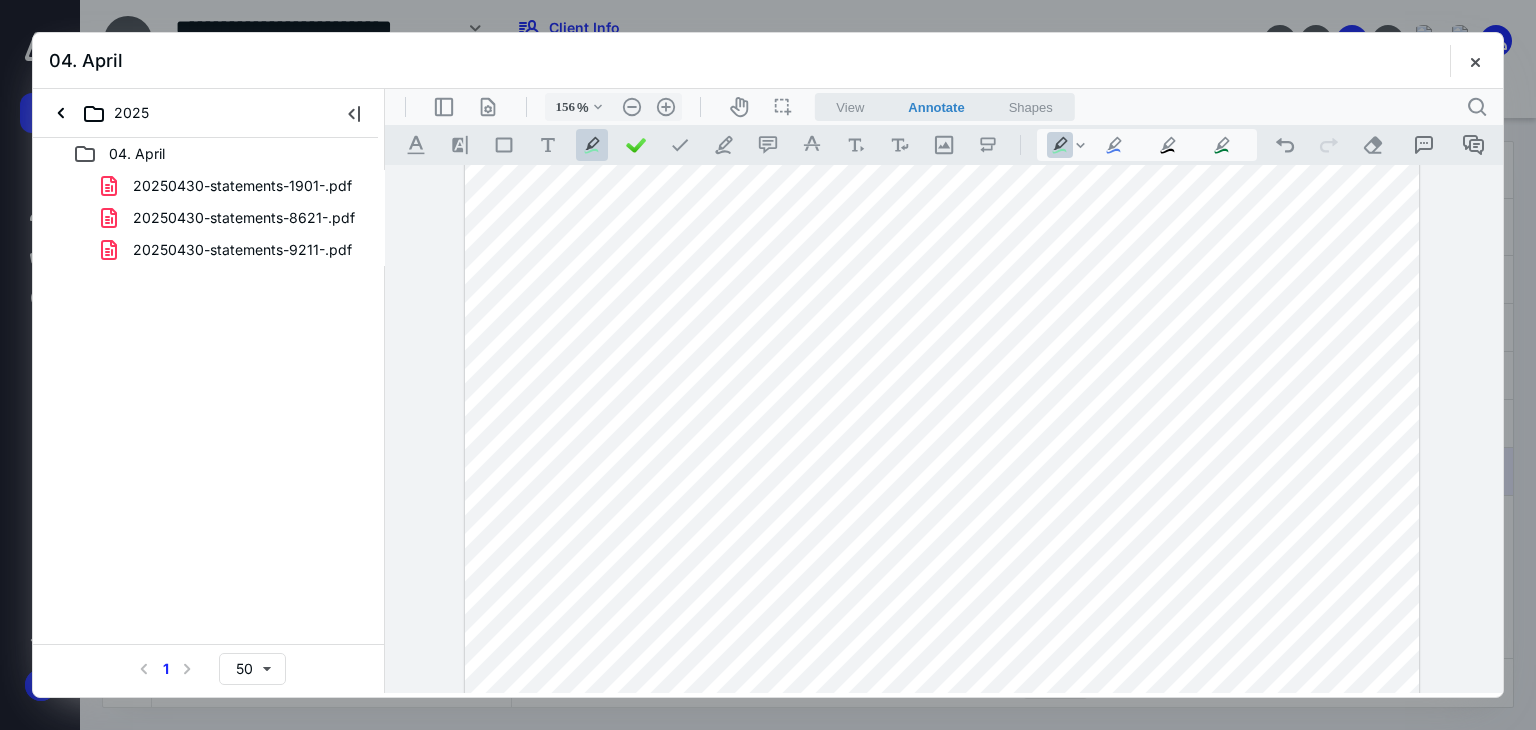 click on "20250430-statements-9211-.pdf" at bounding box center (242, 250) 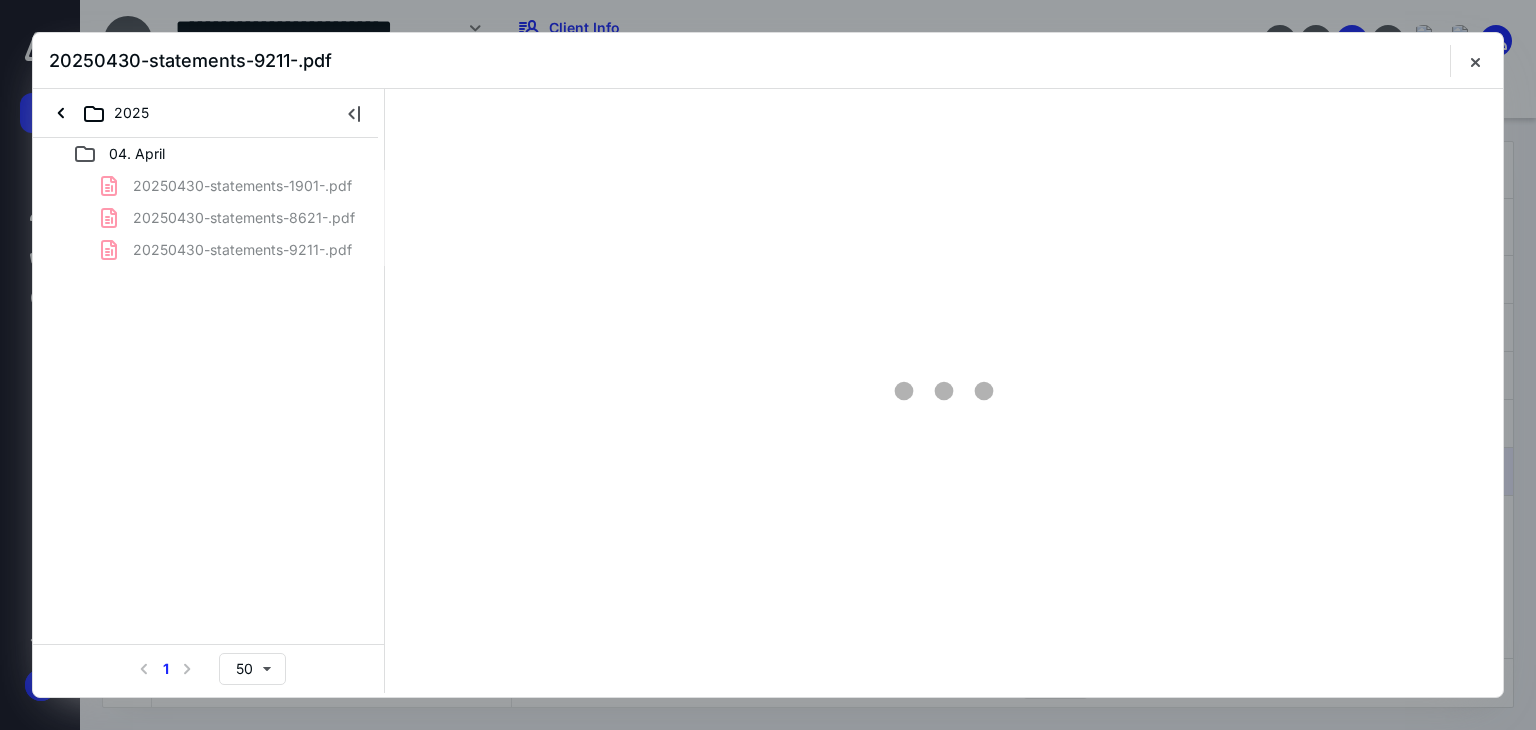 click on "20250430-statements-1901-.pdf 20250430-statements-8621-.pdf 20250430-statements-9211-.pdf" at bounding box center [209, 218] 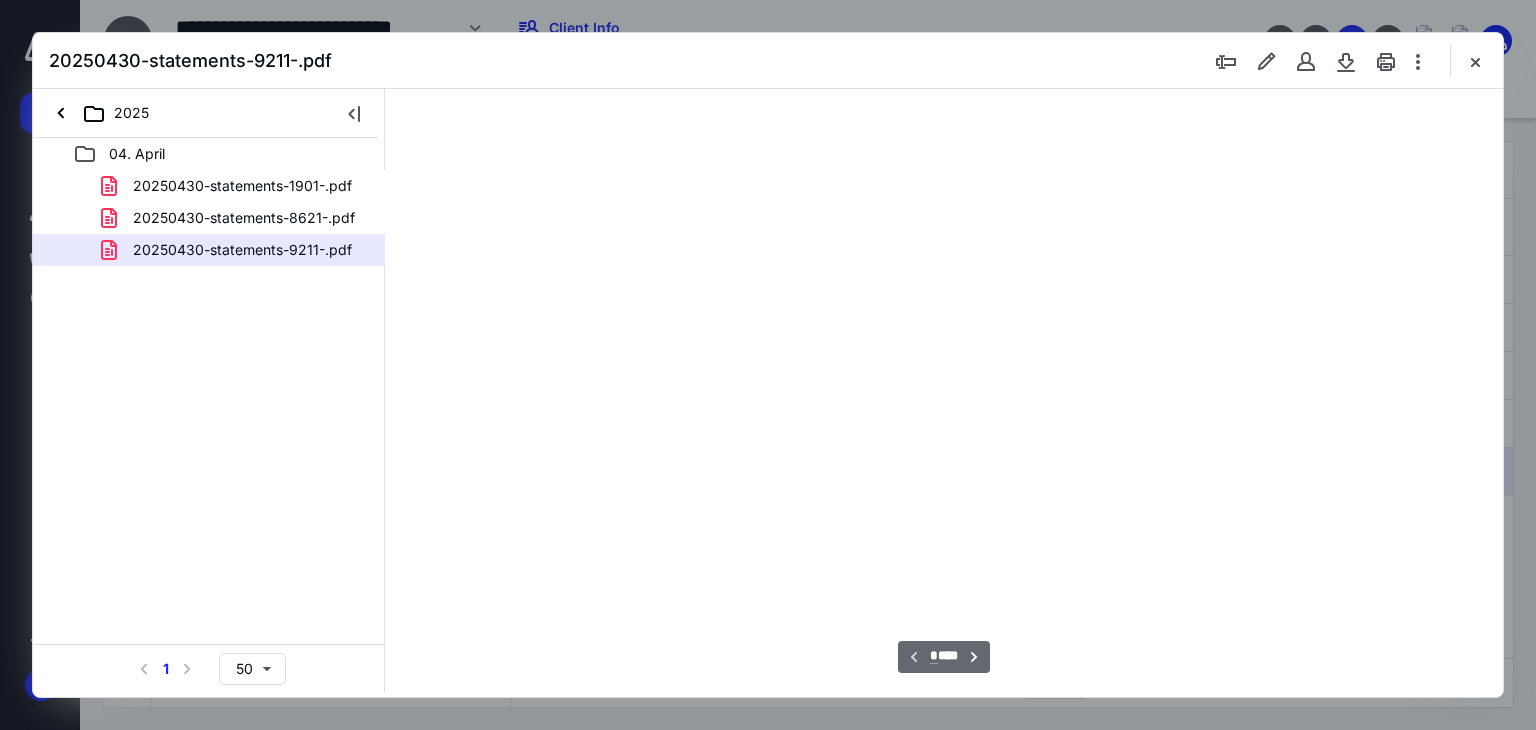 scroll, scrollTop: 79, scrollLeft: 0, axis: vertical 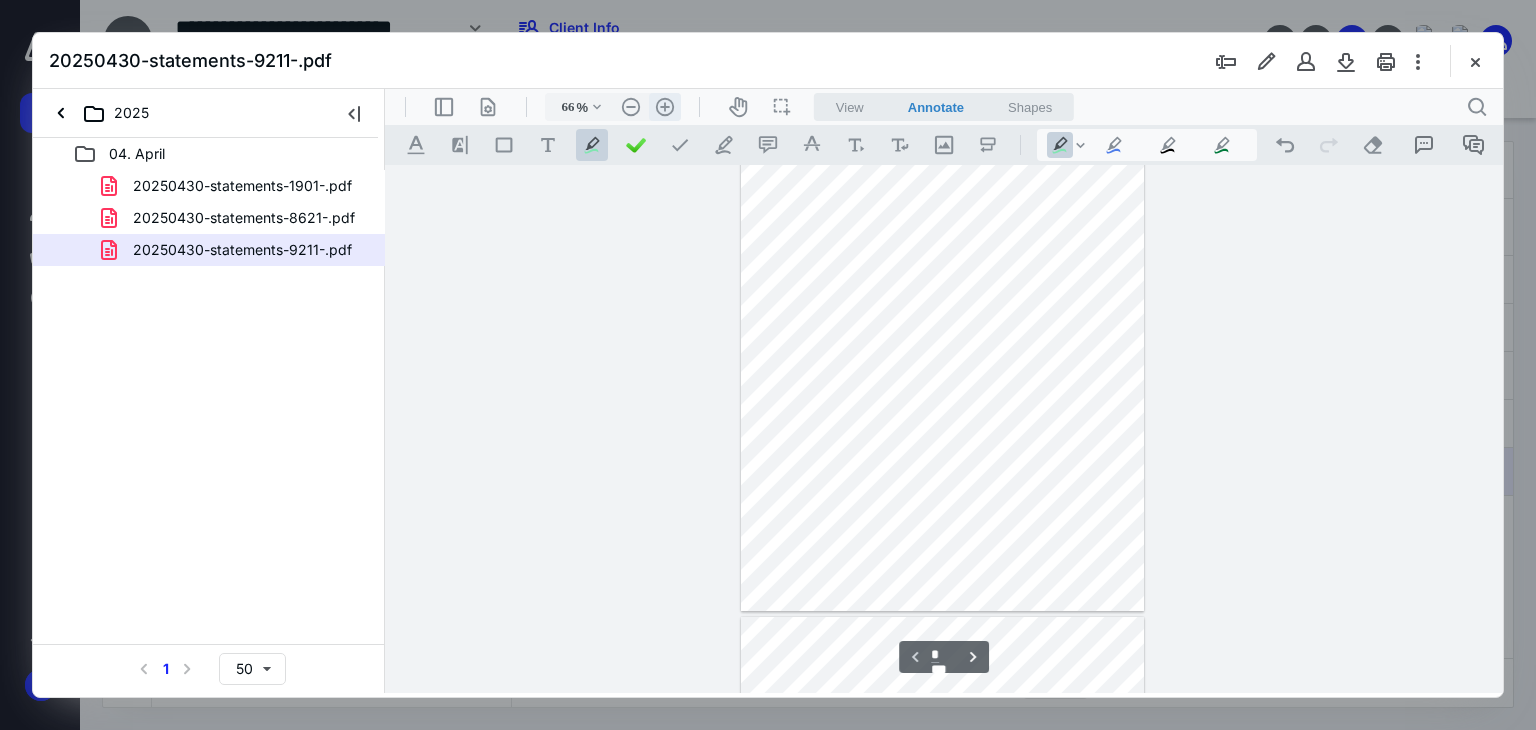 click on ".cls-1{fill:#abb0c4;} icon - header - zoom - in - line" at bounding box center [665, 107] 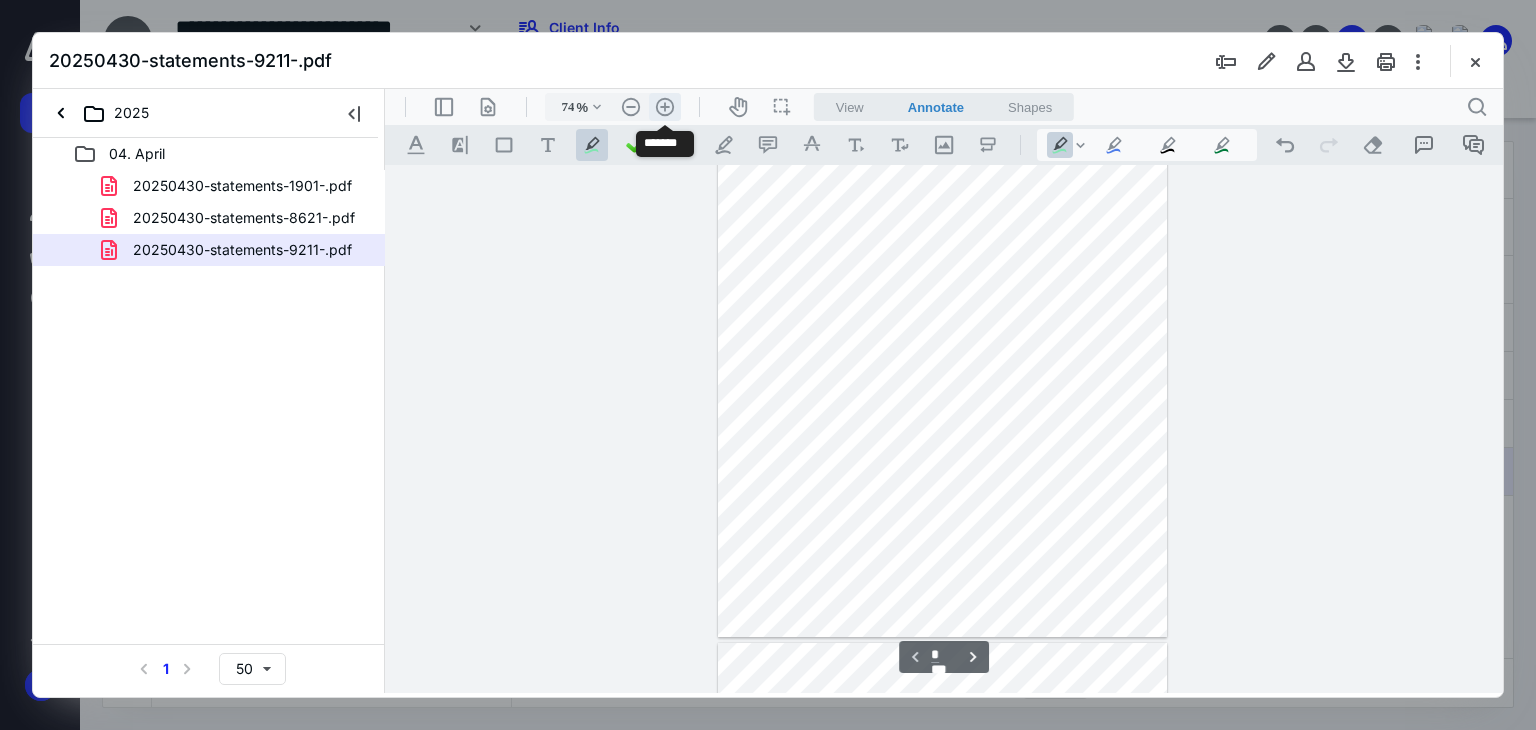 click on ".cls-1{fill:#abb0c4;} icon - header - zoom - in - line" at bounding box center (665, 107) 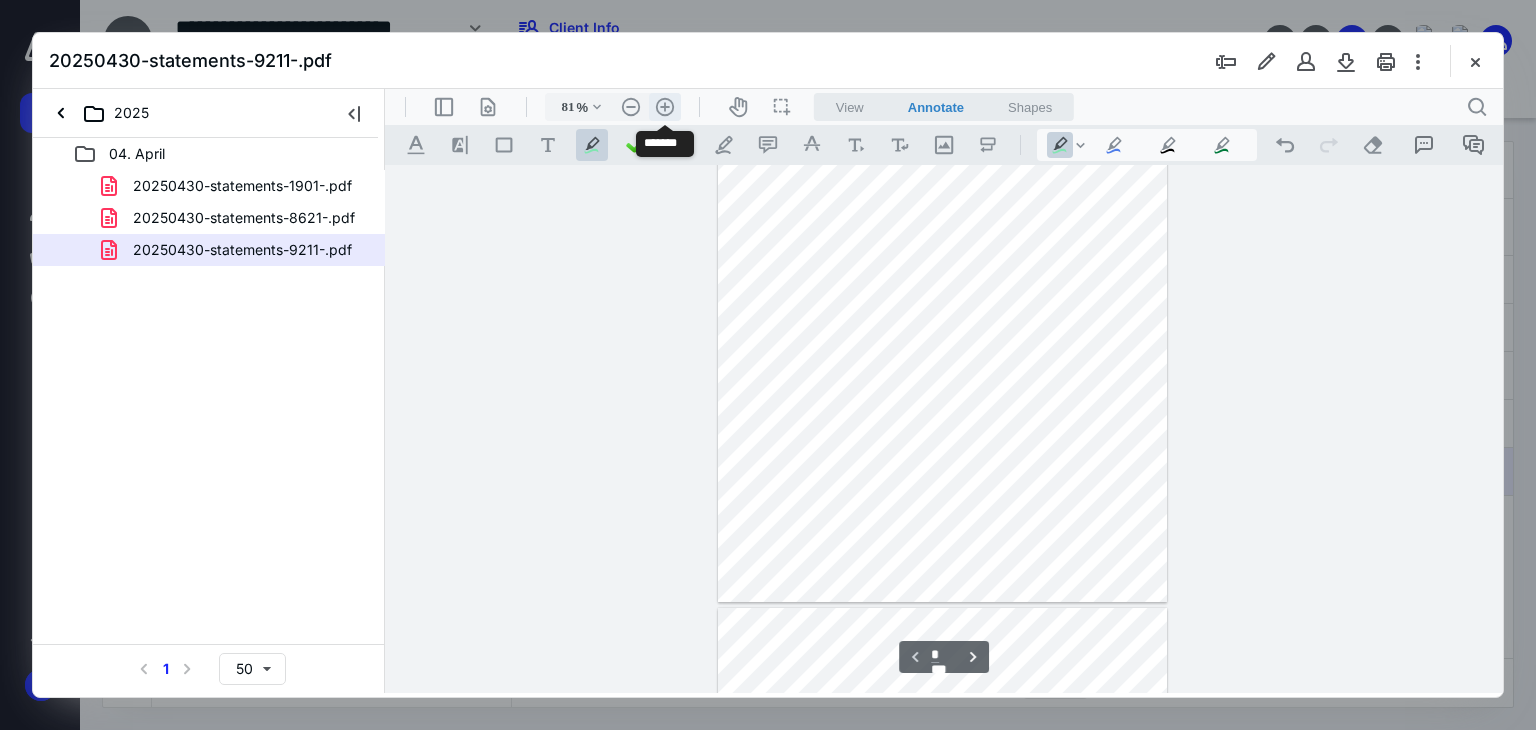 click on ".cls-1{fill:#abb0c4;} icon - header - zoom - in - line" at bounding box center (665, 107) 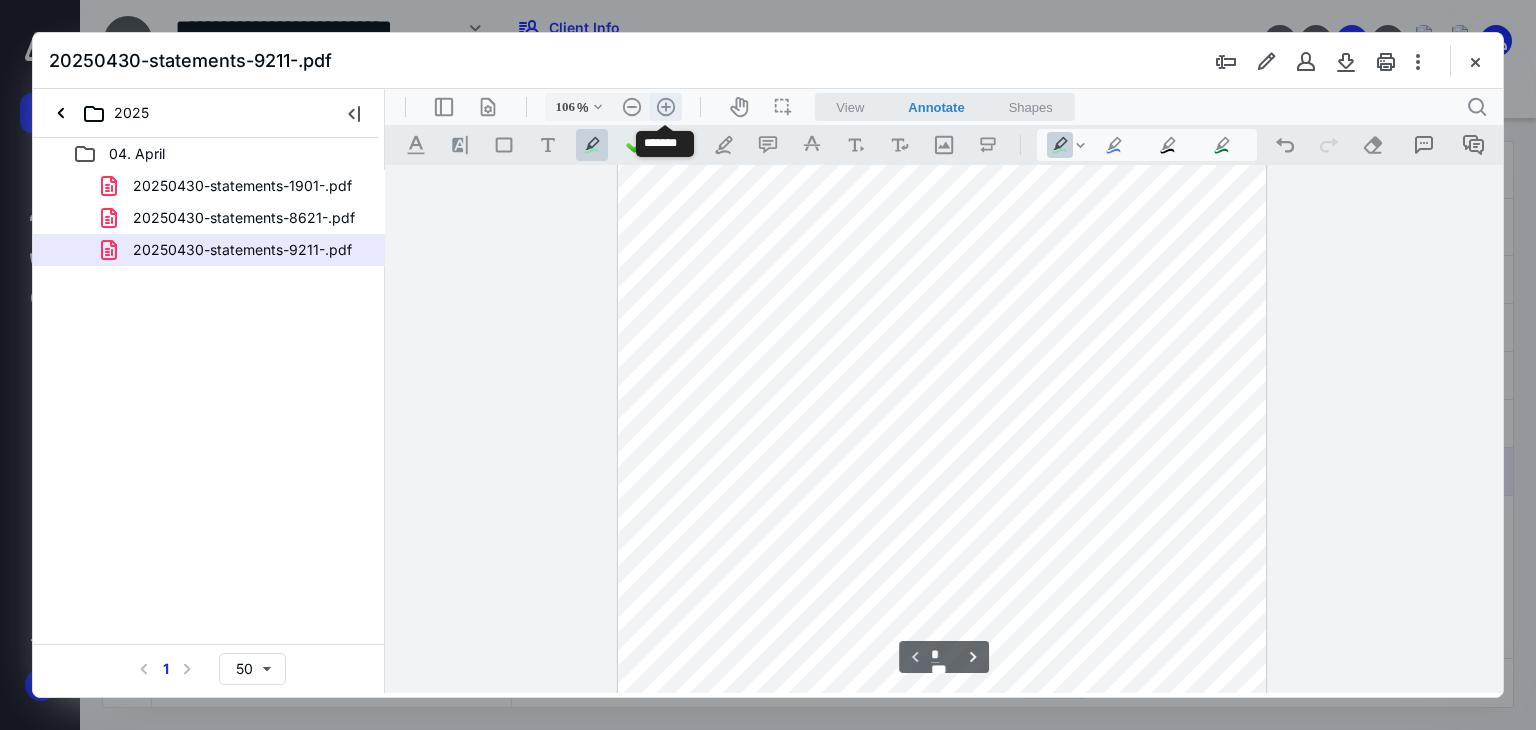 click on ".cls-1{fill:#abb0c4;} icon - header - zoom - in - line" at bounding box center (666, 107) 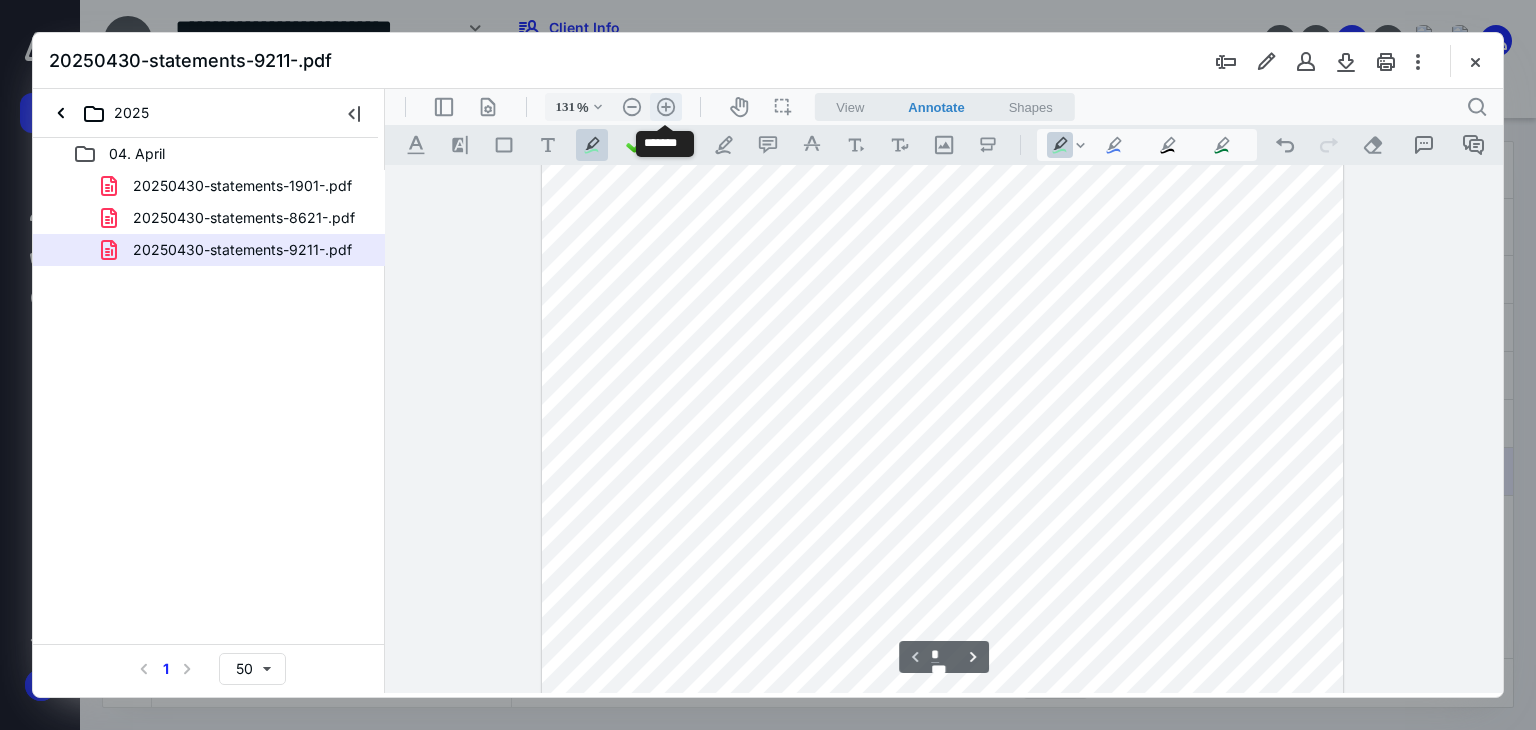 click on ".cls-1{fill:#abb0c4;} icon - header - zoom - in - line" at bounding box center (666, 107) 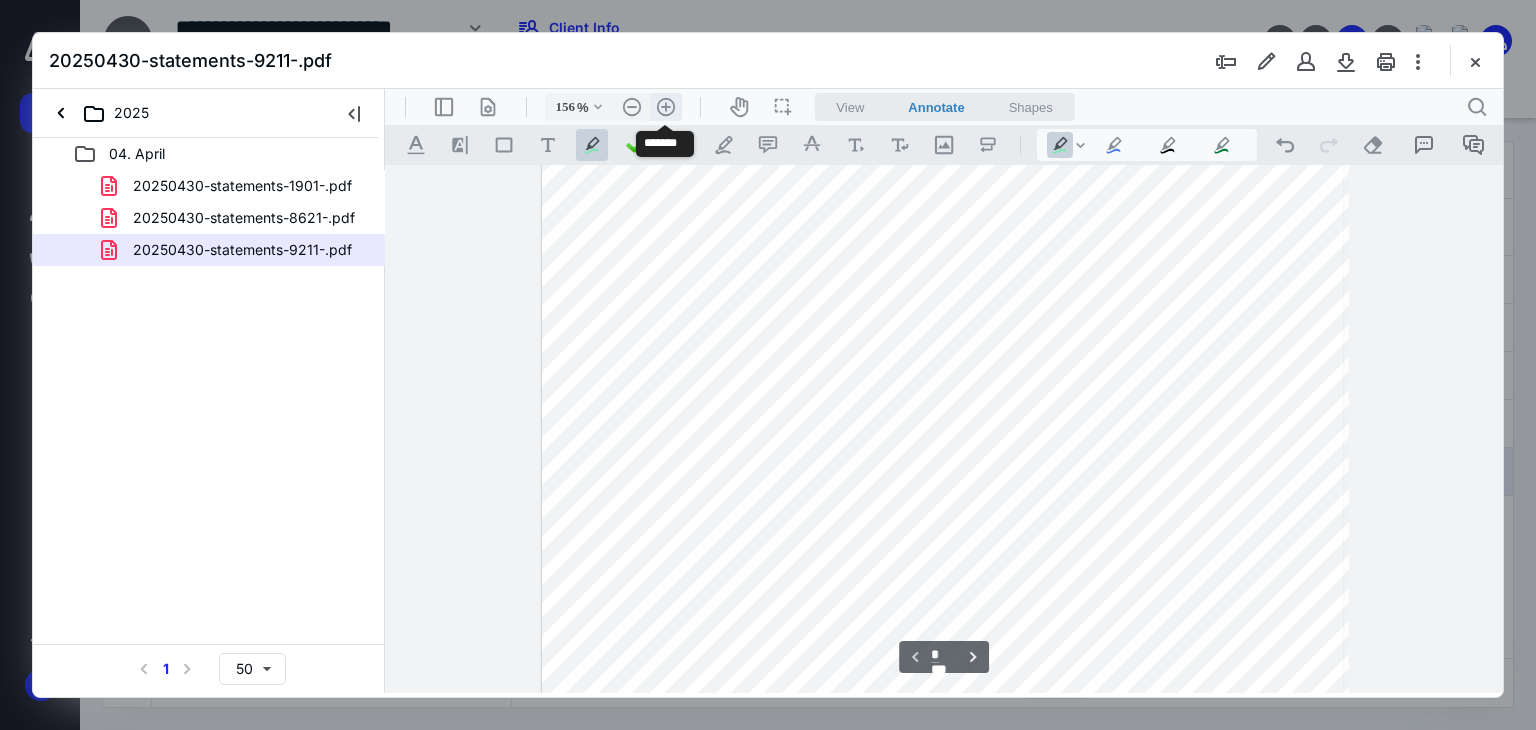 scroll, scrollTop: 493, scrollLeft: 0, axis: vertical 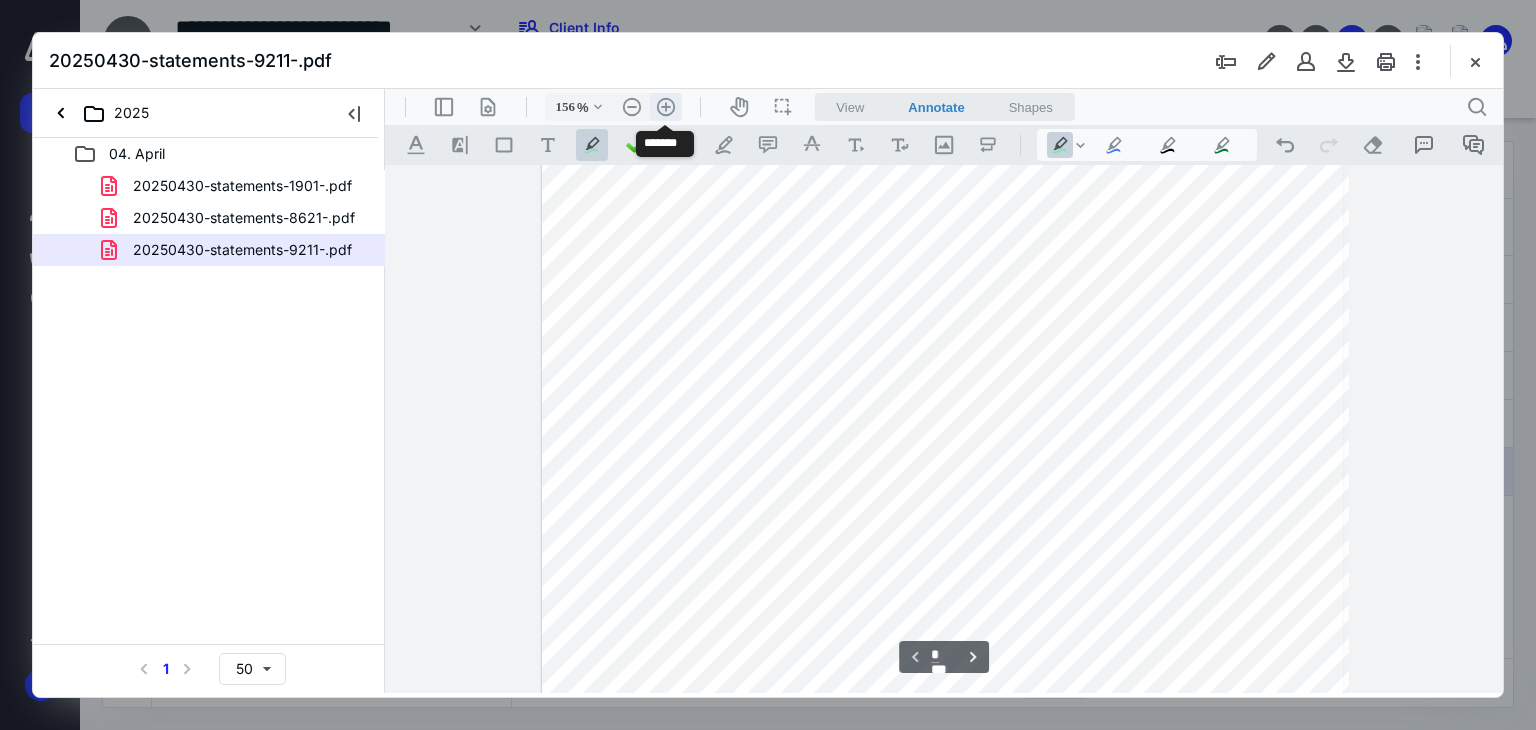 click on ".cls-1{fill:#abb0c4;} icon - header - zoom - in - line" at bounding box center [666, 107] 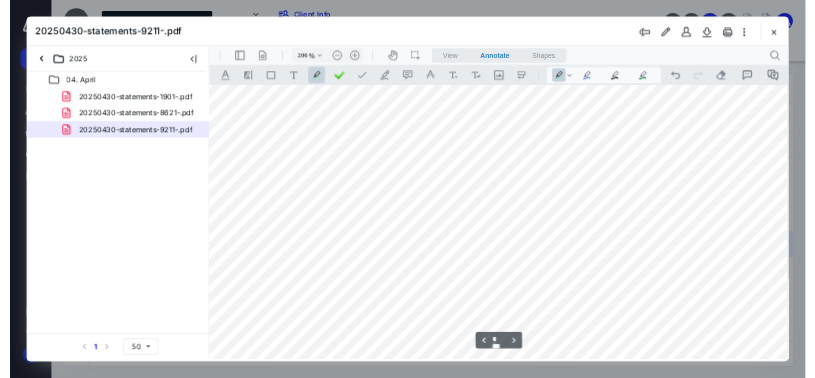 scroll, scrollTop: 2224, scrollLeft: 85, axis: both 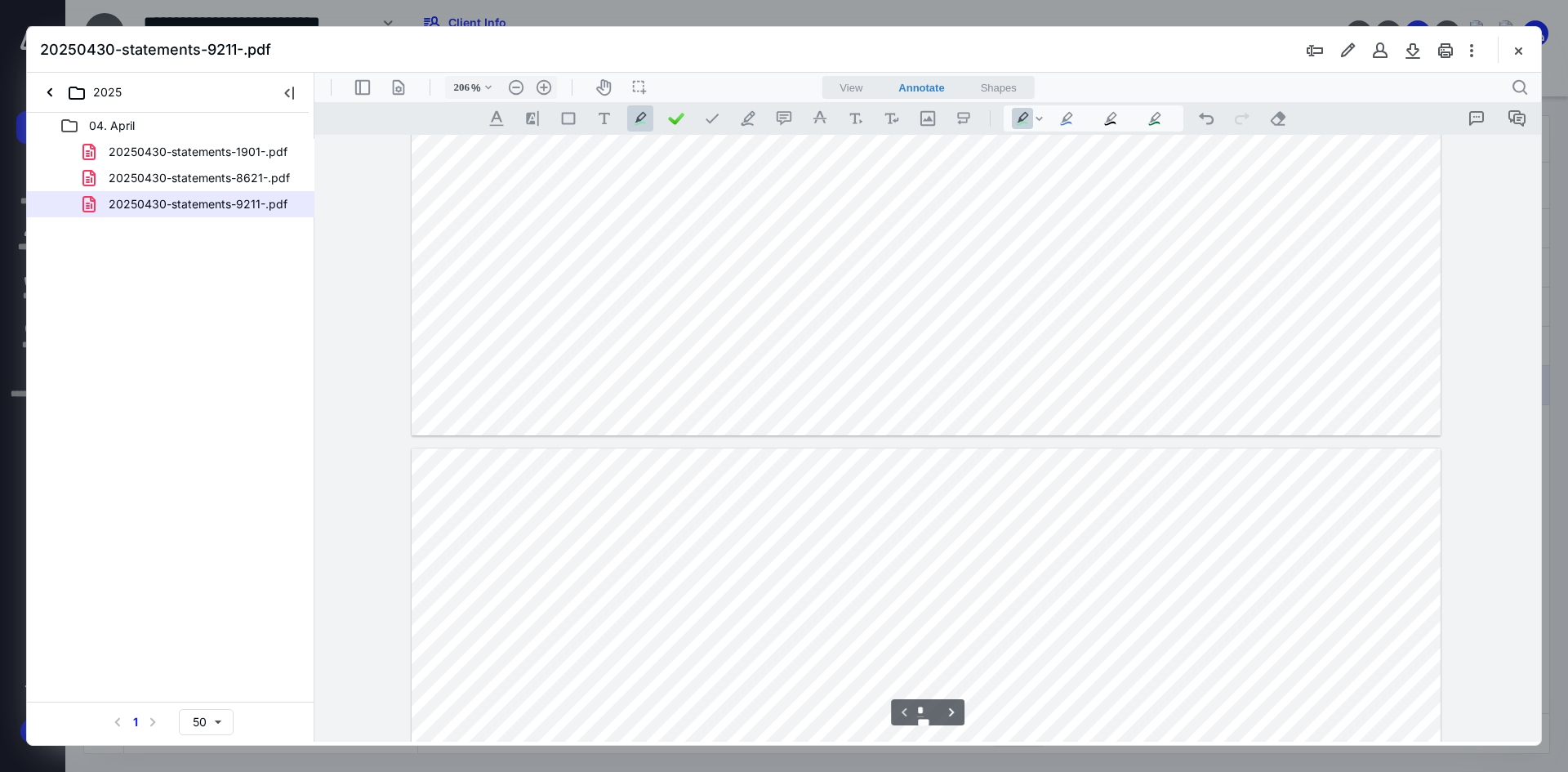 type on "*" 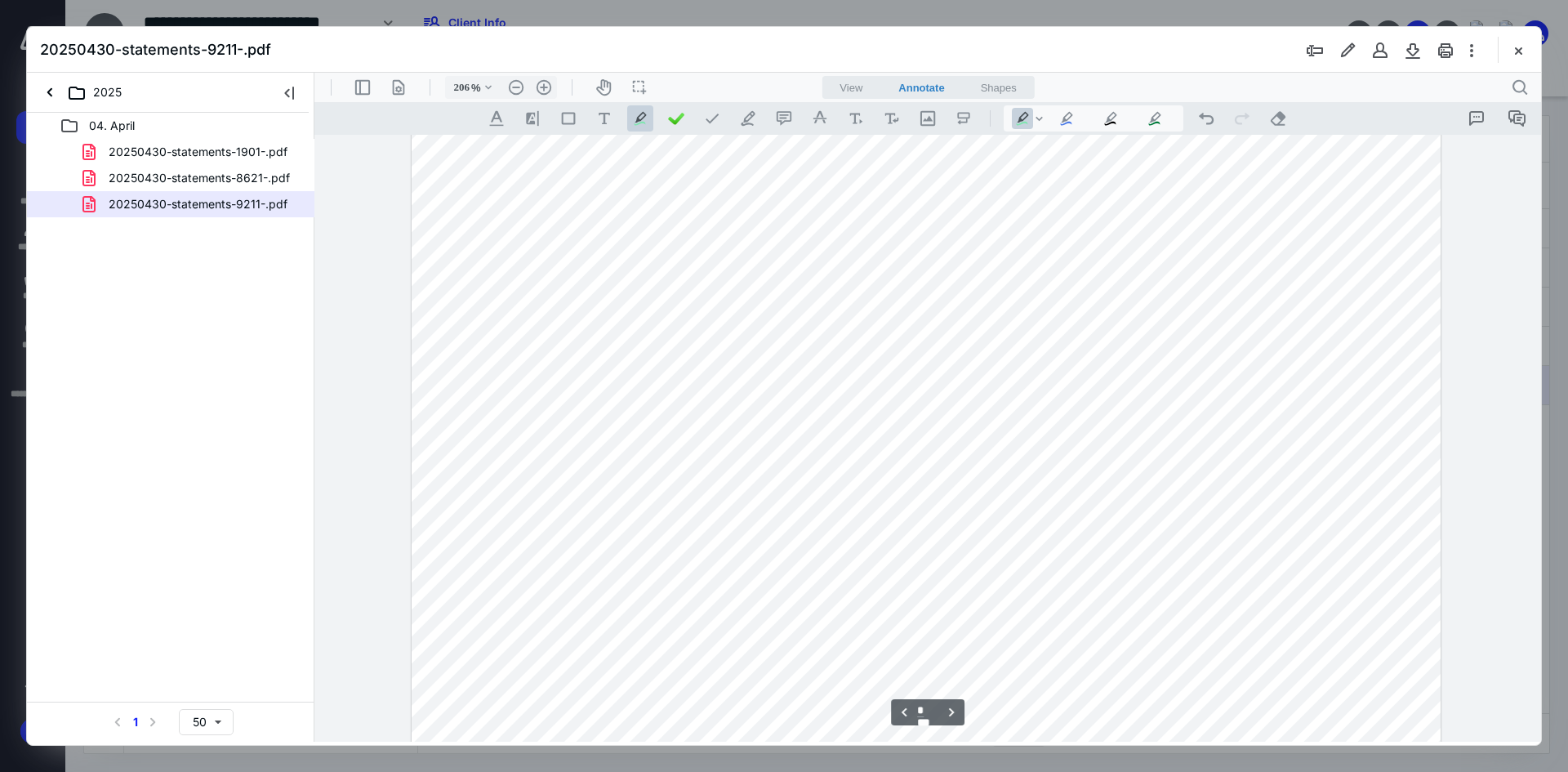 scroll, scrollTop: 1389, scrollLeft: 0, axis: vertical 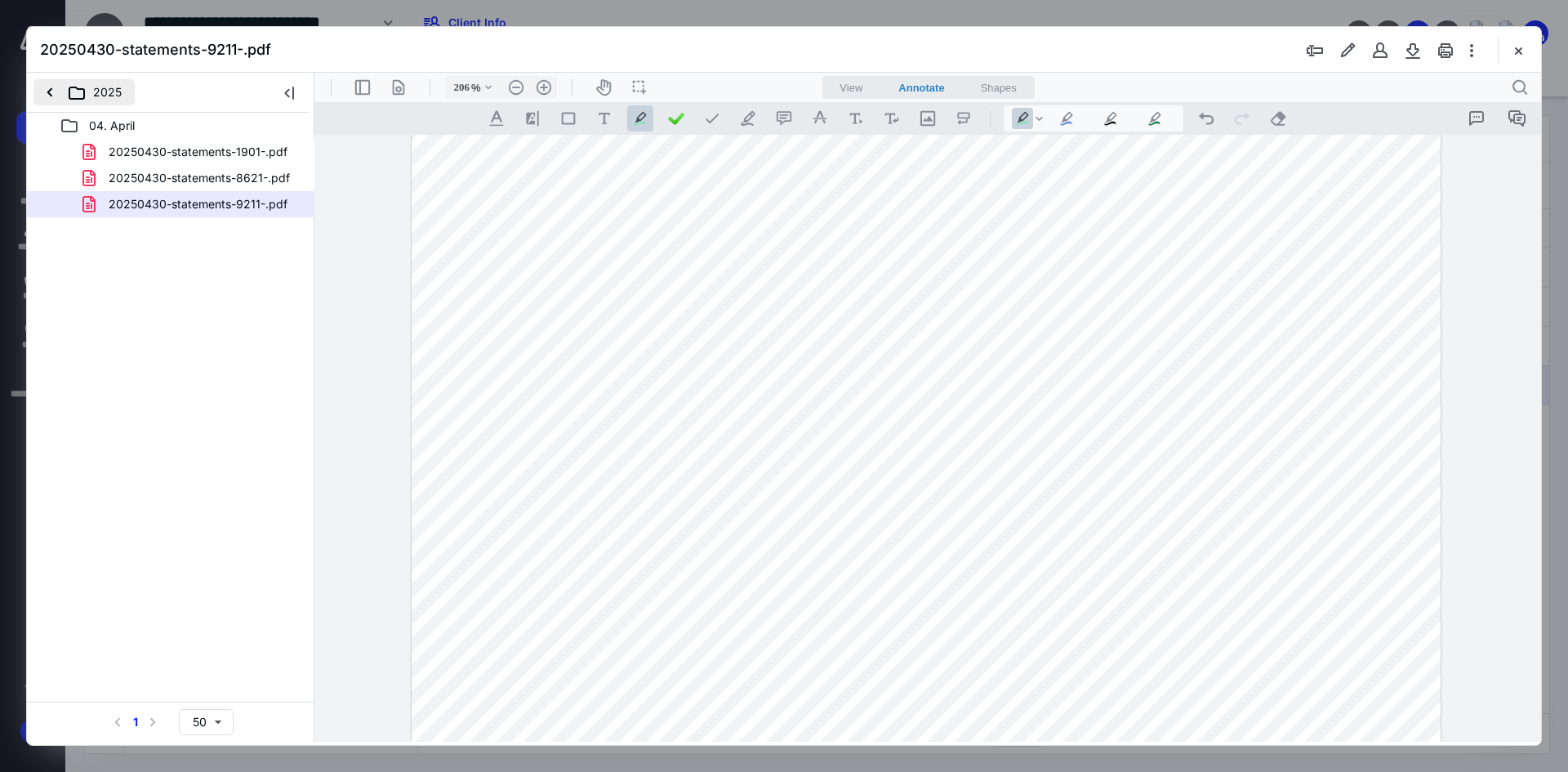 click on "2025" at bounding box center (84, 92) 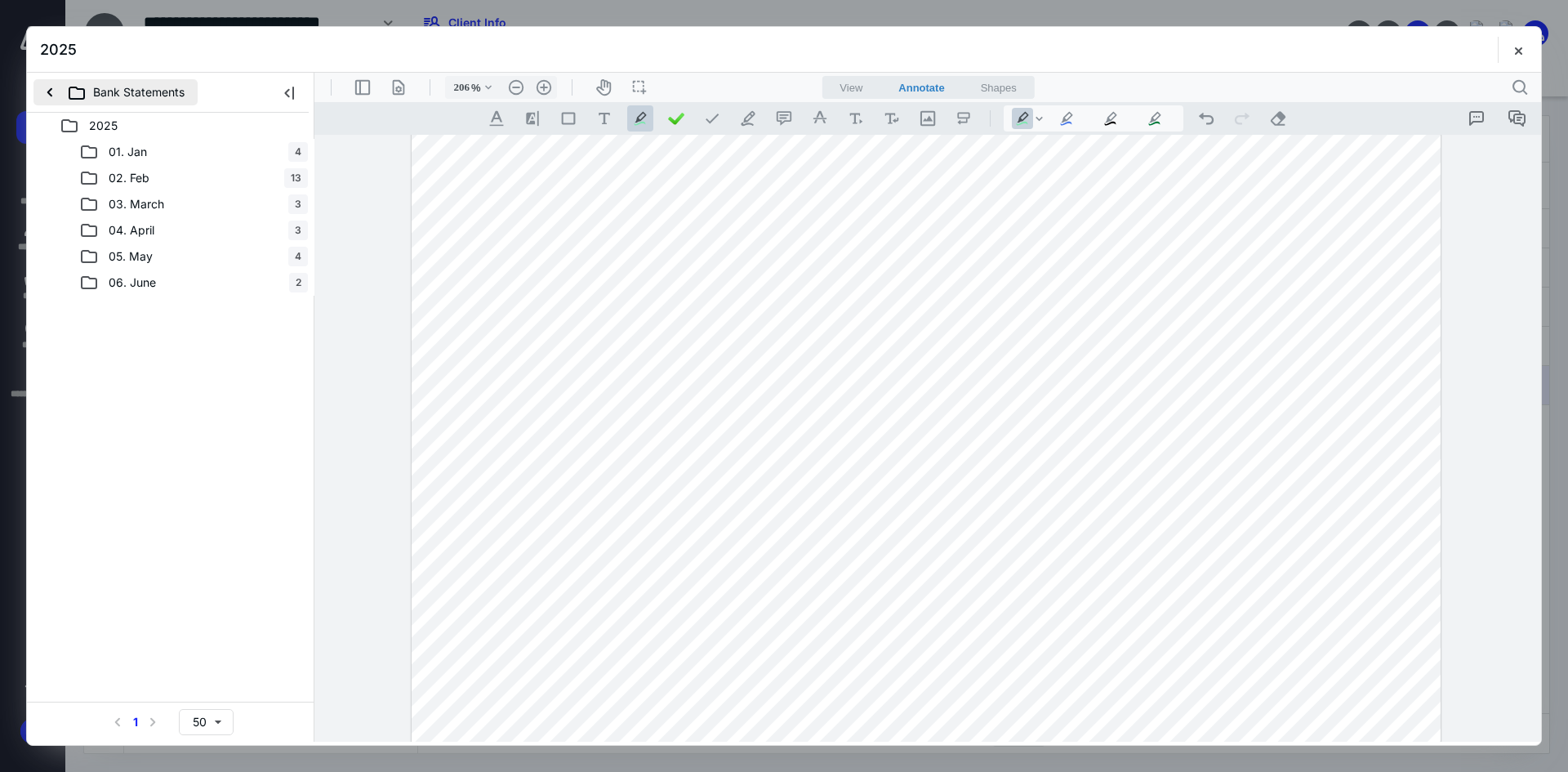 click on "Bank Statements" at bounding box center (115, 92) 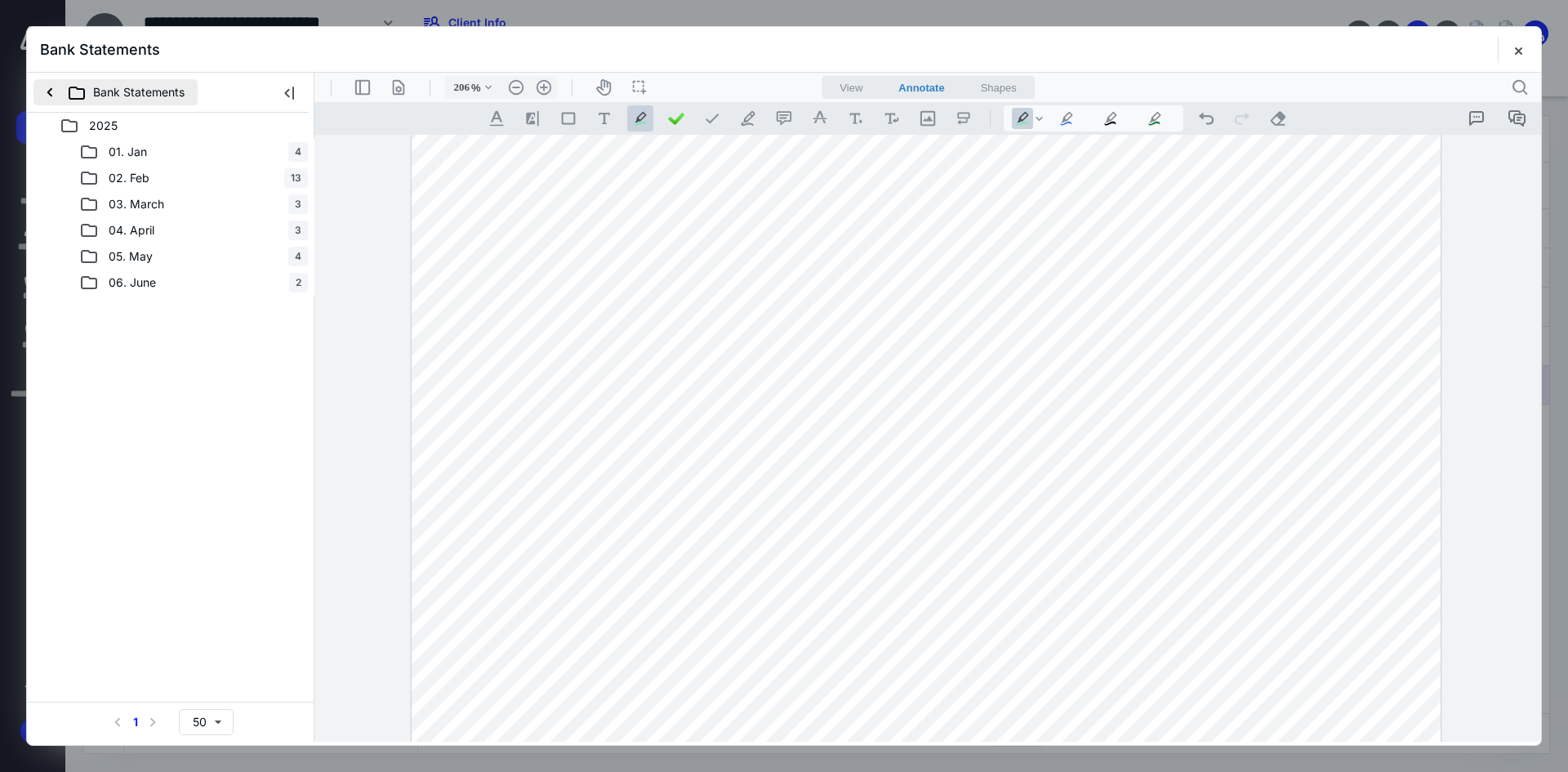 click on "Bank Statements" at bounding box center [115, 92] 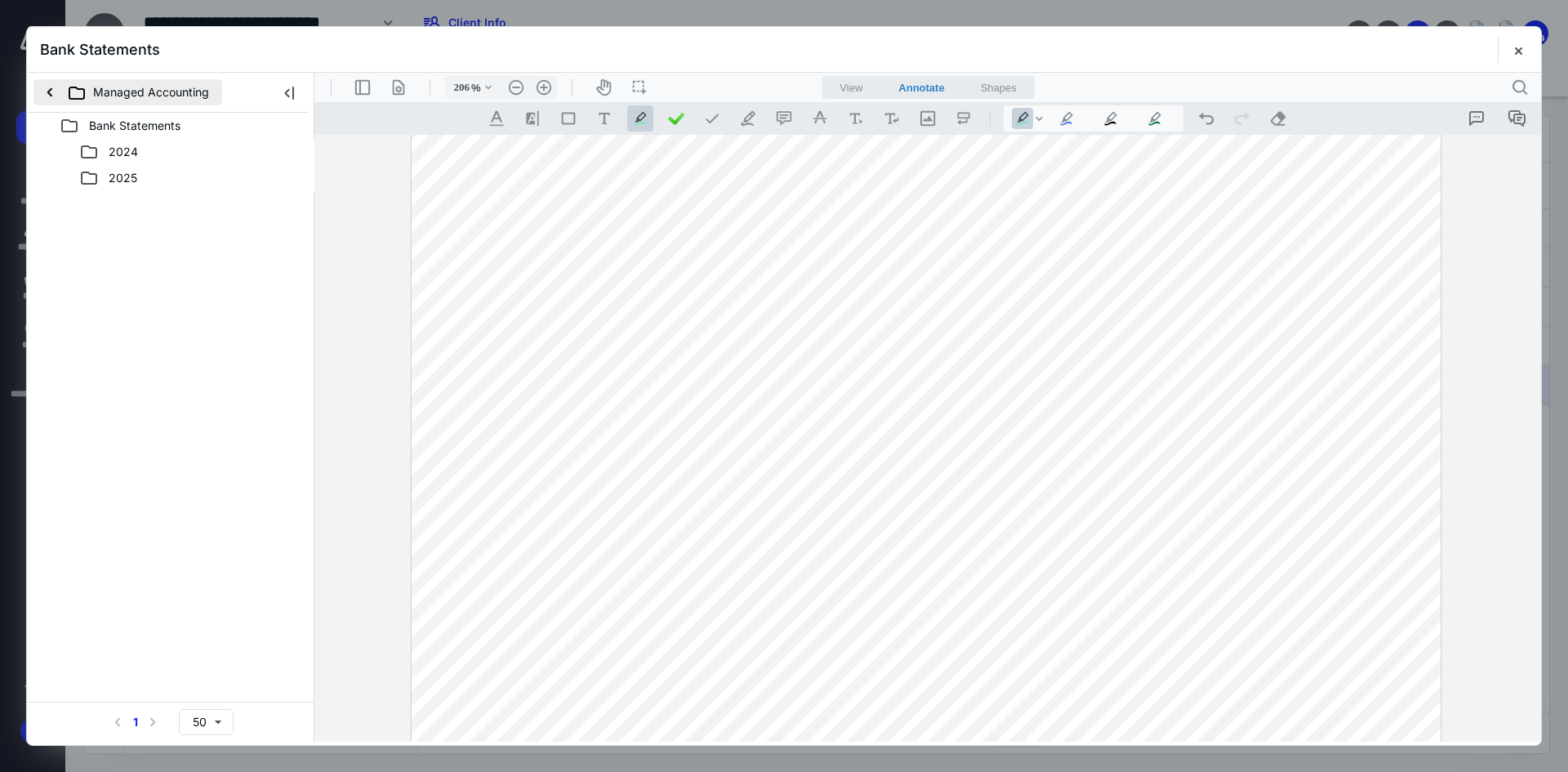click on "Managed Accounting" at bounding box center (127, 92) 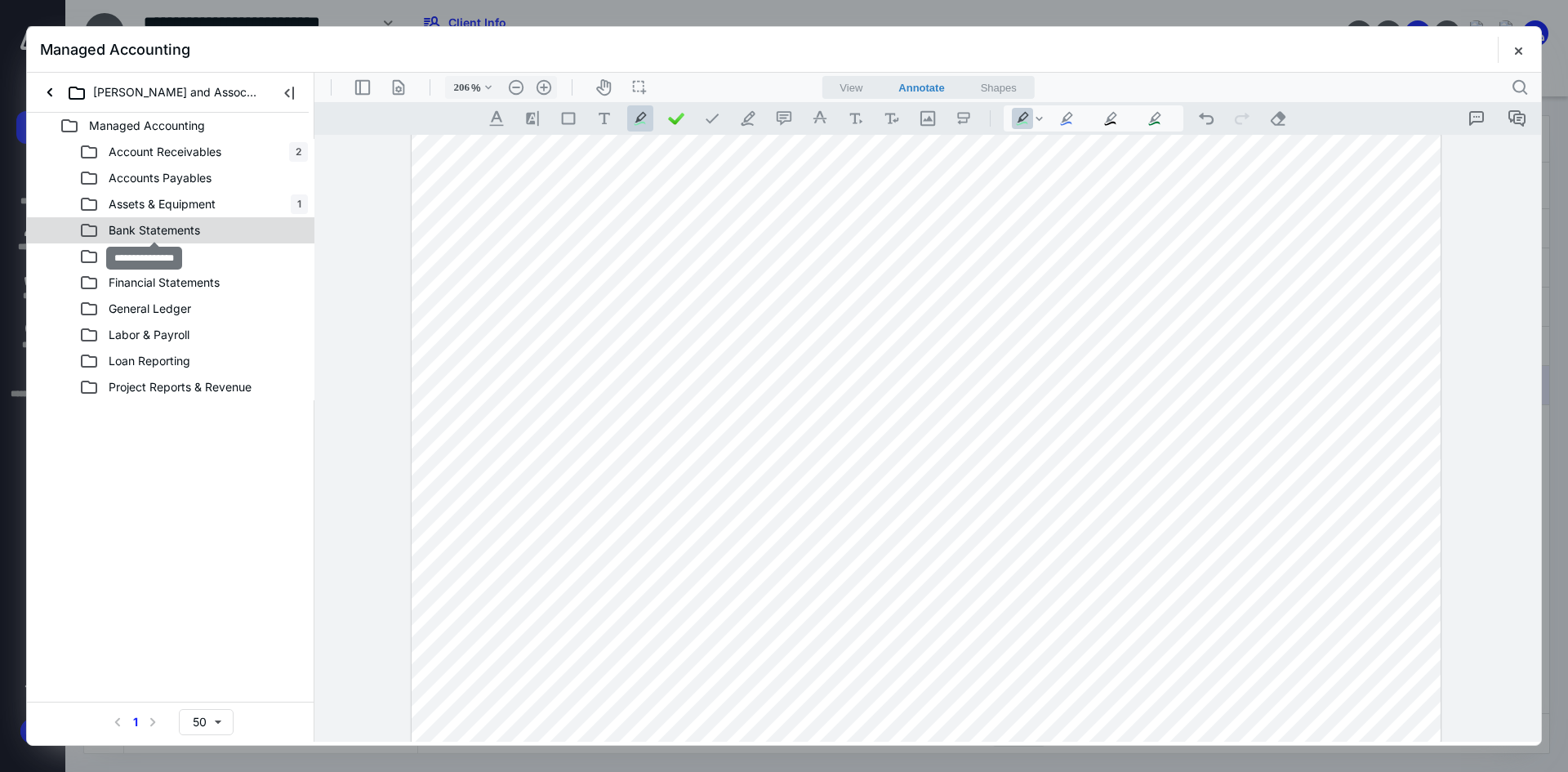 click on "Bank Statements" at bounding box center (154, 230) 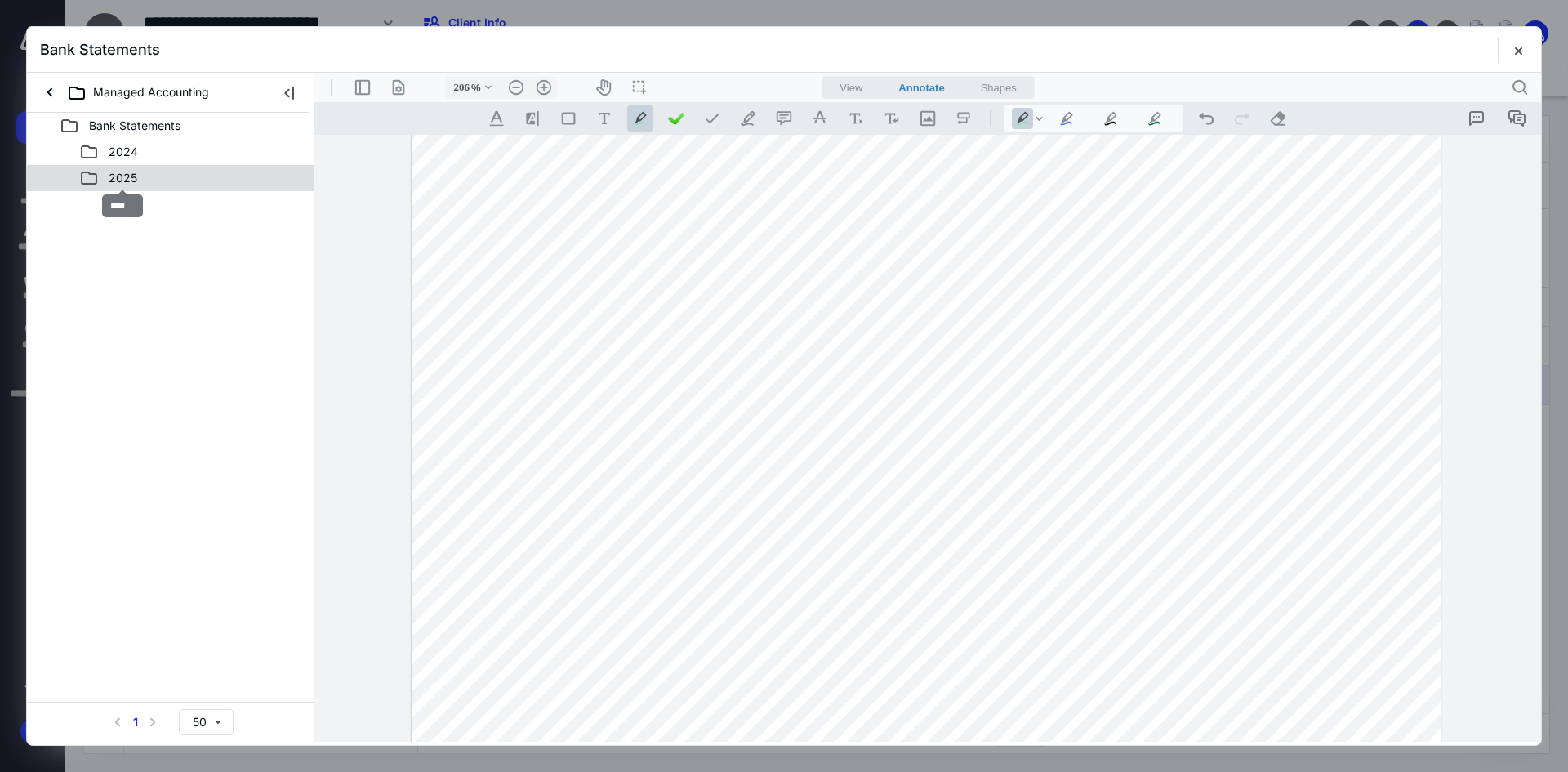 click on "2025" at bounding box center [122, 178] 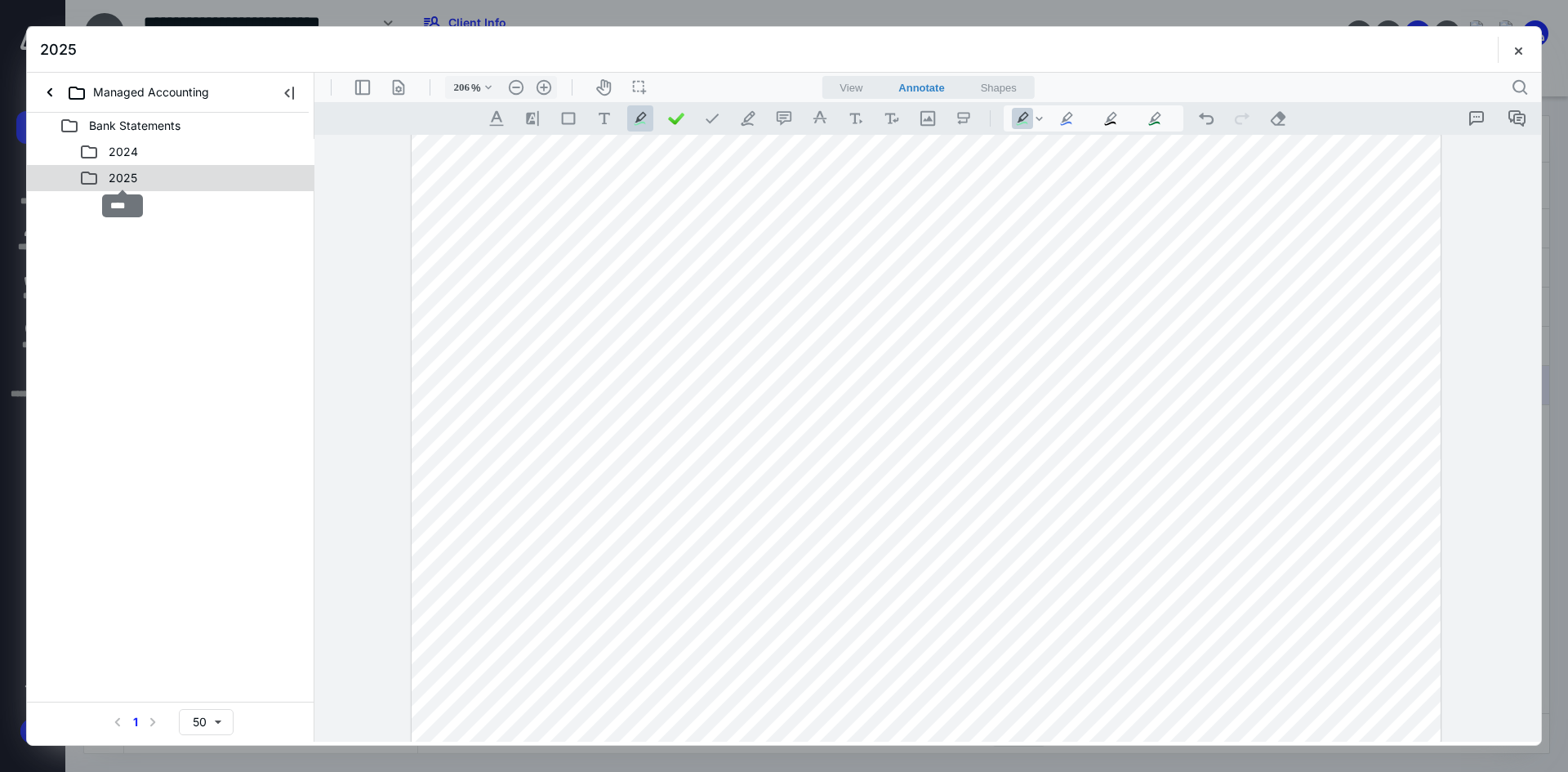 click on "2025" at bounding box center (122, 178) 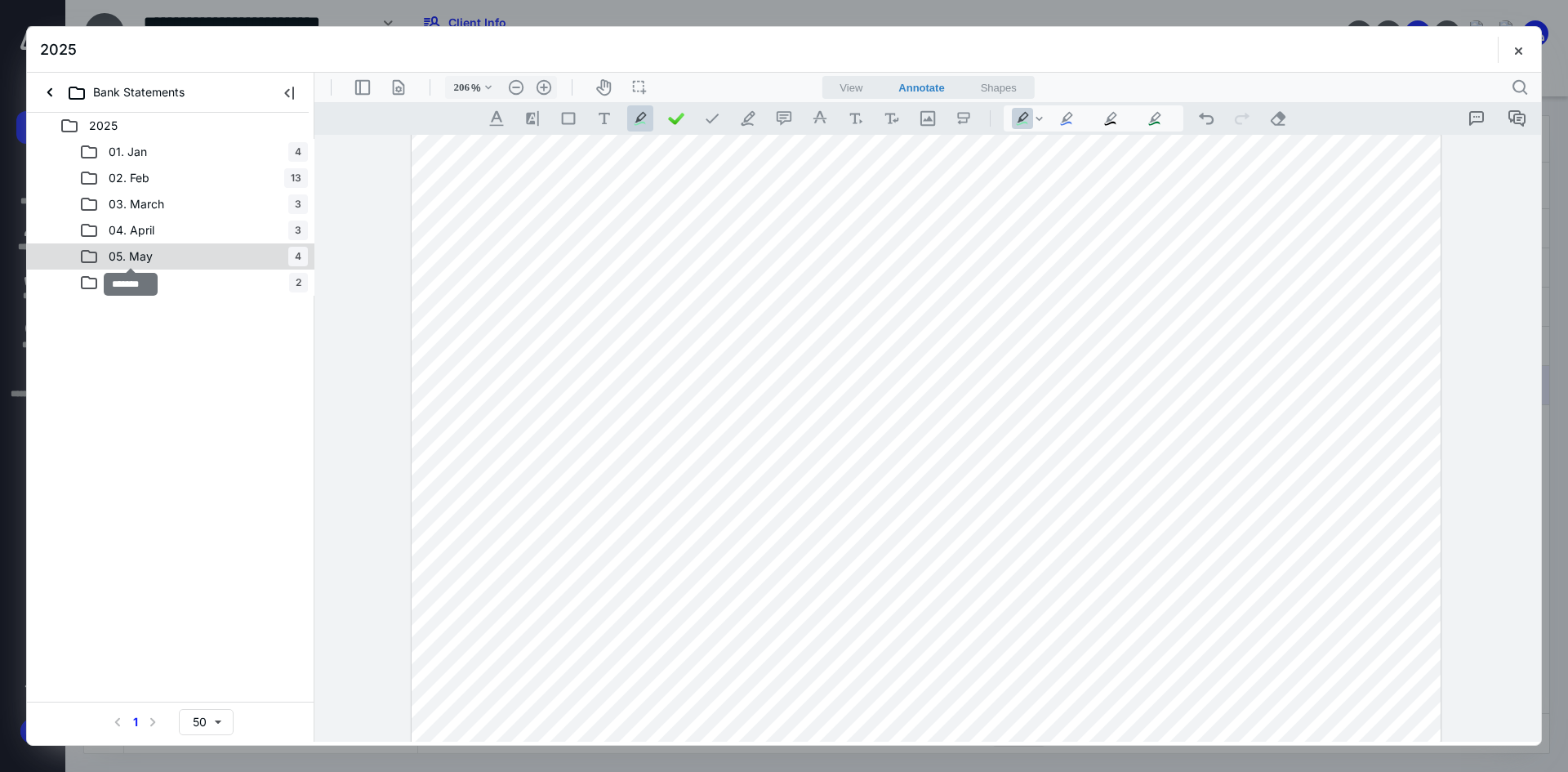 click on "05. May" at bounding box center (131, 257) 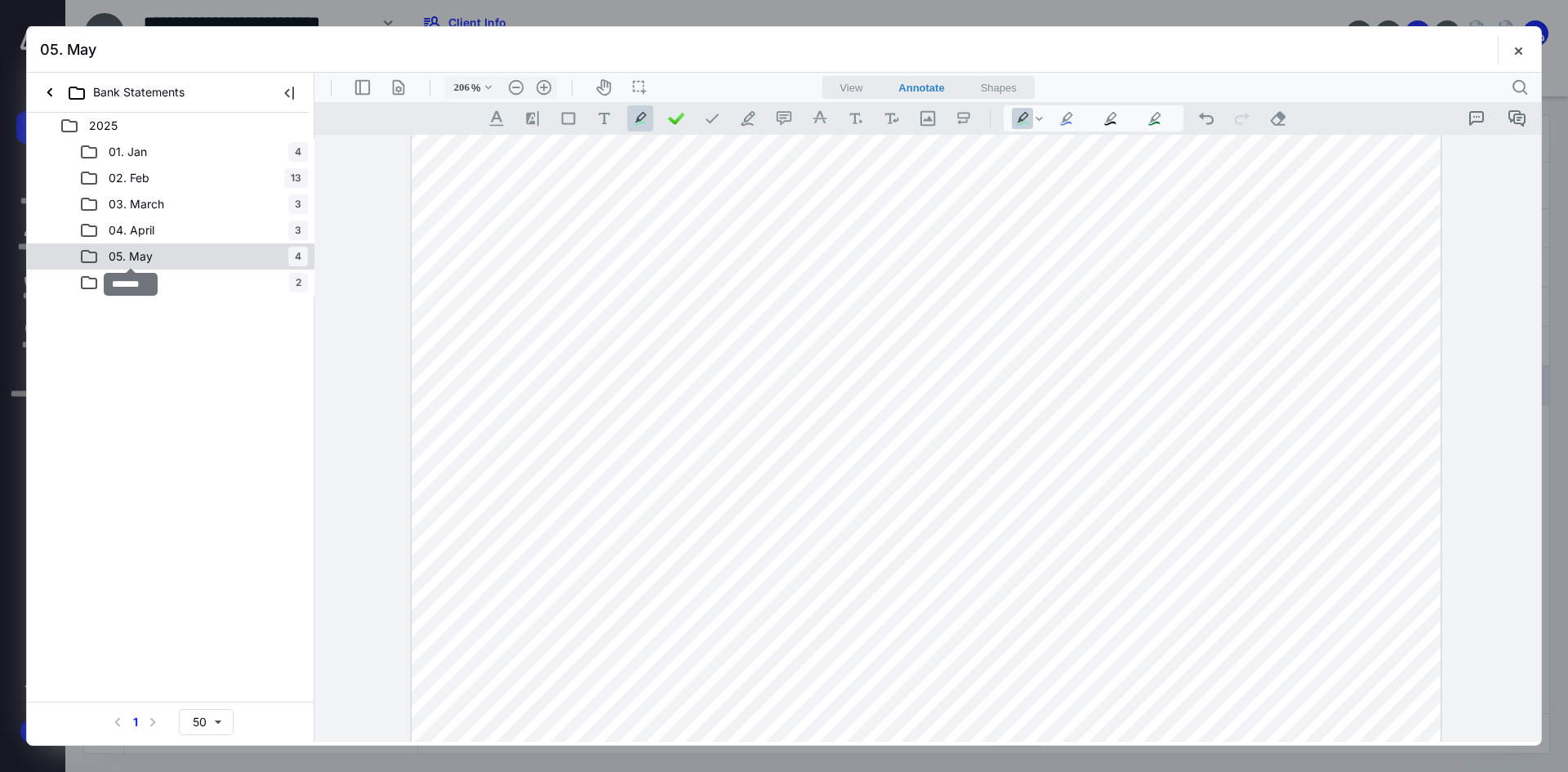 click on "05. May" at bounding box center (131, 257) 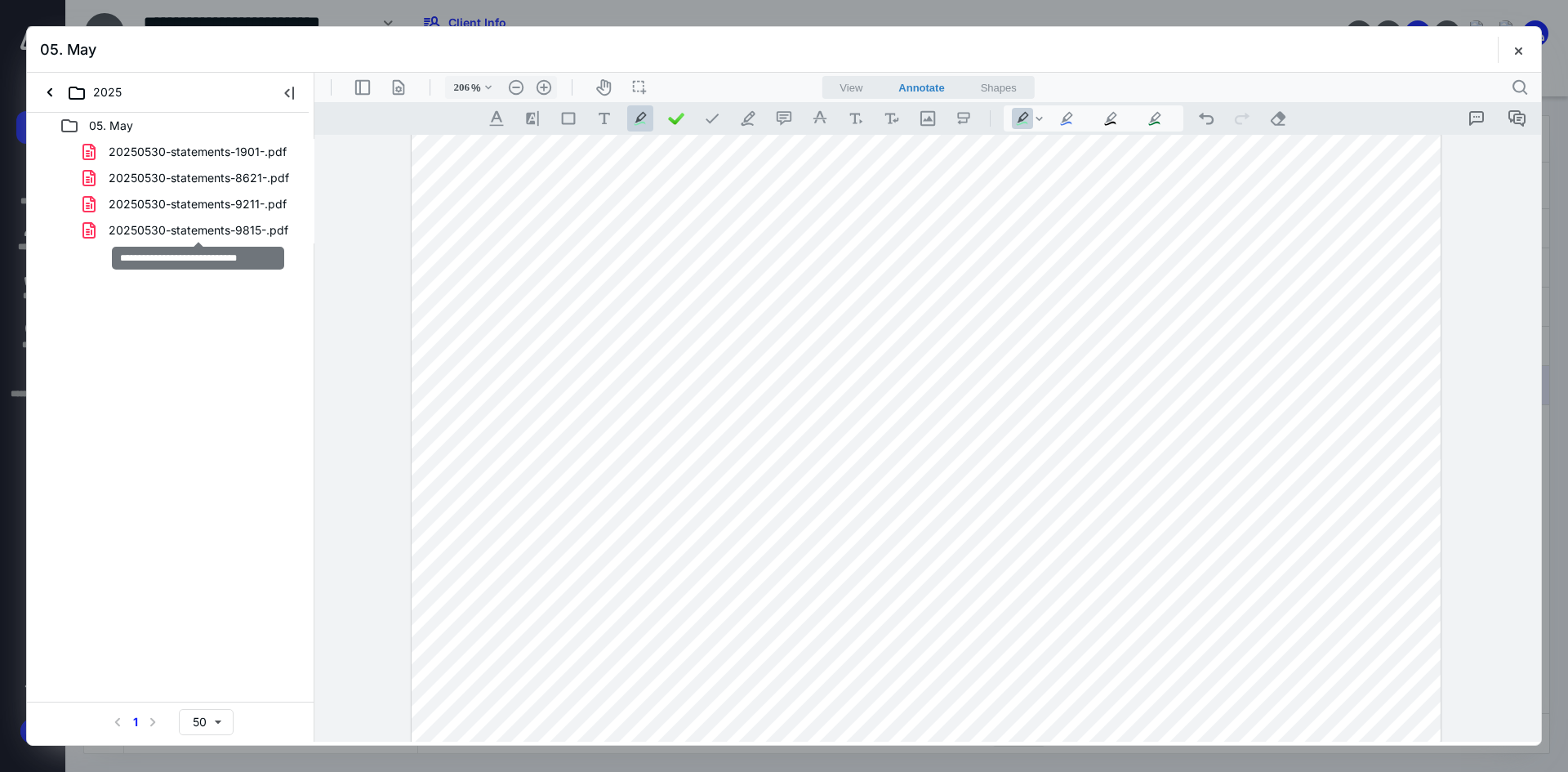 click on "20250530-statements-9815-.pdf" at bounding box center (198, 230) 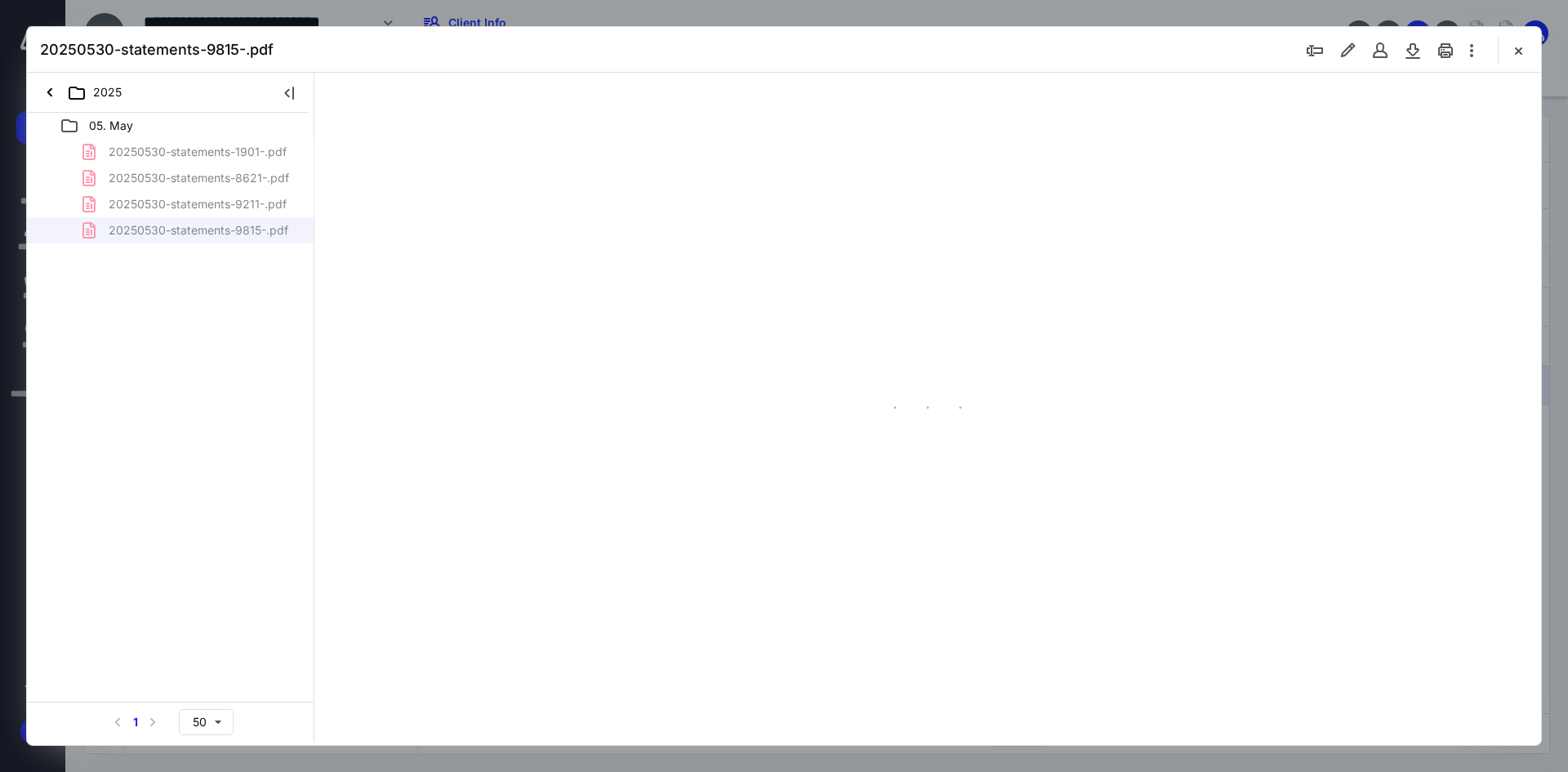 scroll, scrollTop: 0, scrollLeft: 0, axis: both 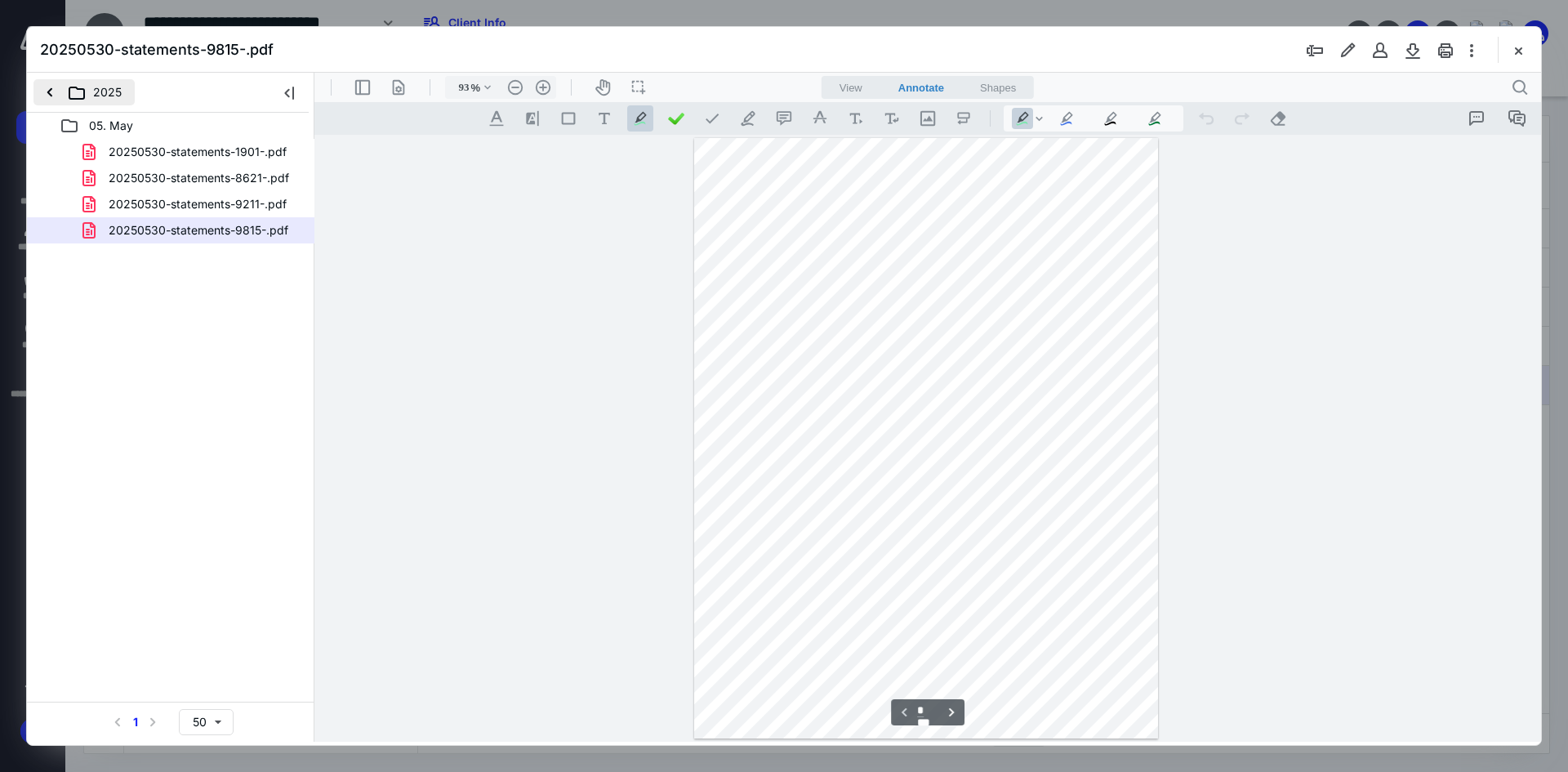 click on "2025" at bounding box center (84, 92) 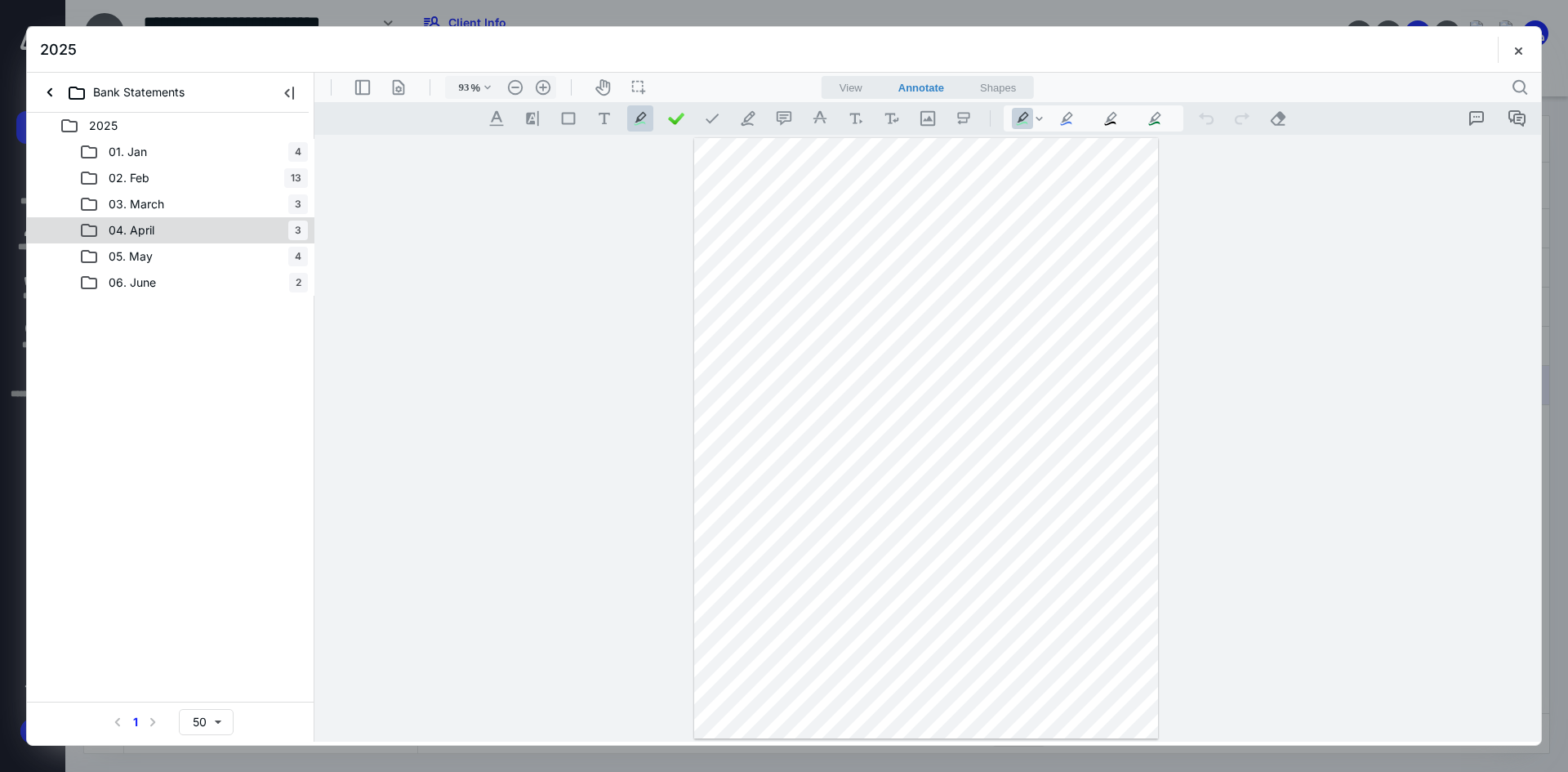 click on "04. April" at bounding box center [131, 230] 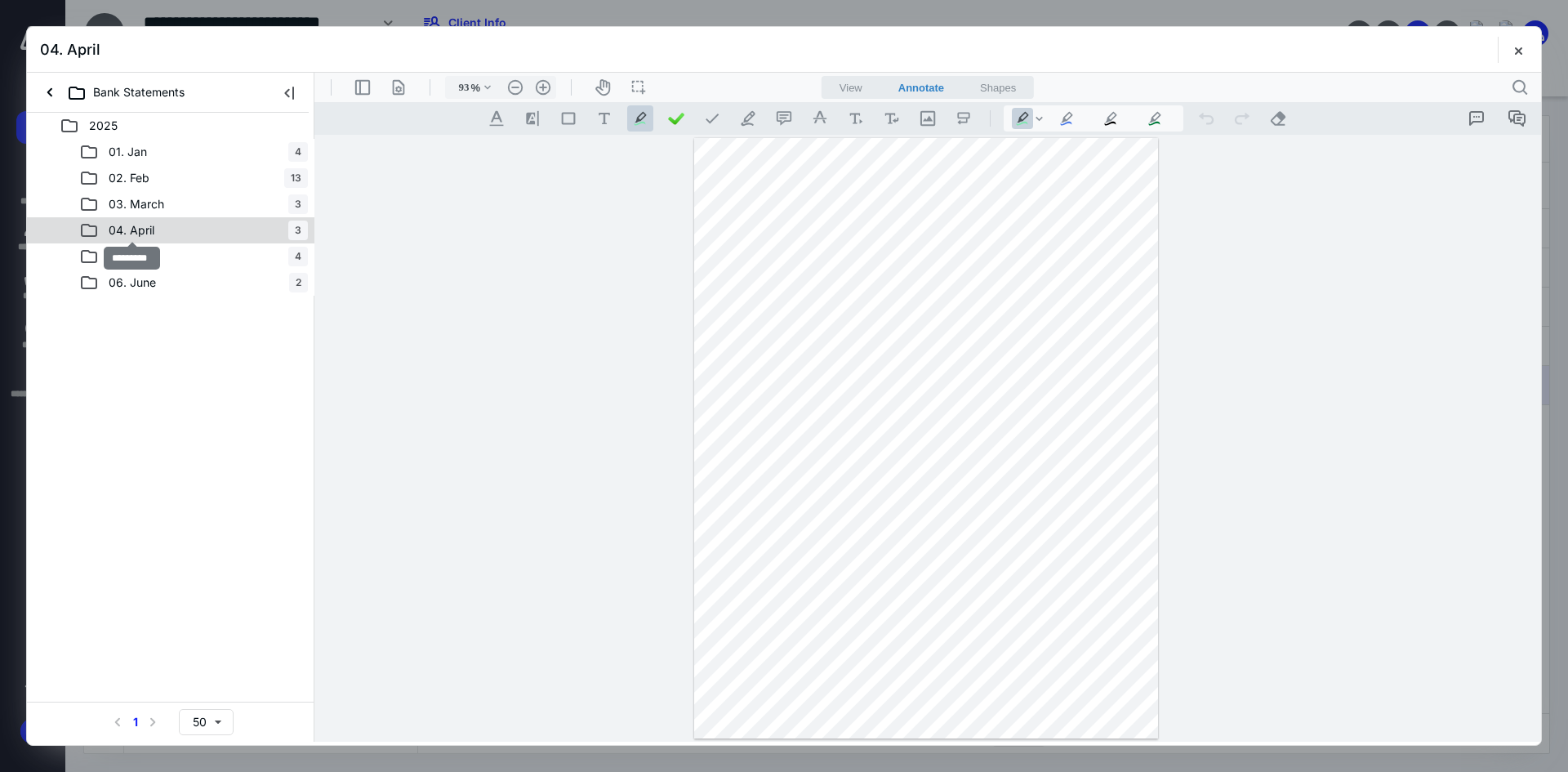 click on "04. April" at bounding box center (131, 230) 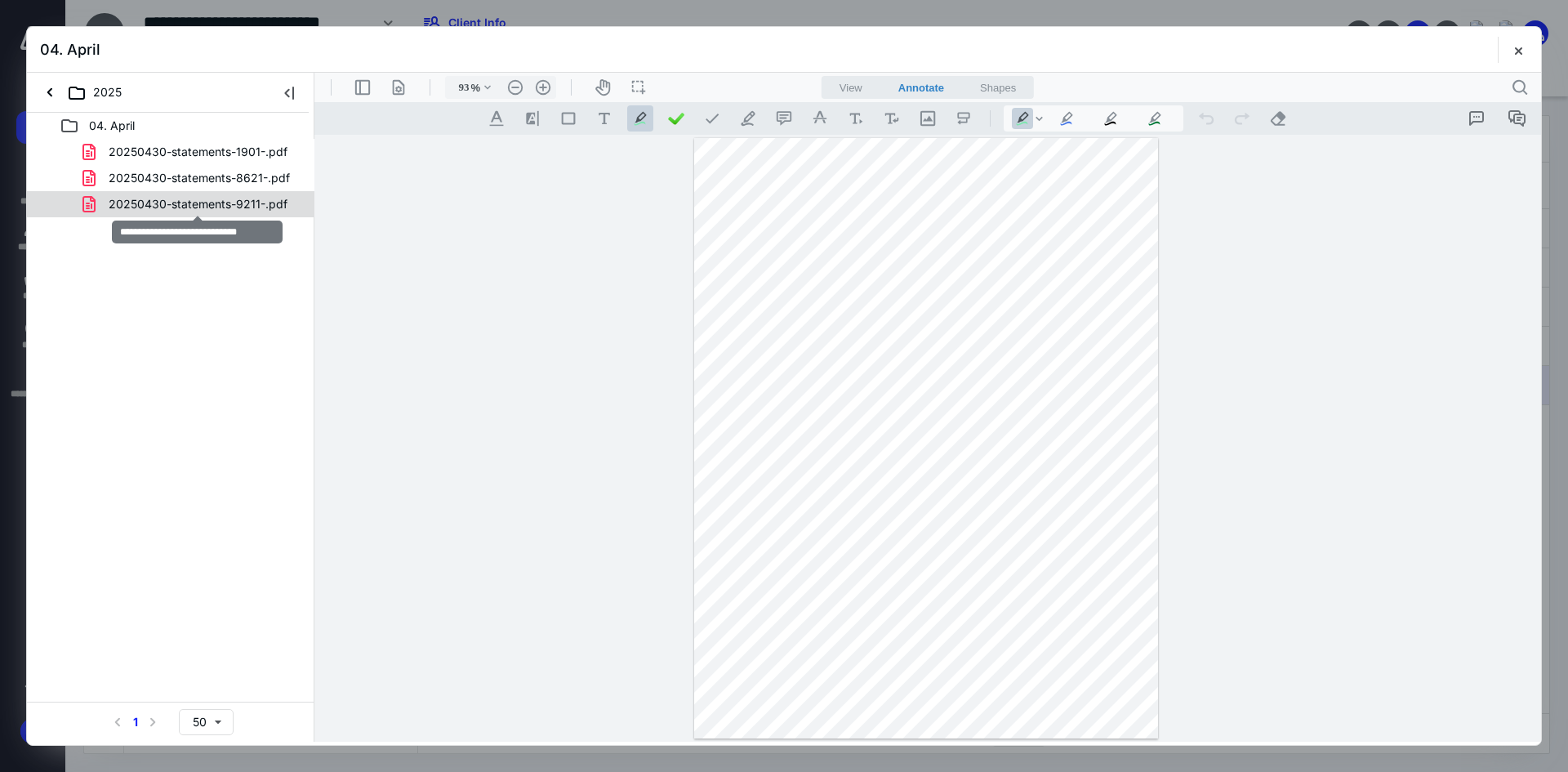 click on "20250430-statements-9211-.pdf" at bounding box center (198, 204) 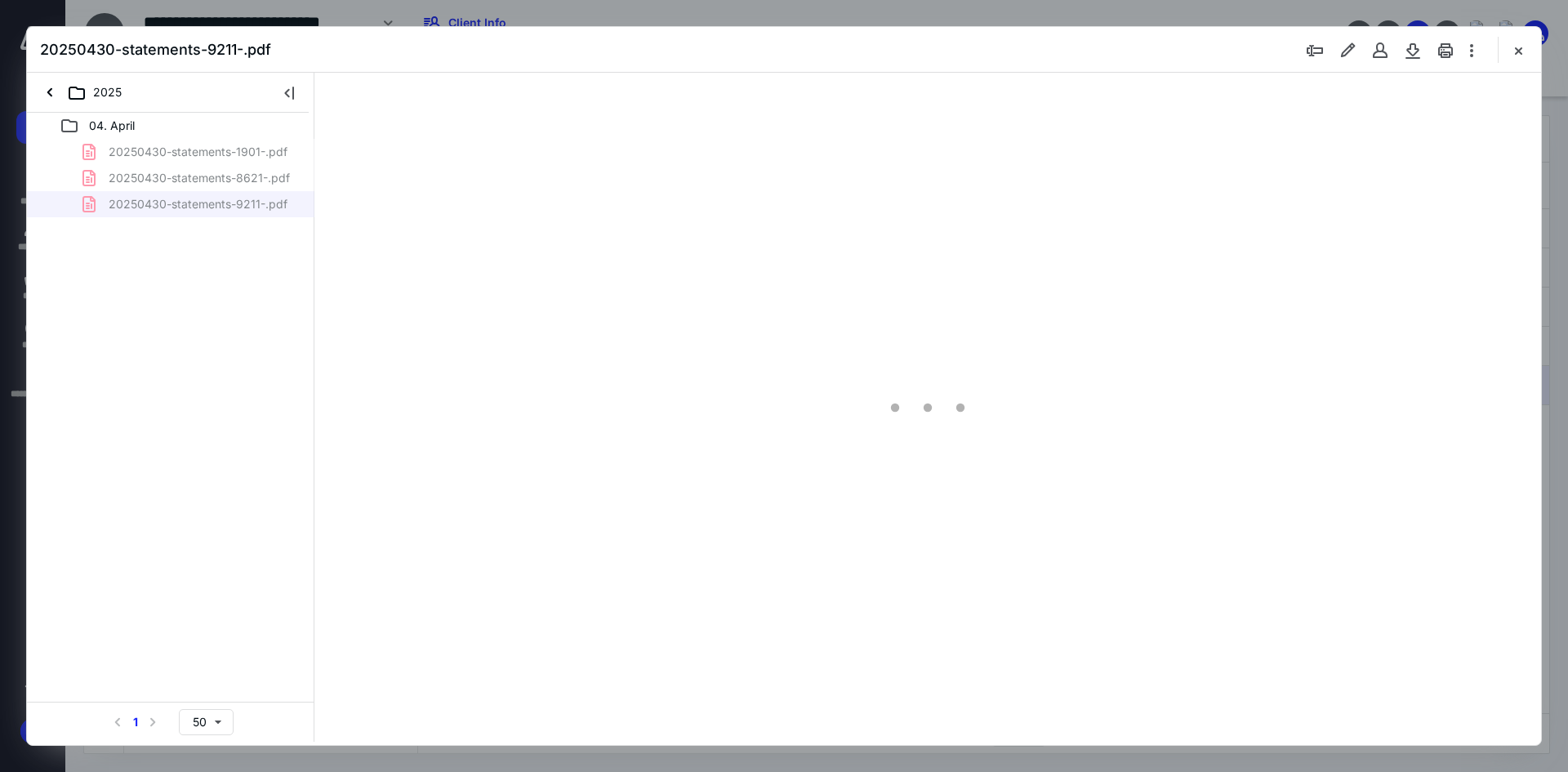 scroll, scrollTop: 65, scrollLeft: 0, axis: vertical 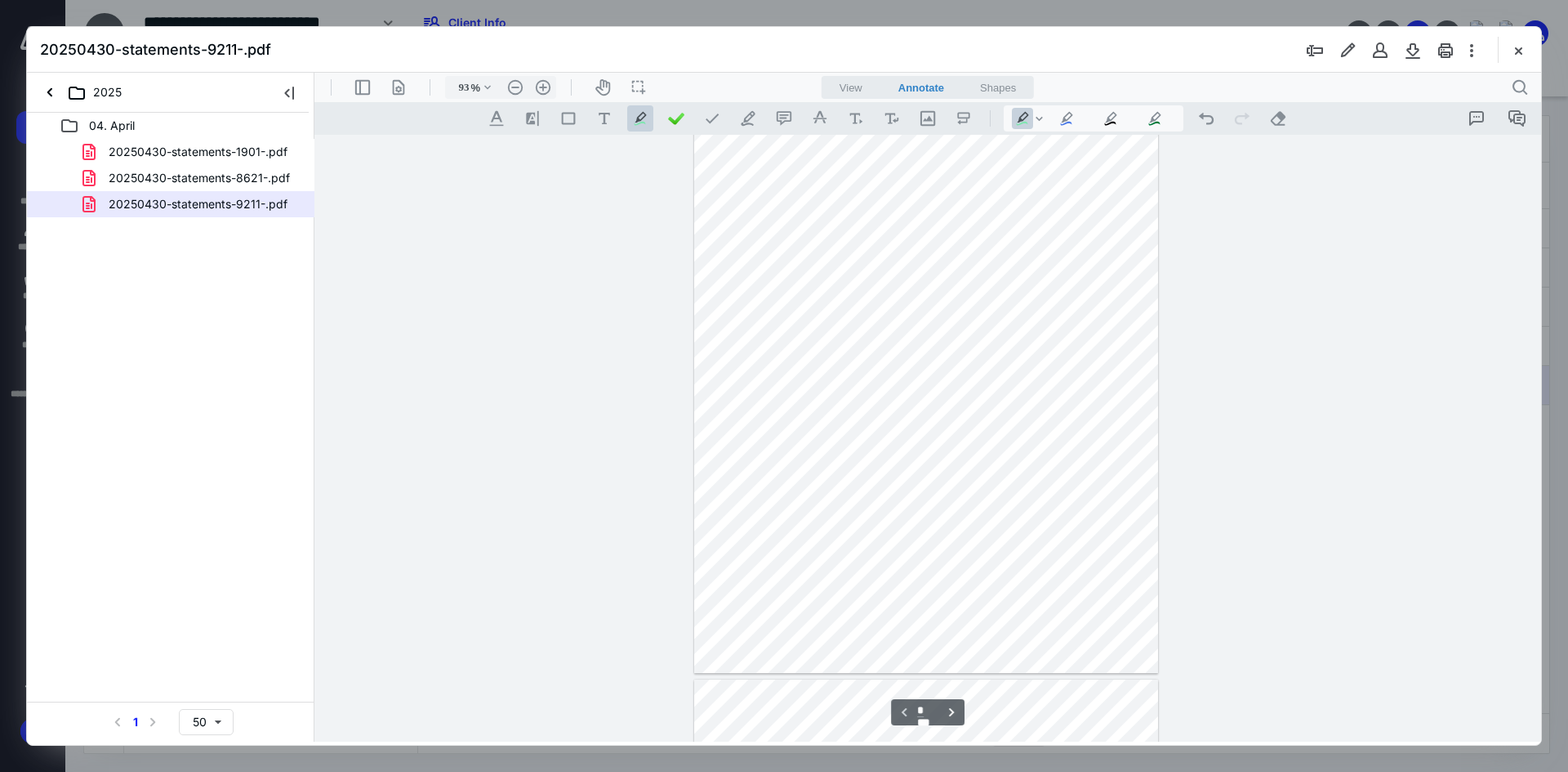 click on "20250430-statements-8621-.pdf" at bounding box center (199, 178) 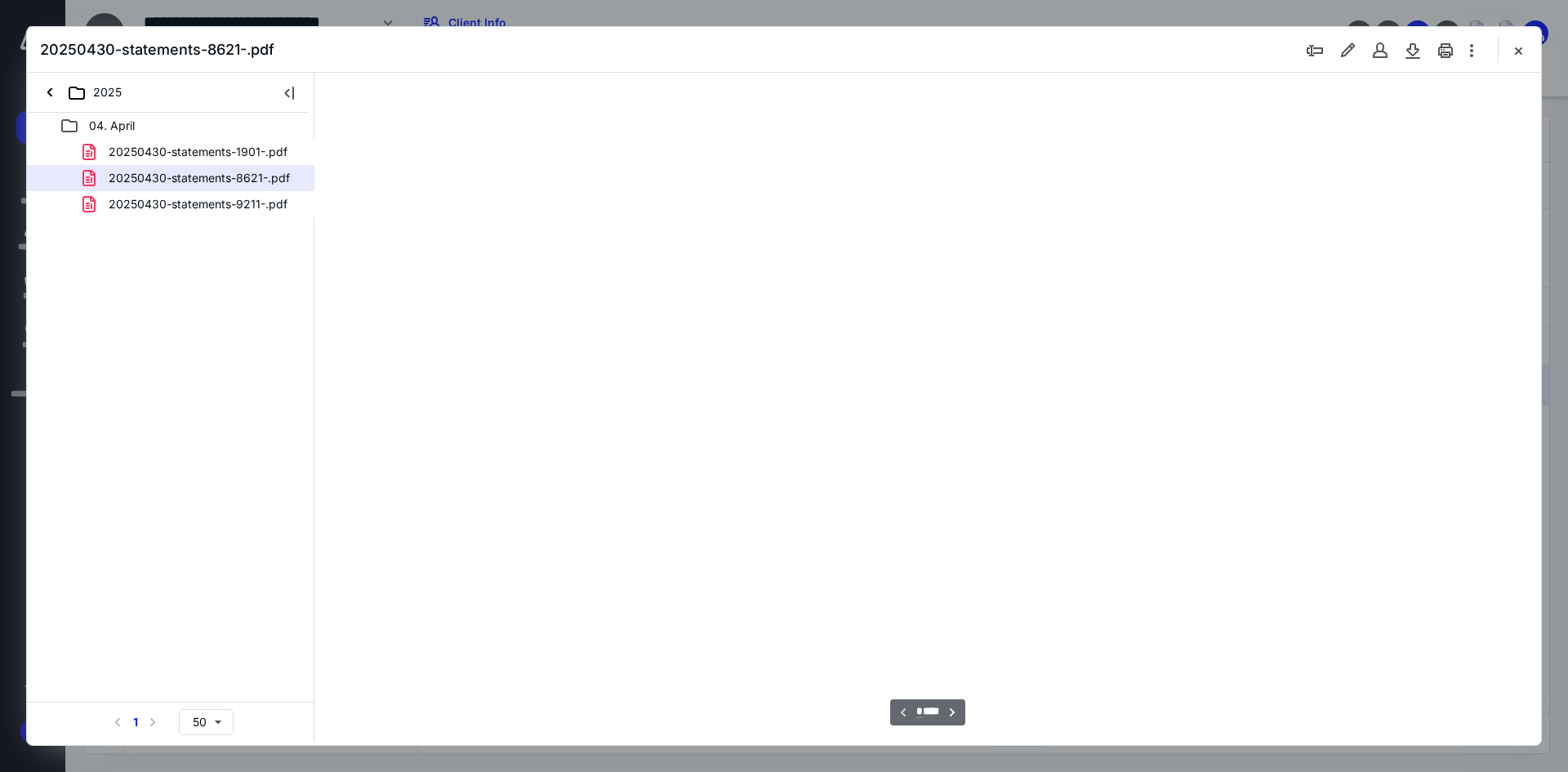 scroll, scrollTop: 65, scrollLeft: 0, axis: vertical 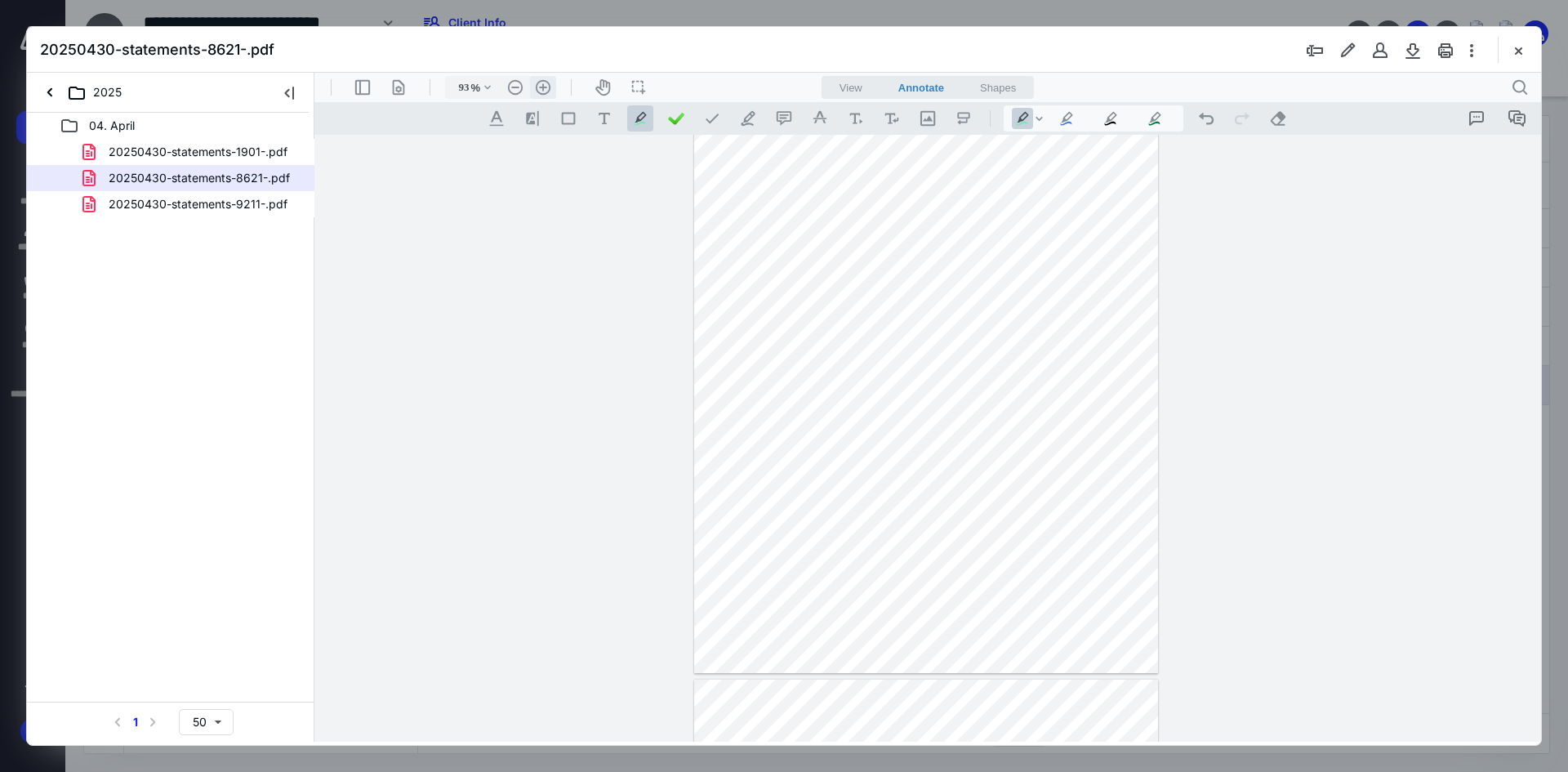 click on ".cls-1{fill:#abb0c4;} icon - header - zoom - in - line" at bounding box center (543, 87) 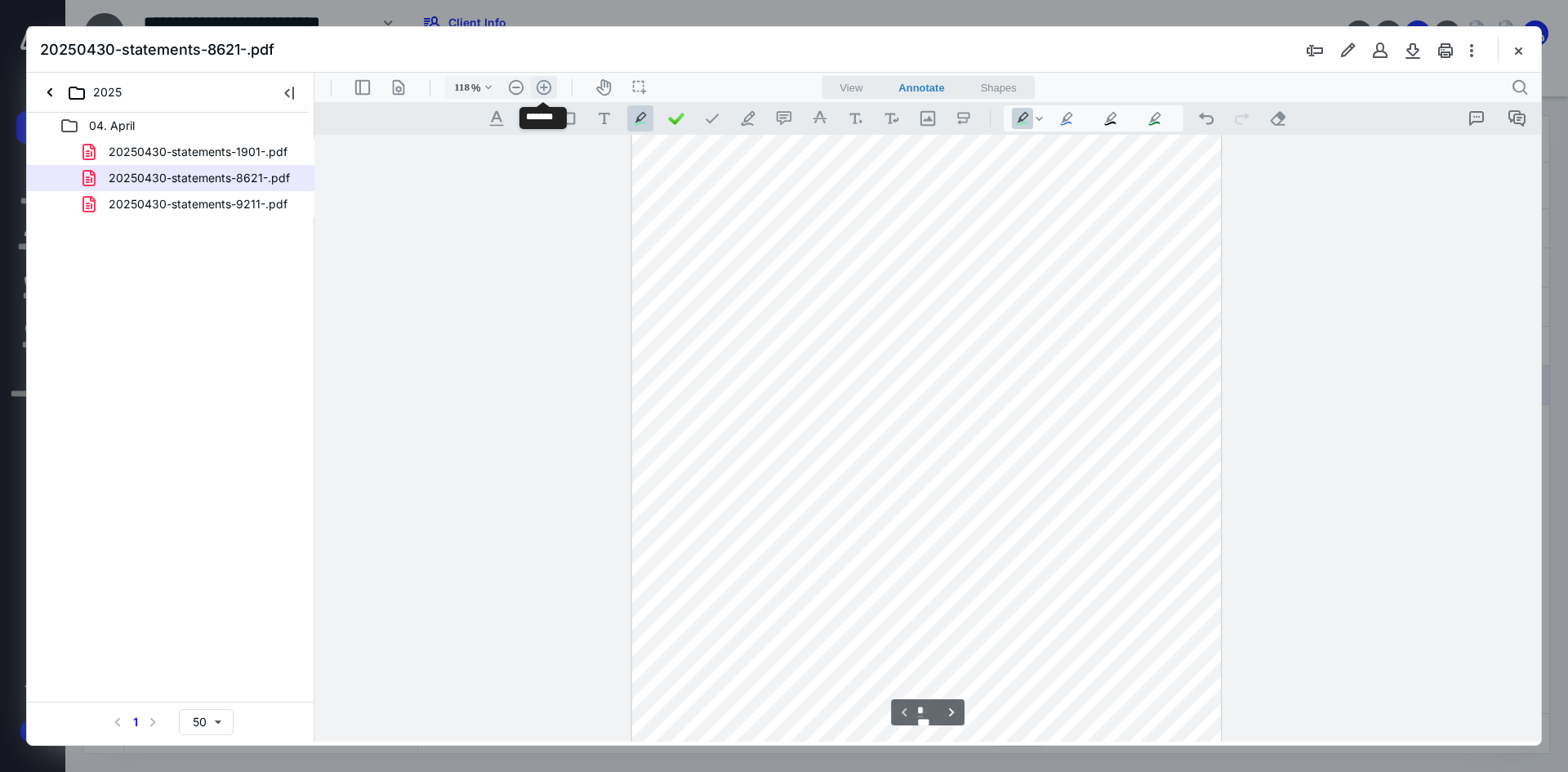 click on ".cls-1{fill:#abb0c4;} icon - header - zoom - in - line" at bounding box center [544, 87] 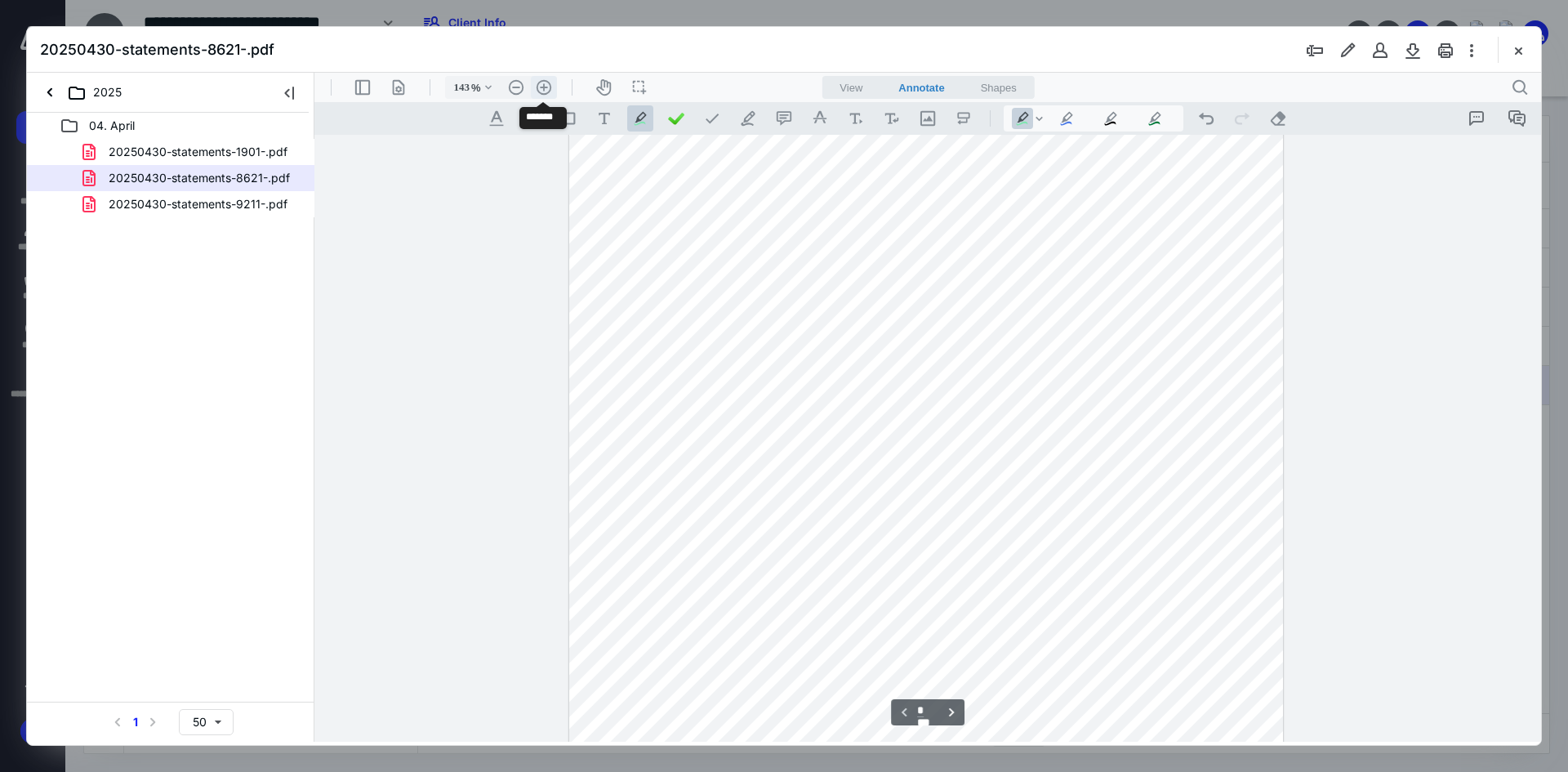 click on ".cls-1{fill:#abb0c4;} icon - header - zoom - in - line" at bounding box center (544, 87) 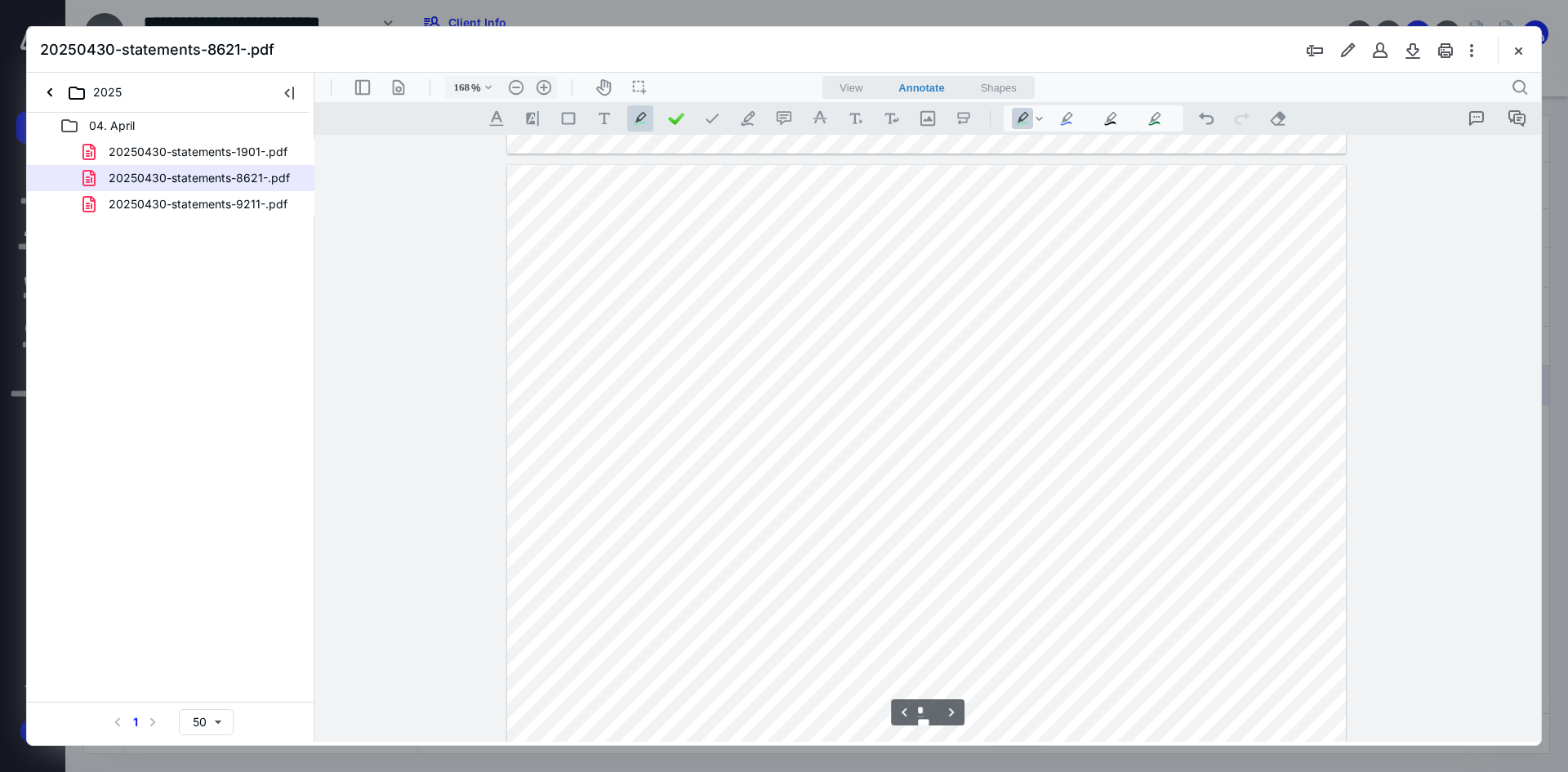 scroll, scrollTop: 991, scrollLeft: 0, axis: vertical 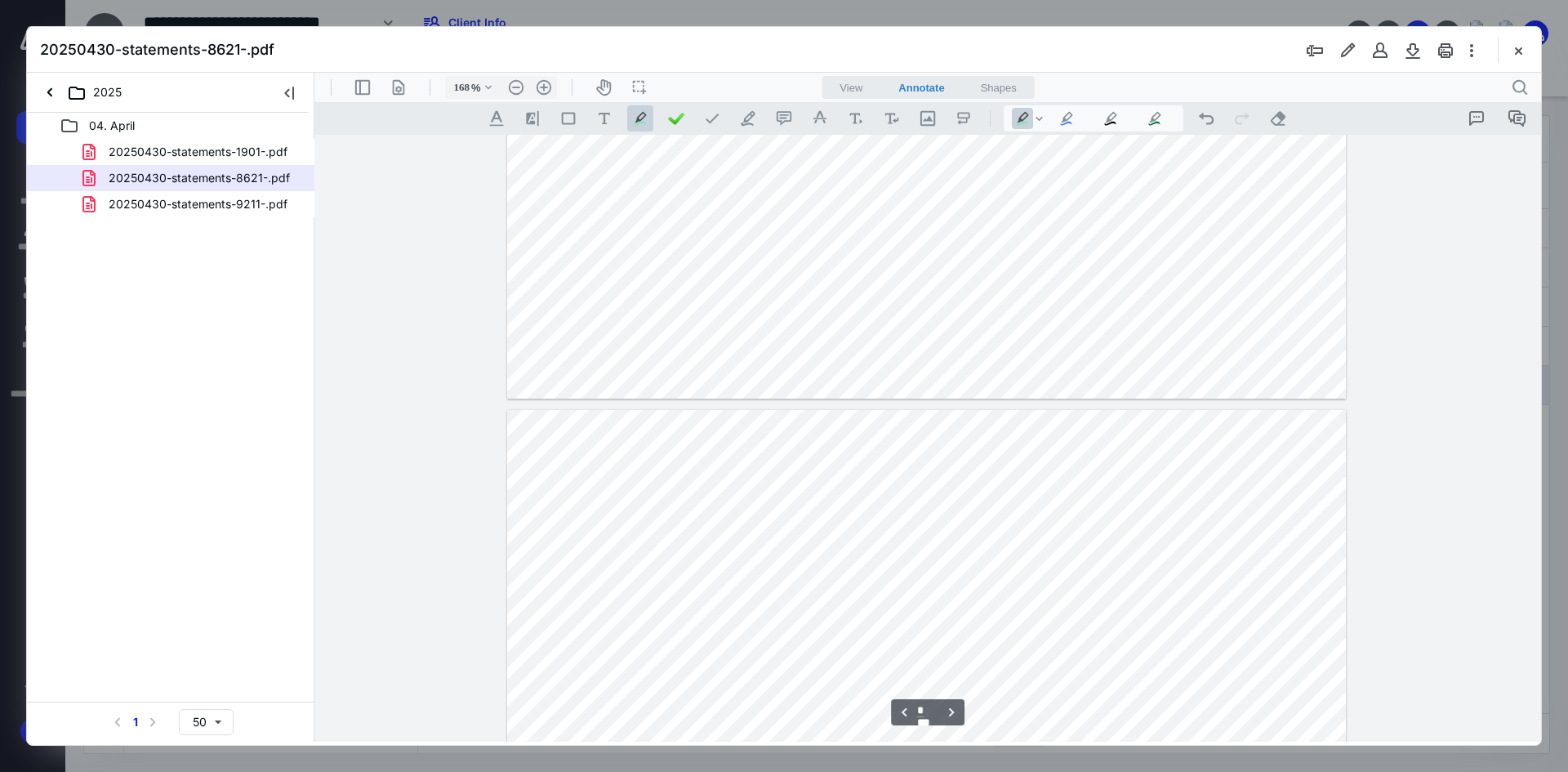 type on "*" 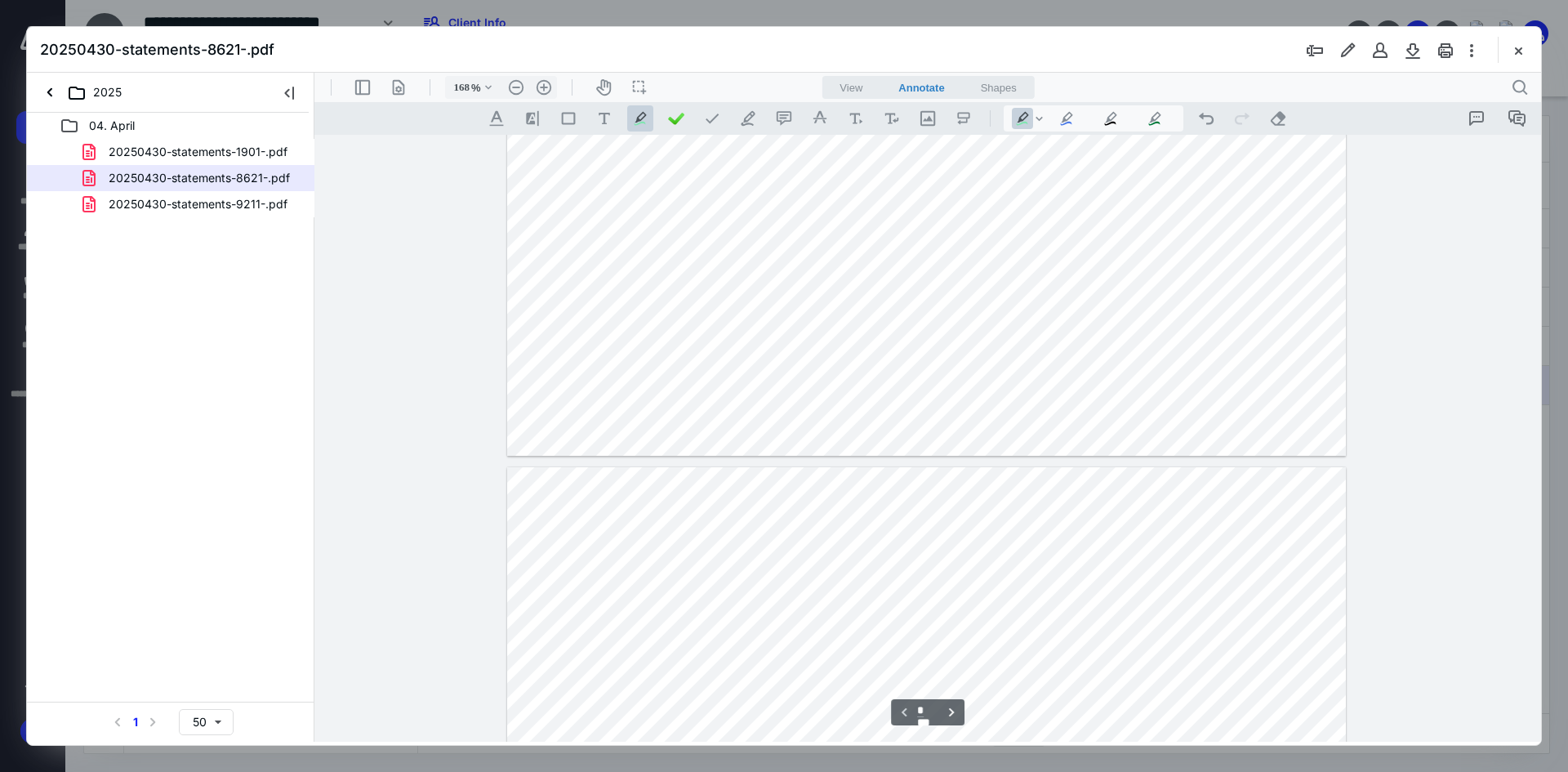 scroll, scrollTop: 501, scrollLeft: 0, axis: vertical 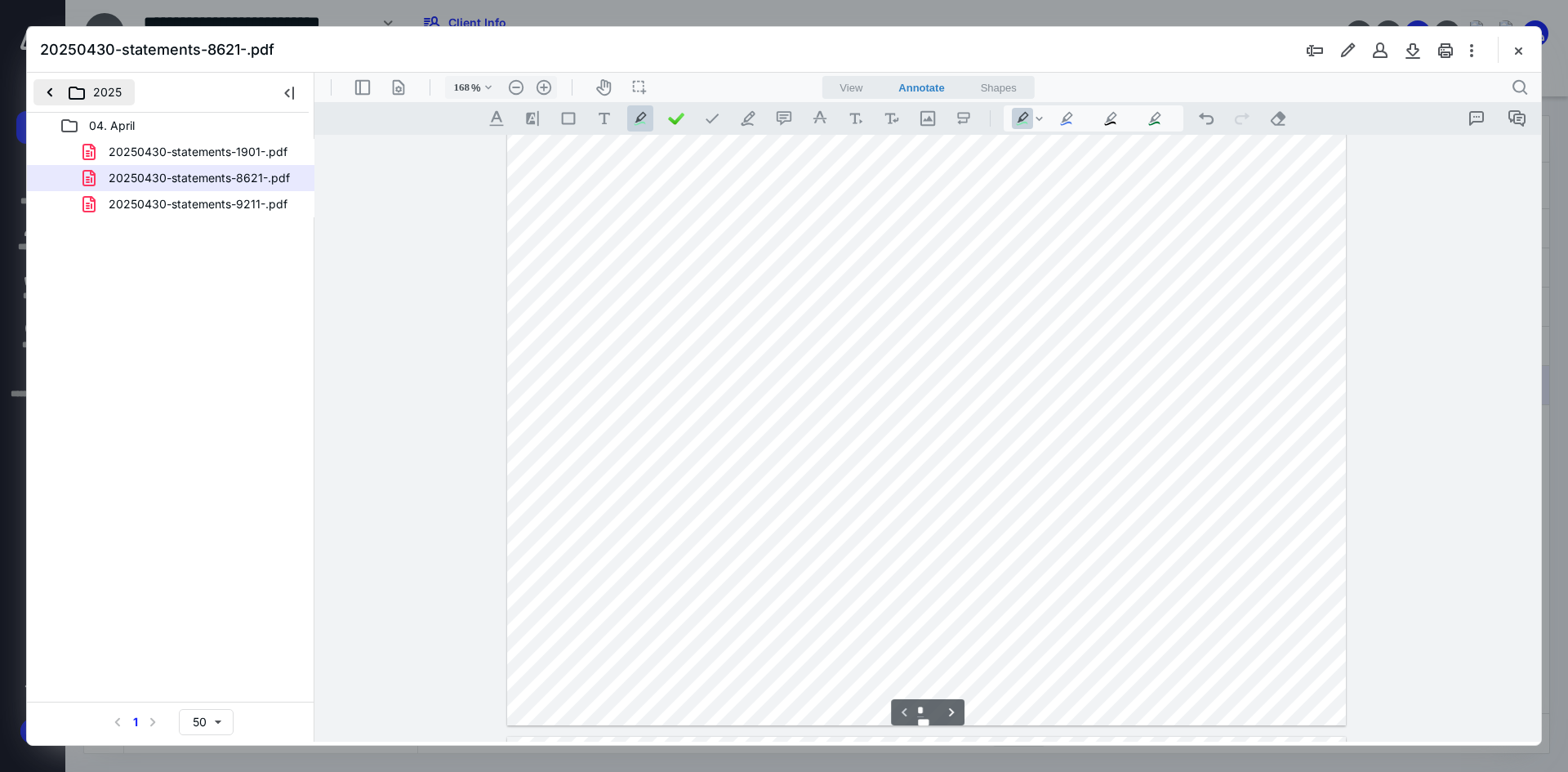 click on "2025" at bounding box center [84, 92] 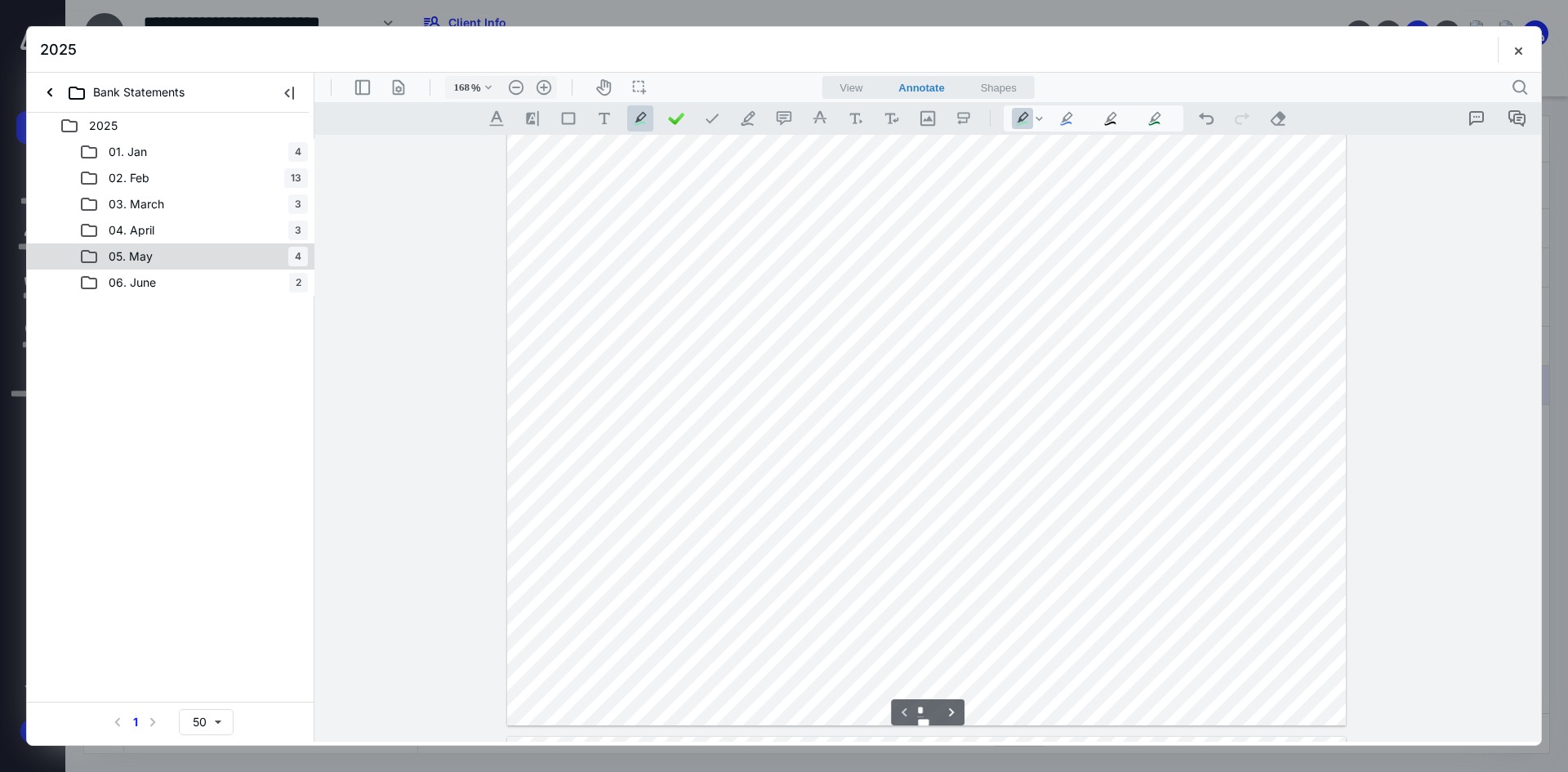 click on "05. May" at bounding box center (131, 257) 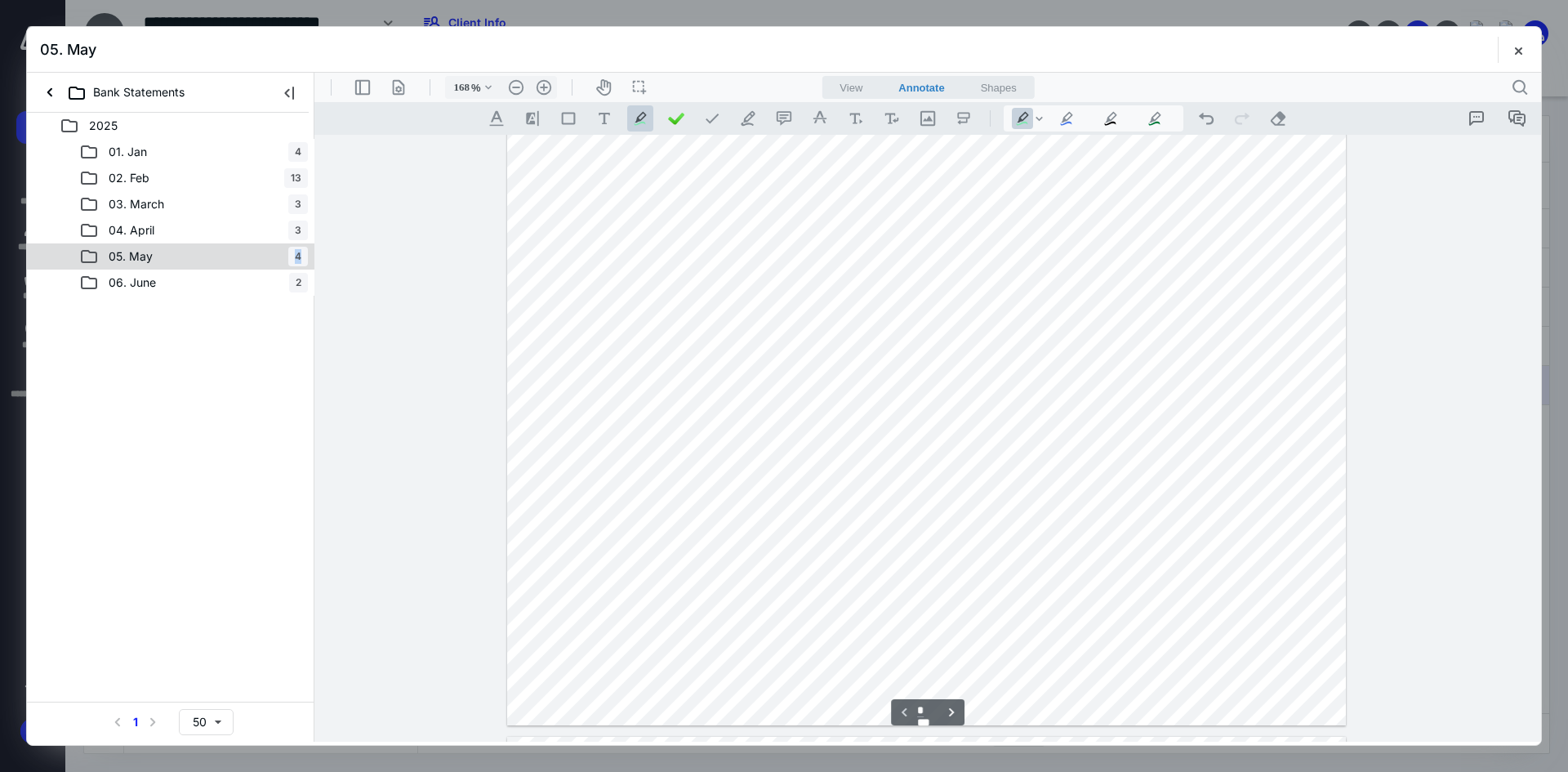 click on "05. May" at bounding box center (131, 257) 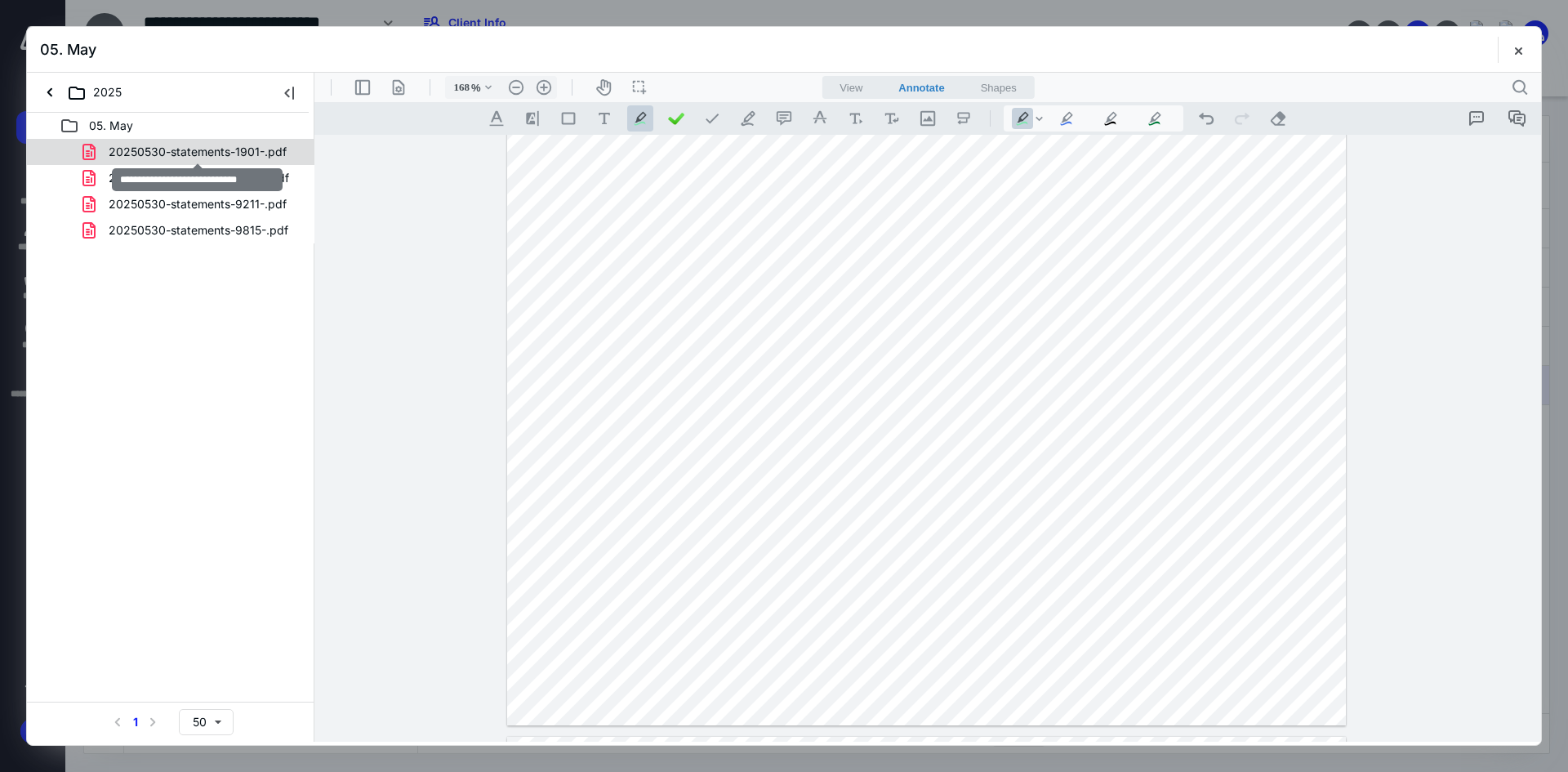 click on "20250530-statements-1901-.pdf" at bounding box center (198, 152) 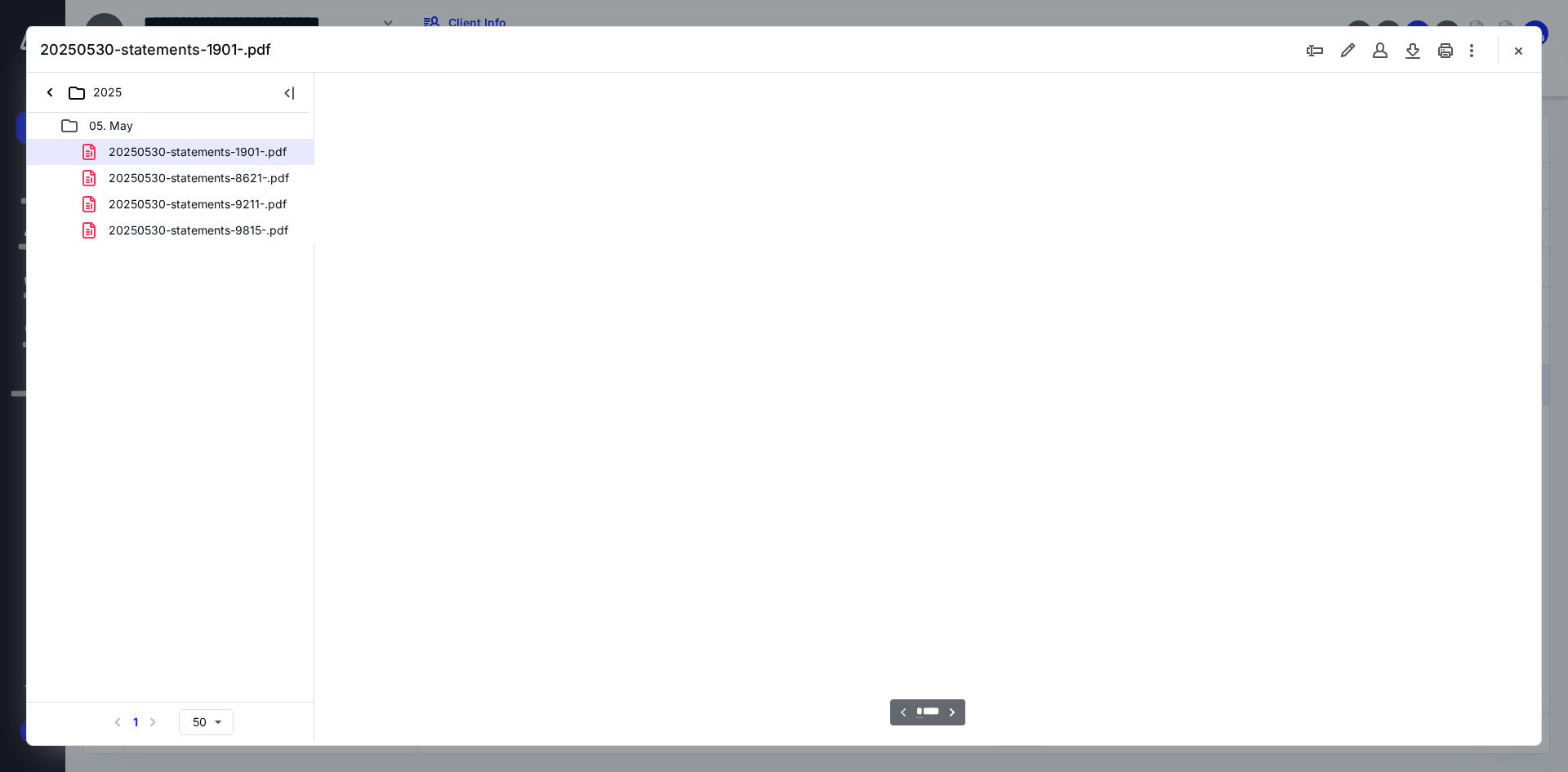 scroll, scrollTop: 0, scrollLeft: 0, axis: both 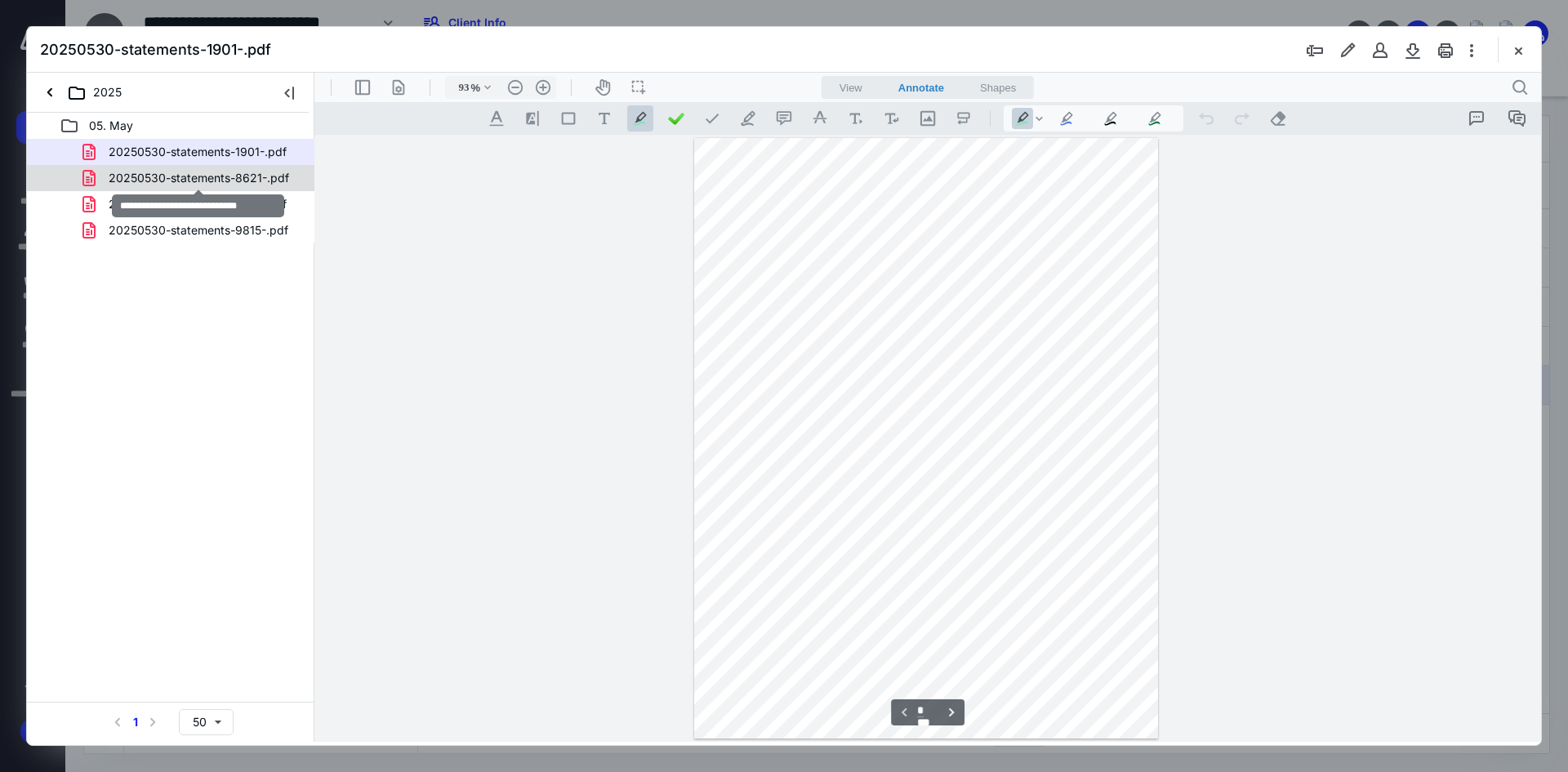 click on "20250530-statements-8621-.pdf" at bounding box center (198, 178) 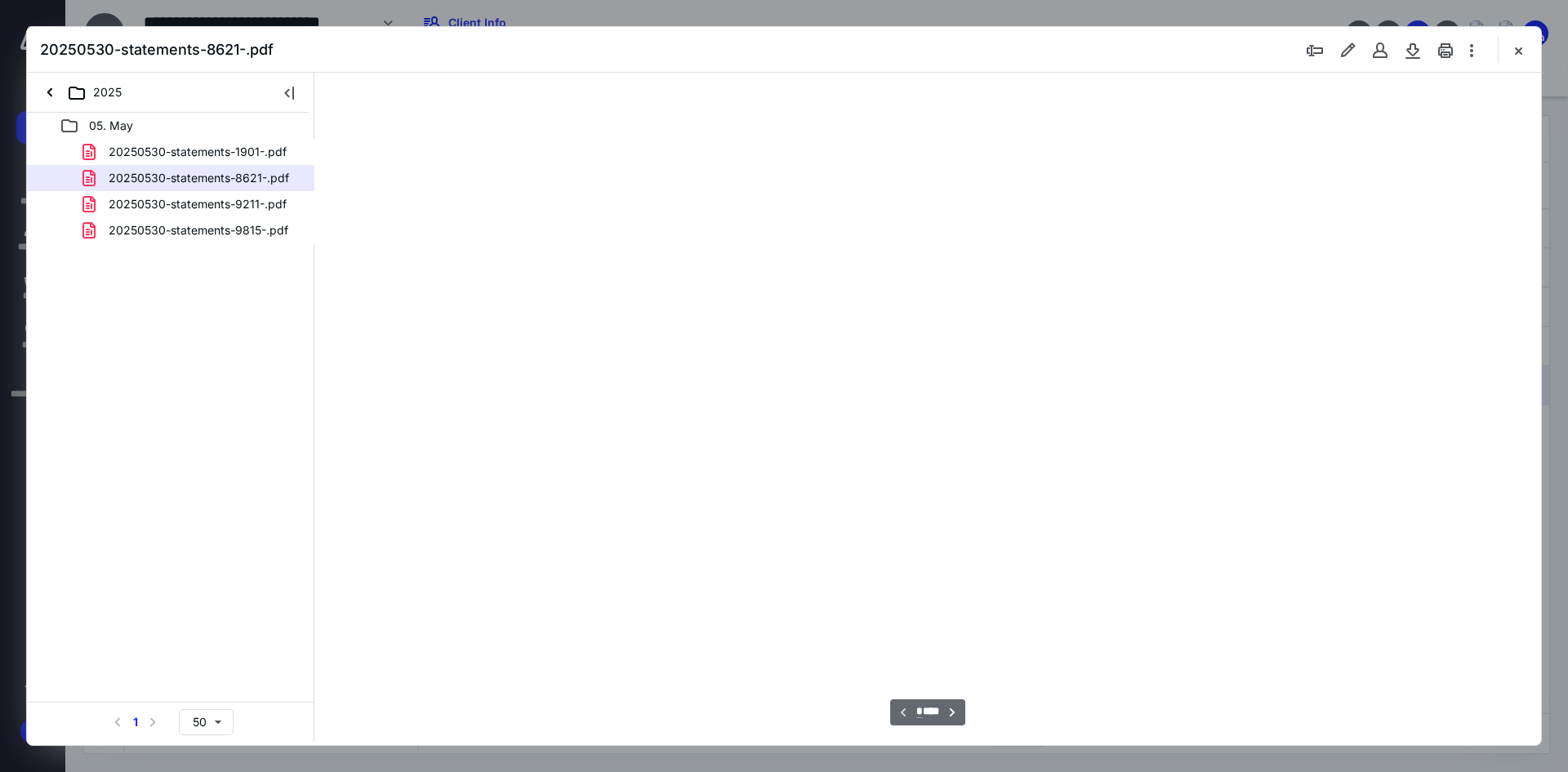 scroll, scrollTop: 65, scrollLeft: 0, axis: vertical 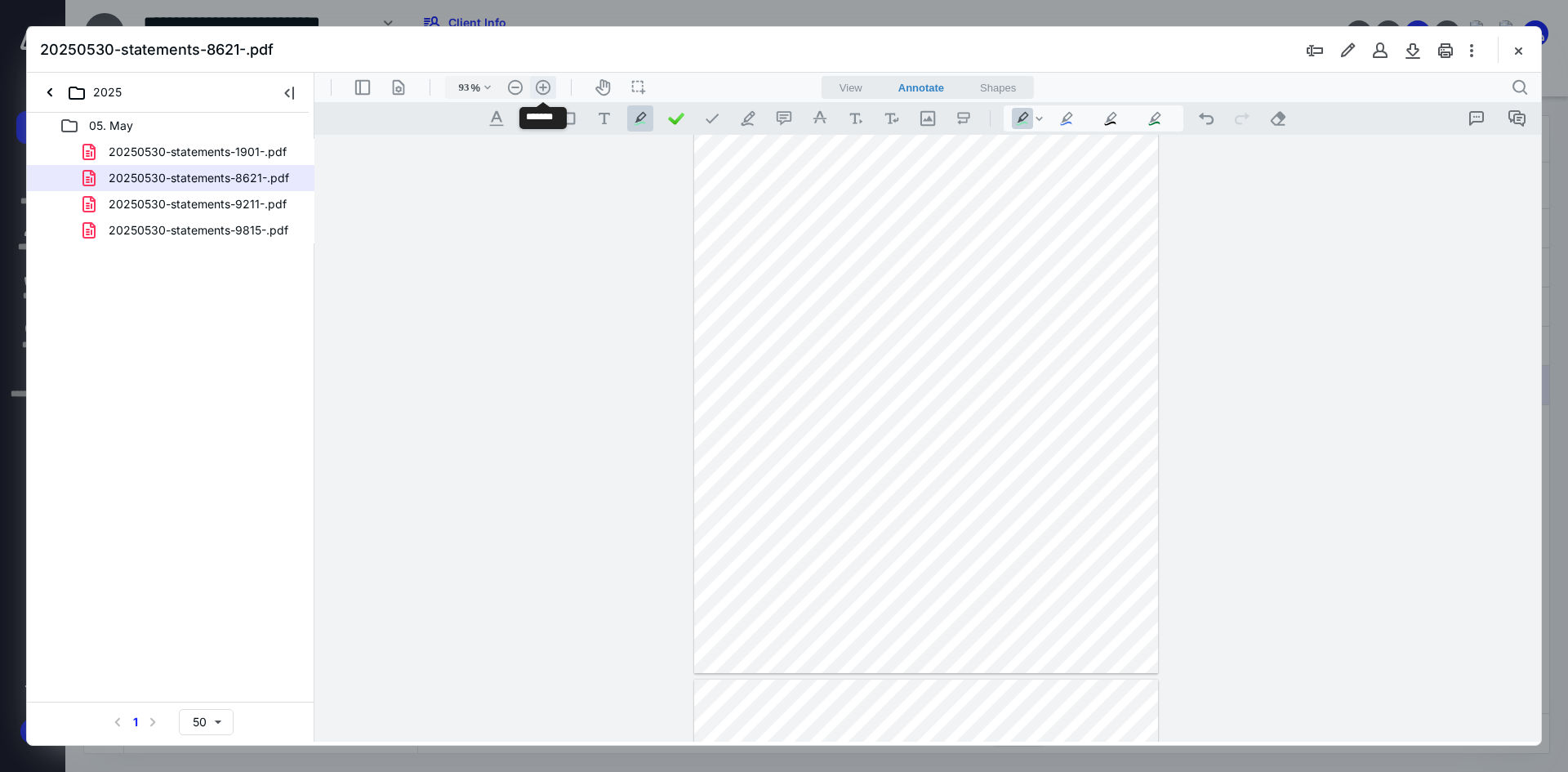click on ".cls-1{fill:#abb0c4;} icon - header - zoom - in - line" at bounding box center [543, 87] 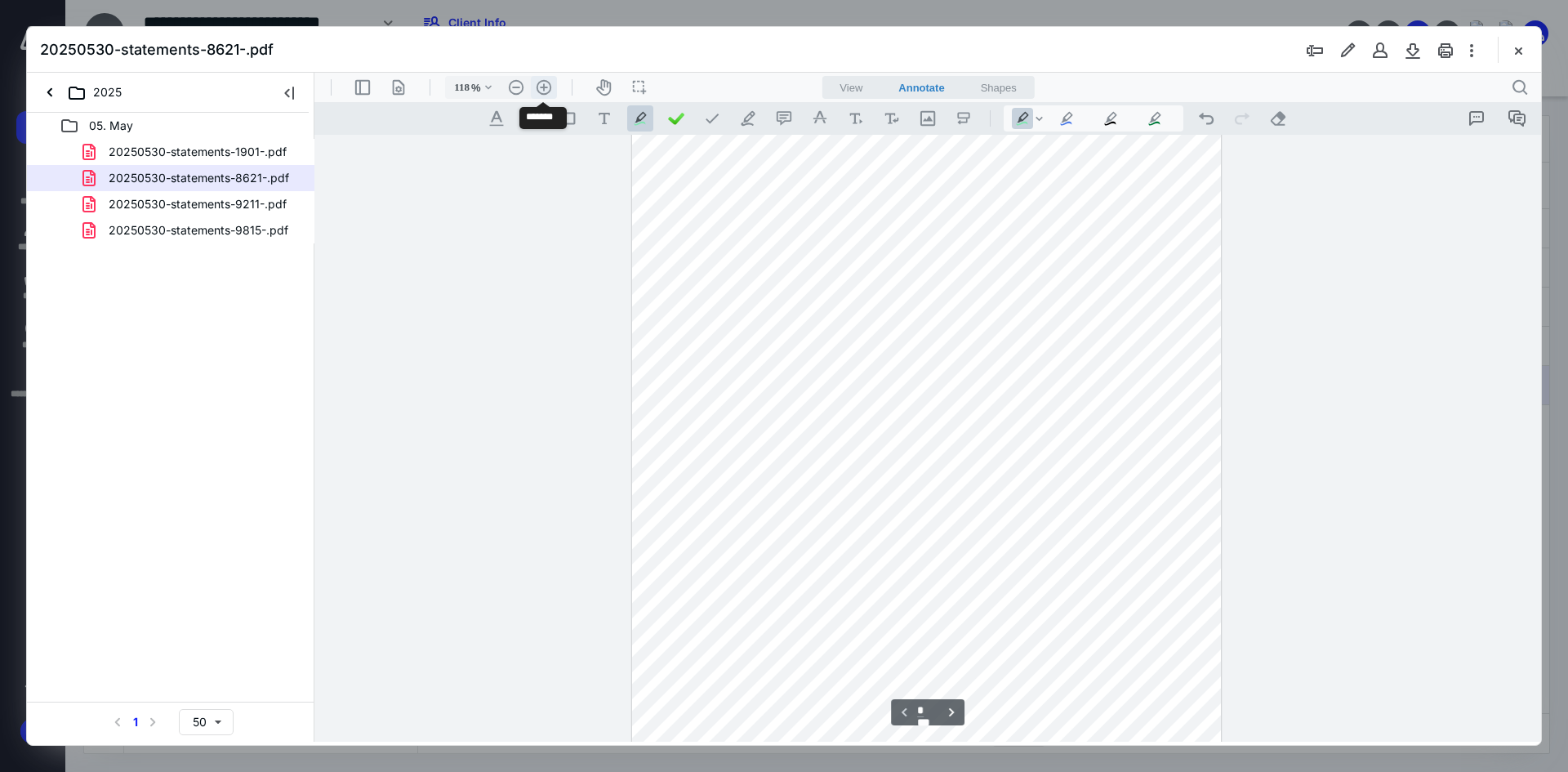 click on ".cls-1{fill:#abb0c4;} icon - header - zoom - in - line" at bounding box center [544, 87] 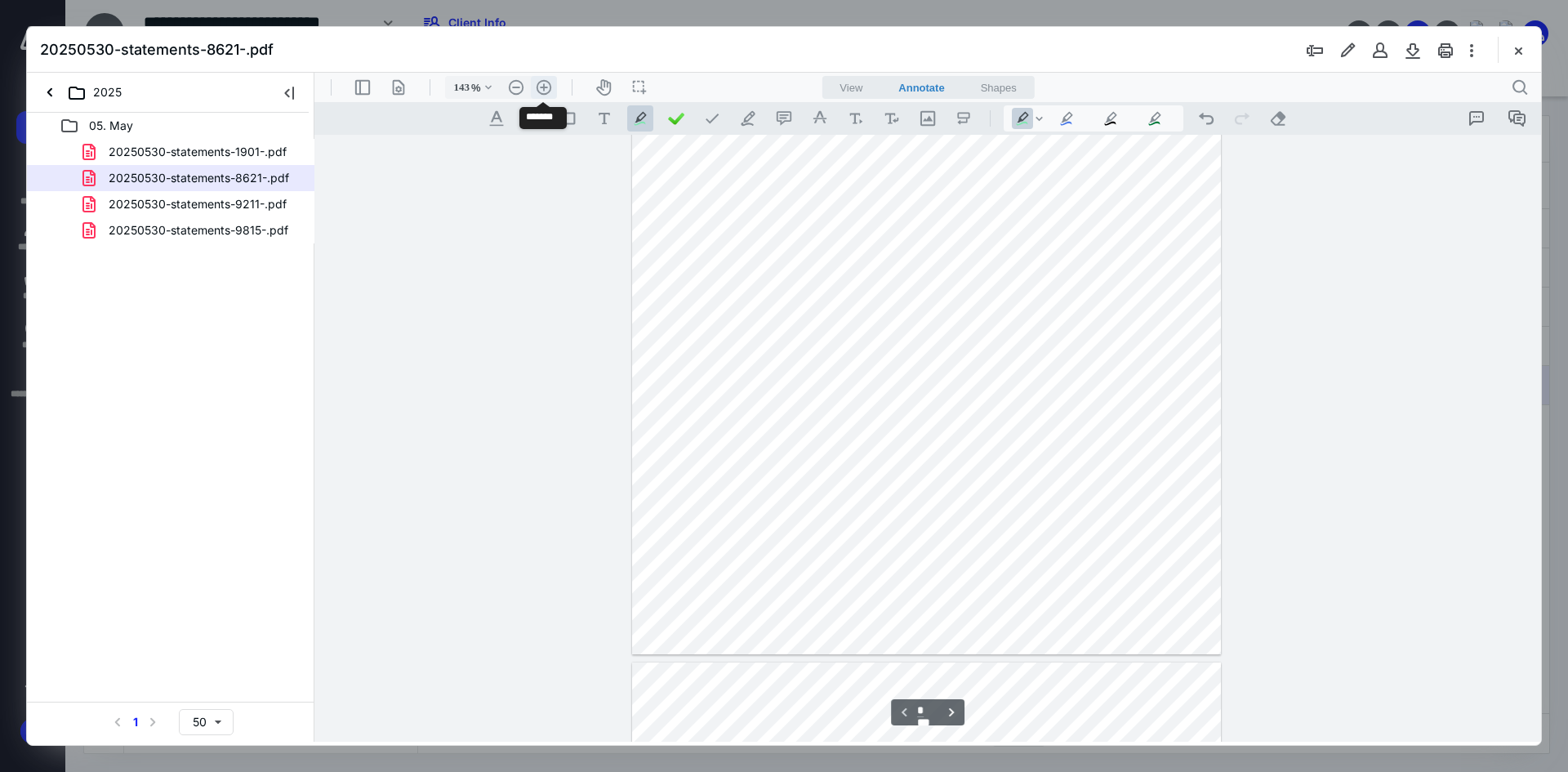 click on ".cls-1{fill:#abb0c4;} icon - header - zoom - in - line" at bounding box center [544, 87] 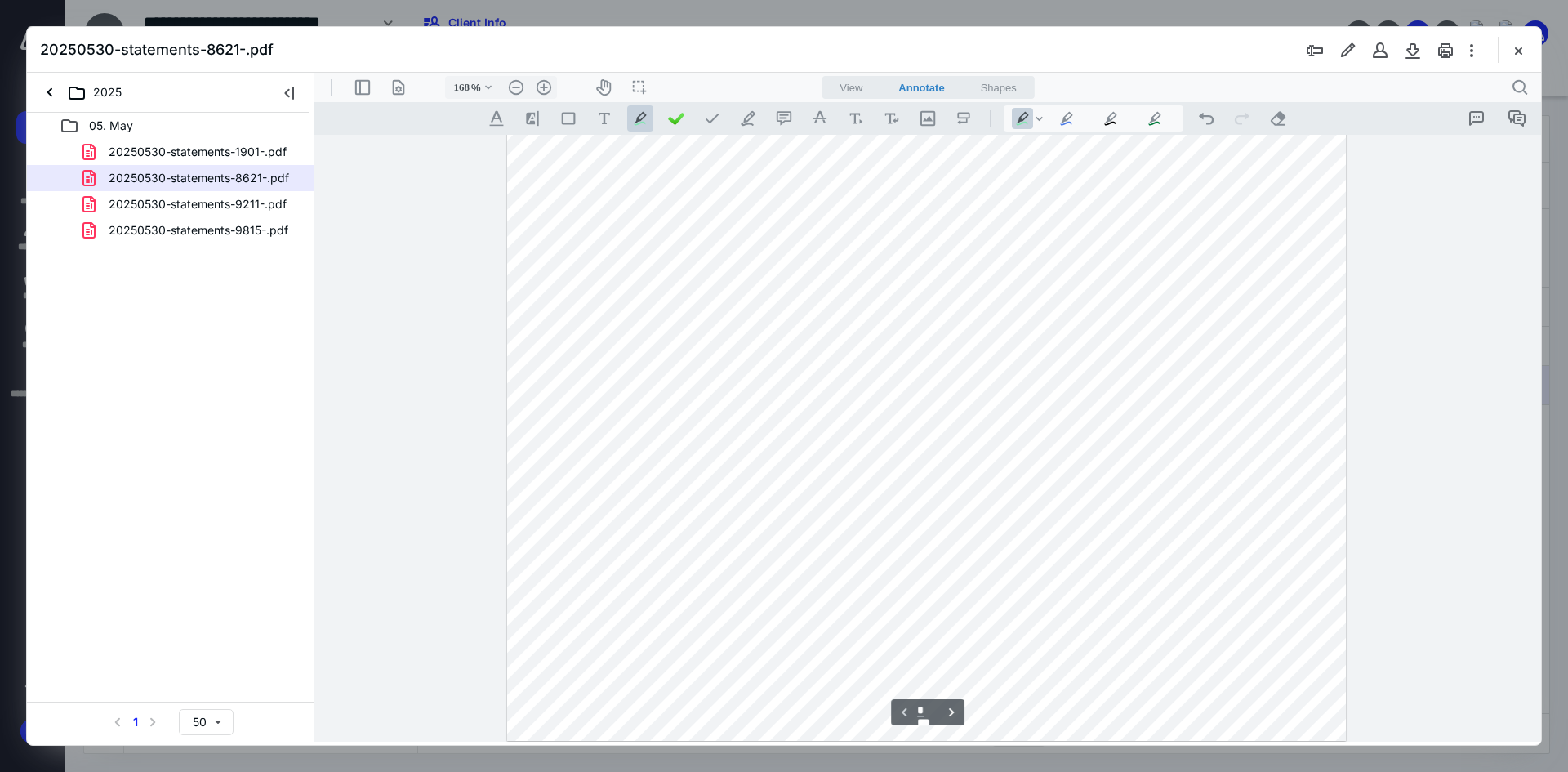 scroll, scrollTop: 501, scrollLeft: 0, axis: vertical 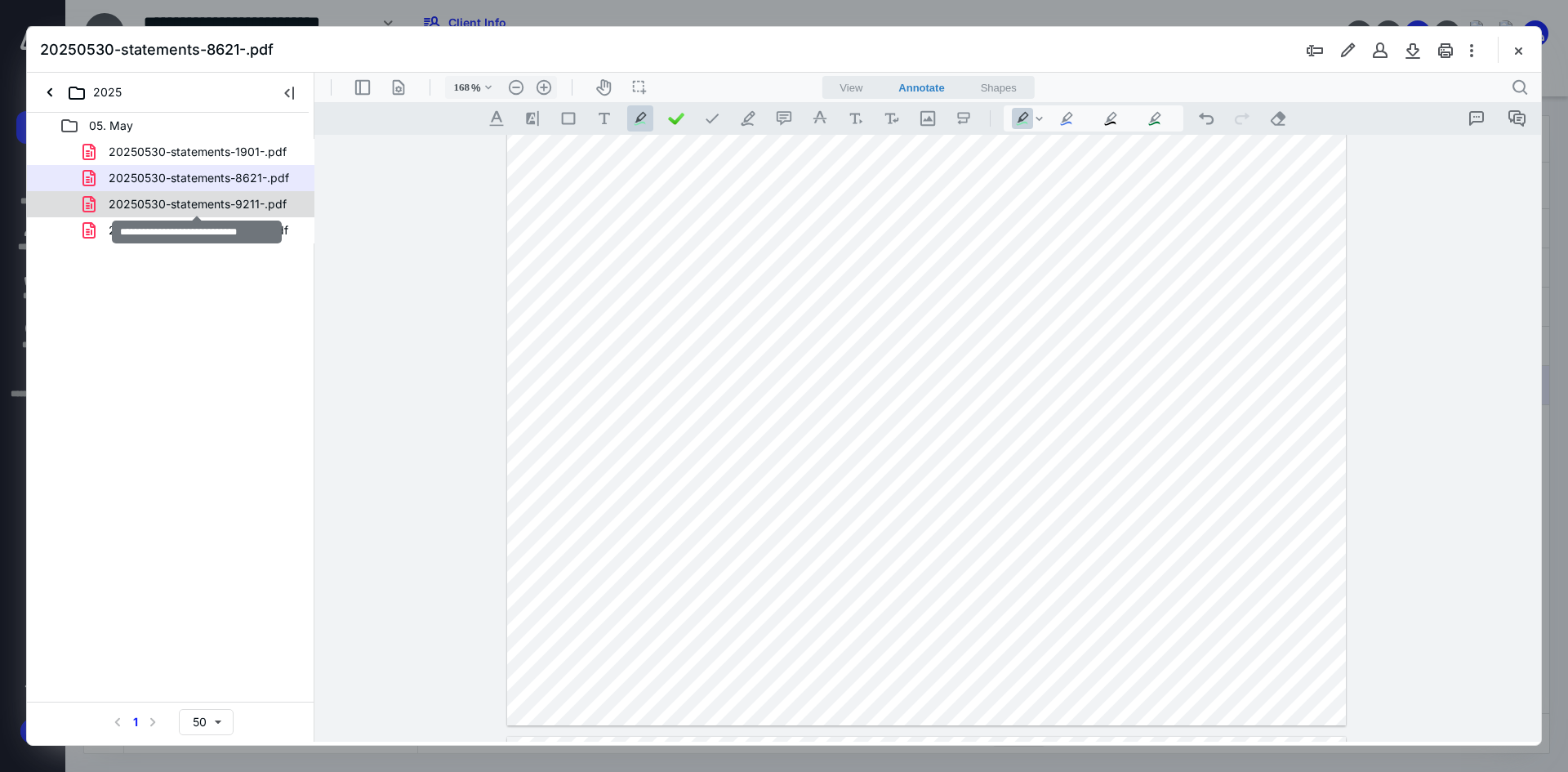 click on "20250530-statements-9211-.pdf" at bounding box center [198, 204] 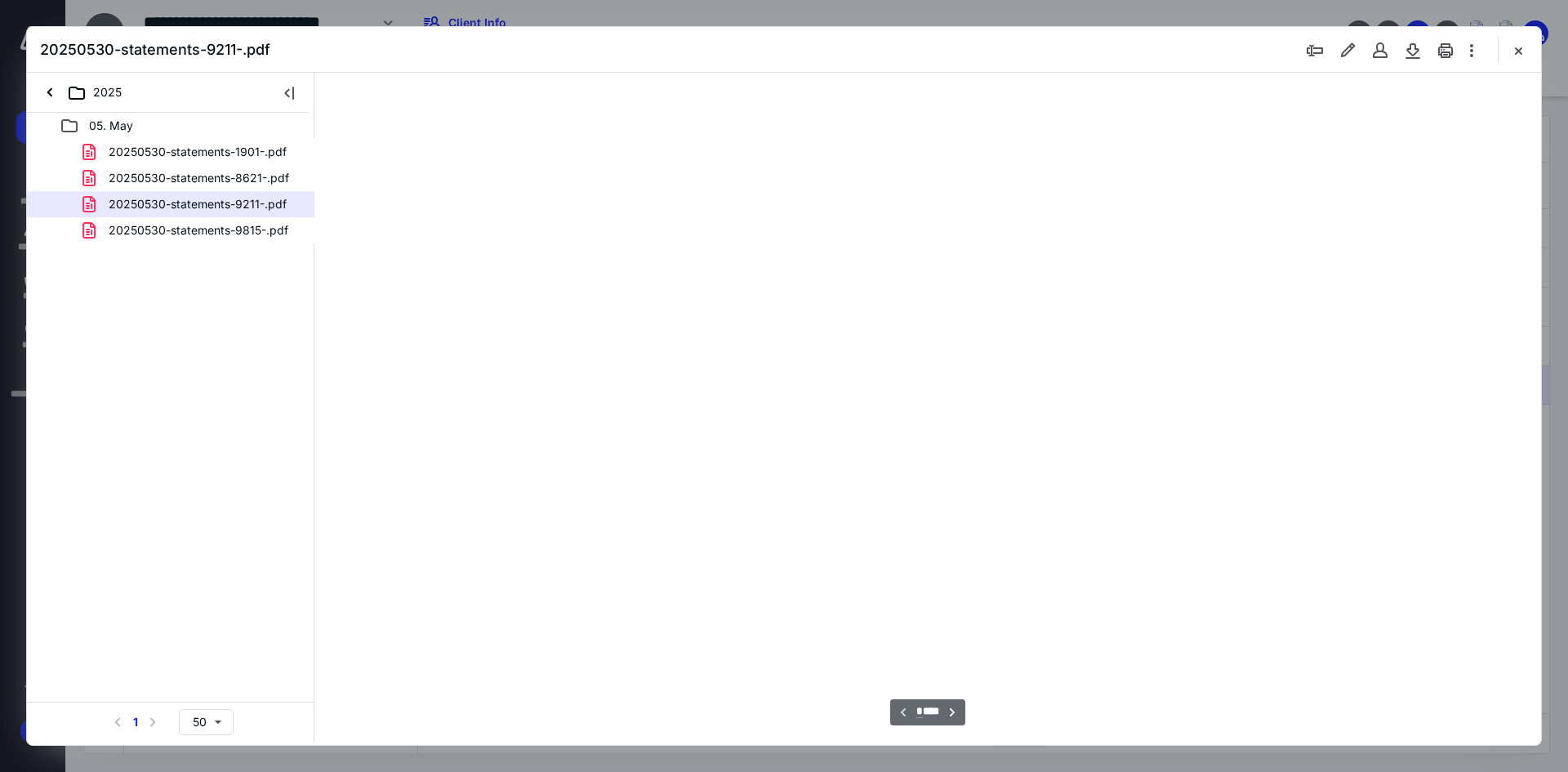 scroll, scrollTop: 65, scrollLeft: 0, axis: vertical 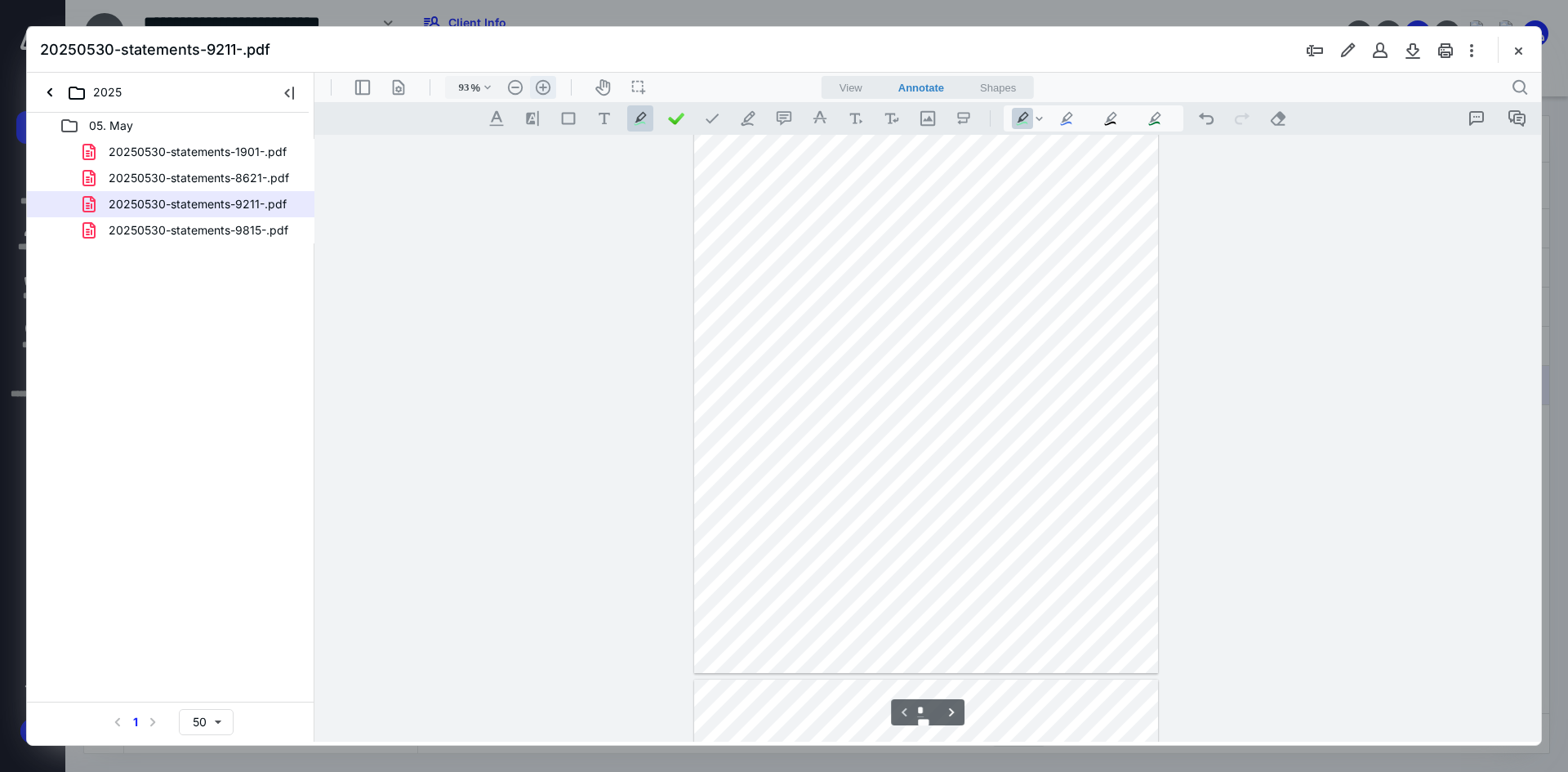 click on ".cls-1{fill:#abb0c4;} icon - header - zoom - in - line" at bounding box center [543, 87] 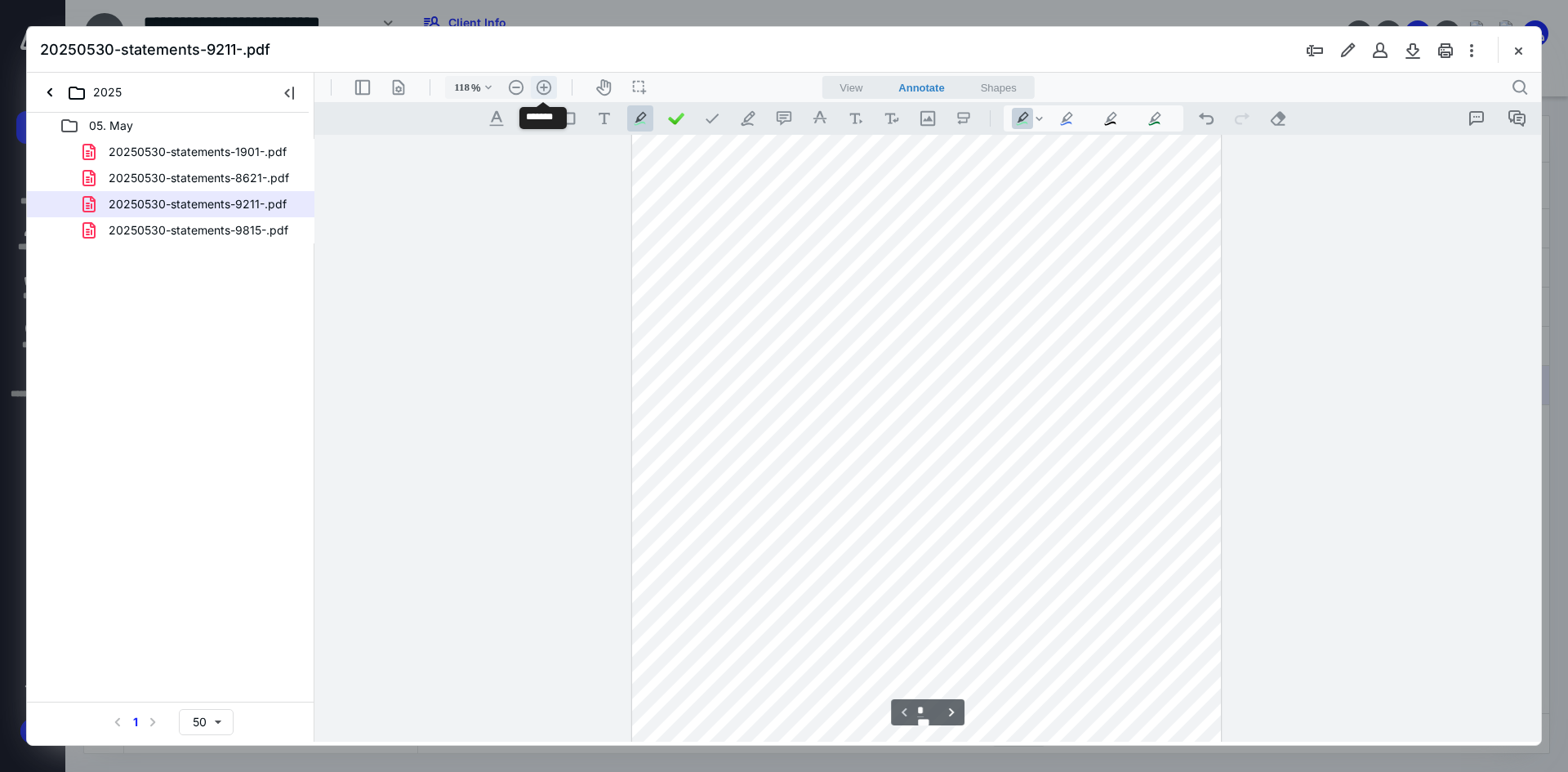 click on ".cls-1{fill:#abb0c4;} icon - header - zoom - in - line" at bounding box center (544, 87) 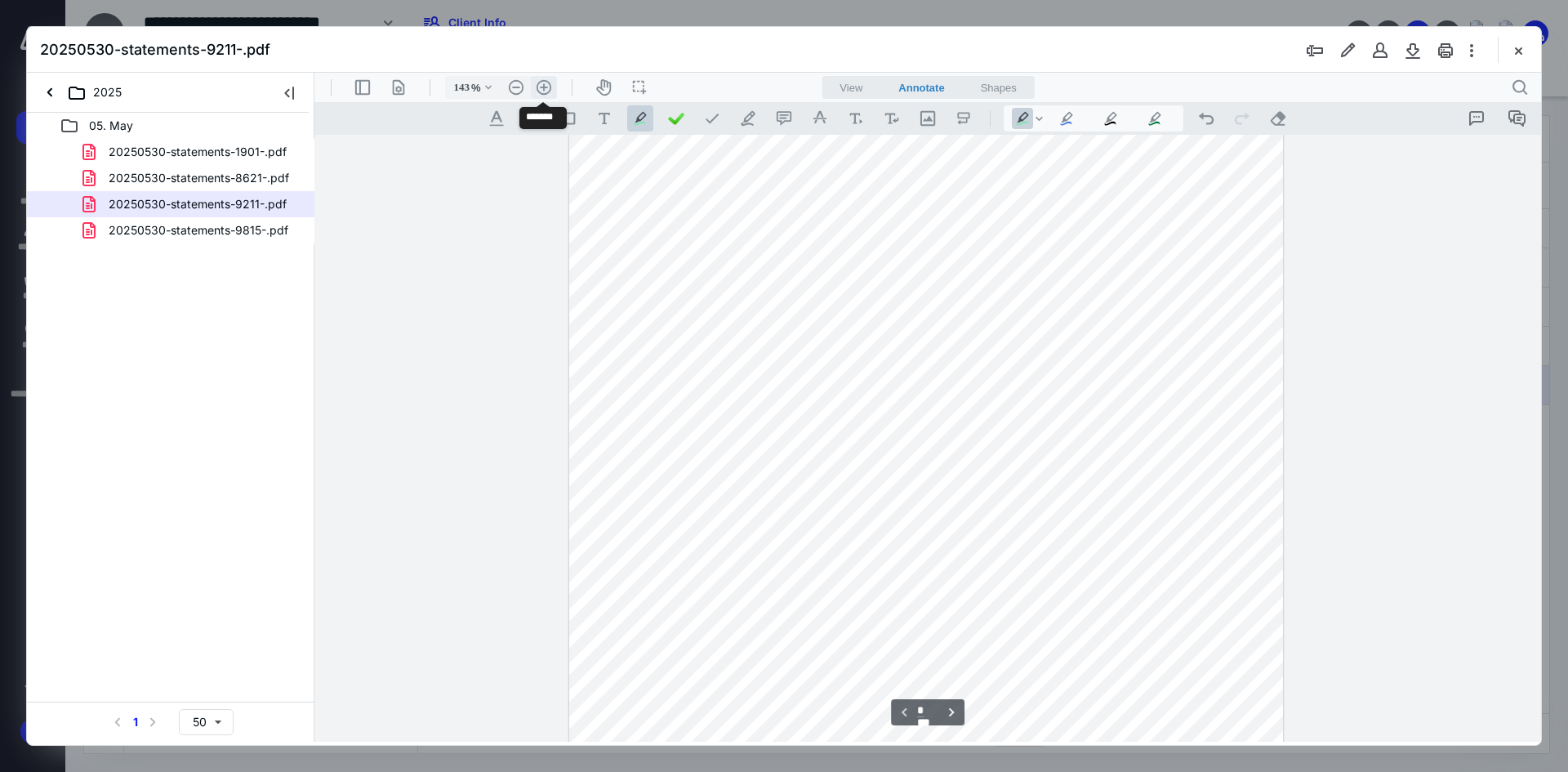 click on ".cls-1{fill:#abb0c4;} icon - header - zoom - in - line" at bounding box center [544, 87] 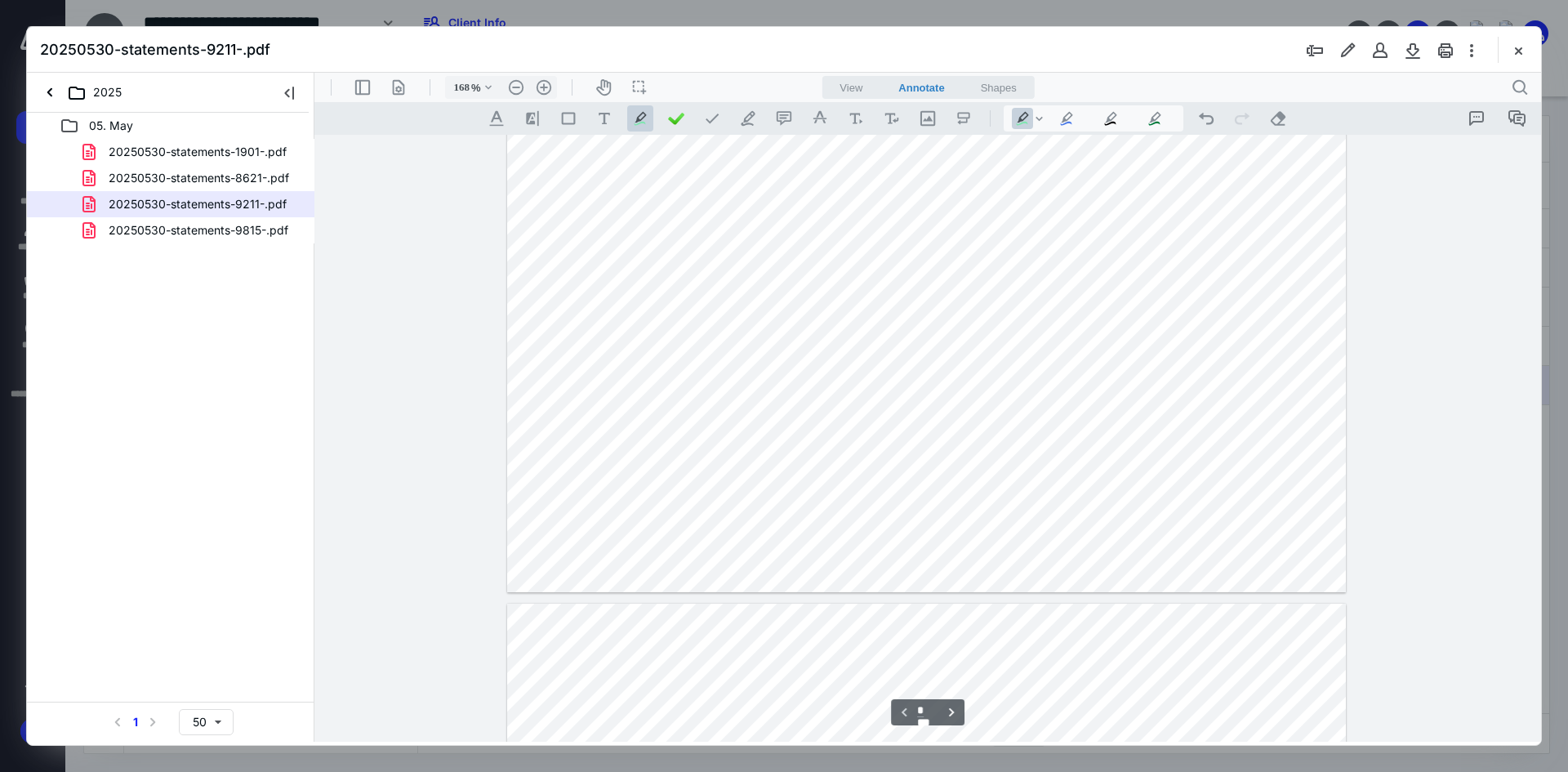 scroll, scrollTop: 664, scrollLeft: 0, axis: vertical 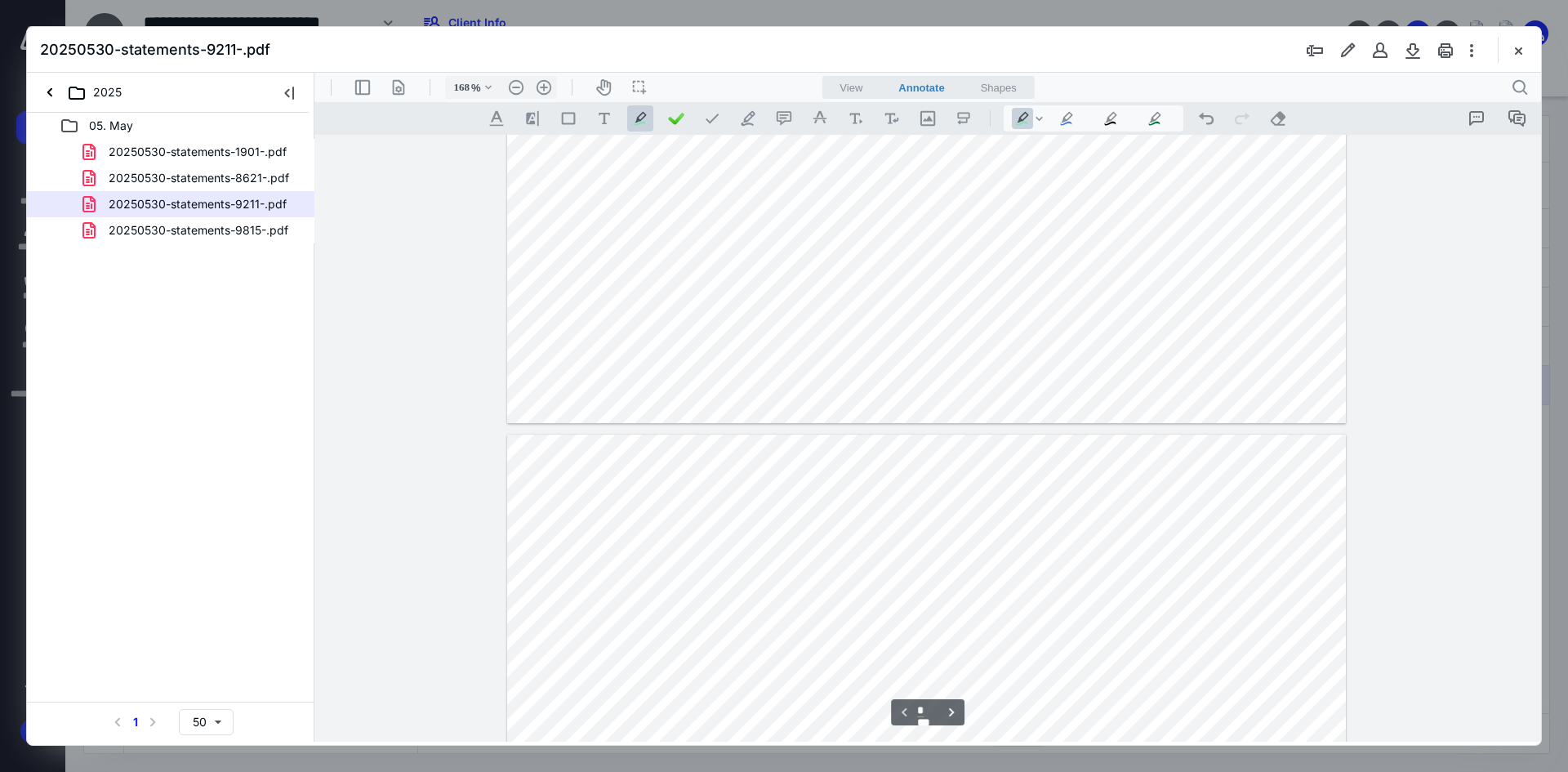type on "*" 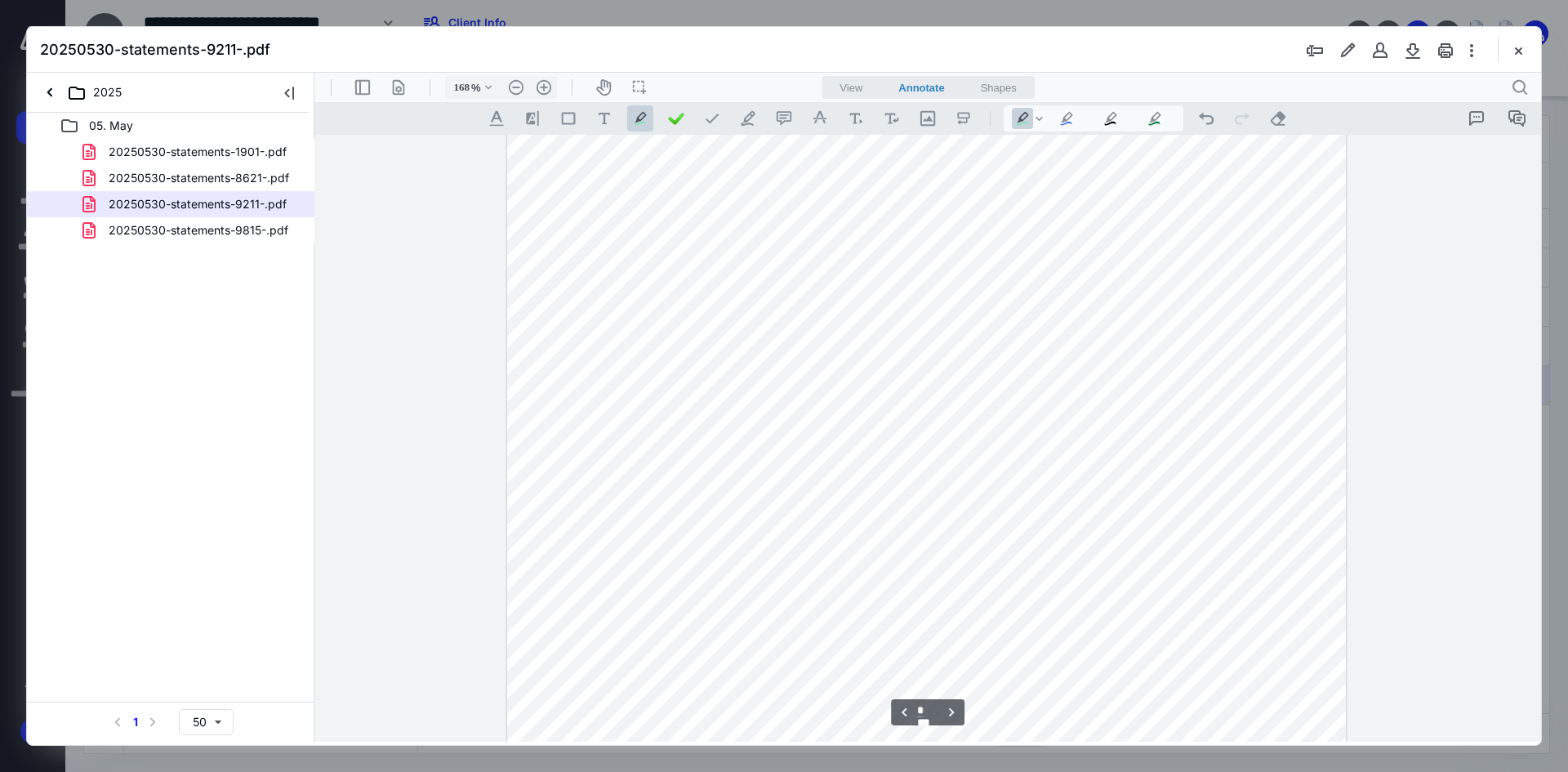 scroll, scrollTop: 1154, scrollLeft: 0, axis: vertical 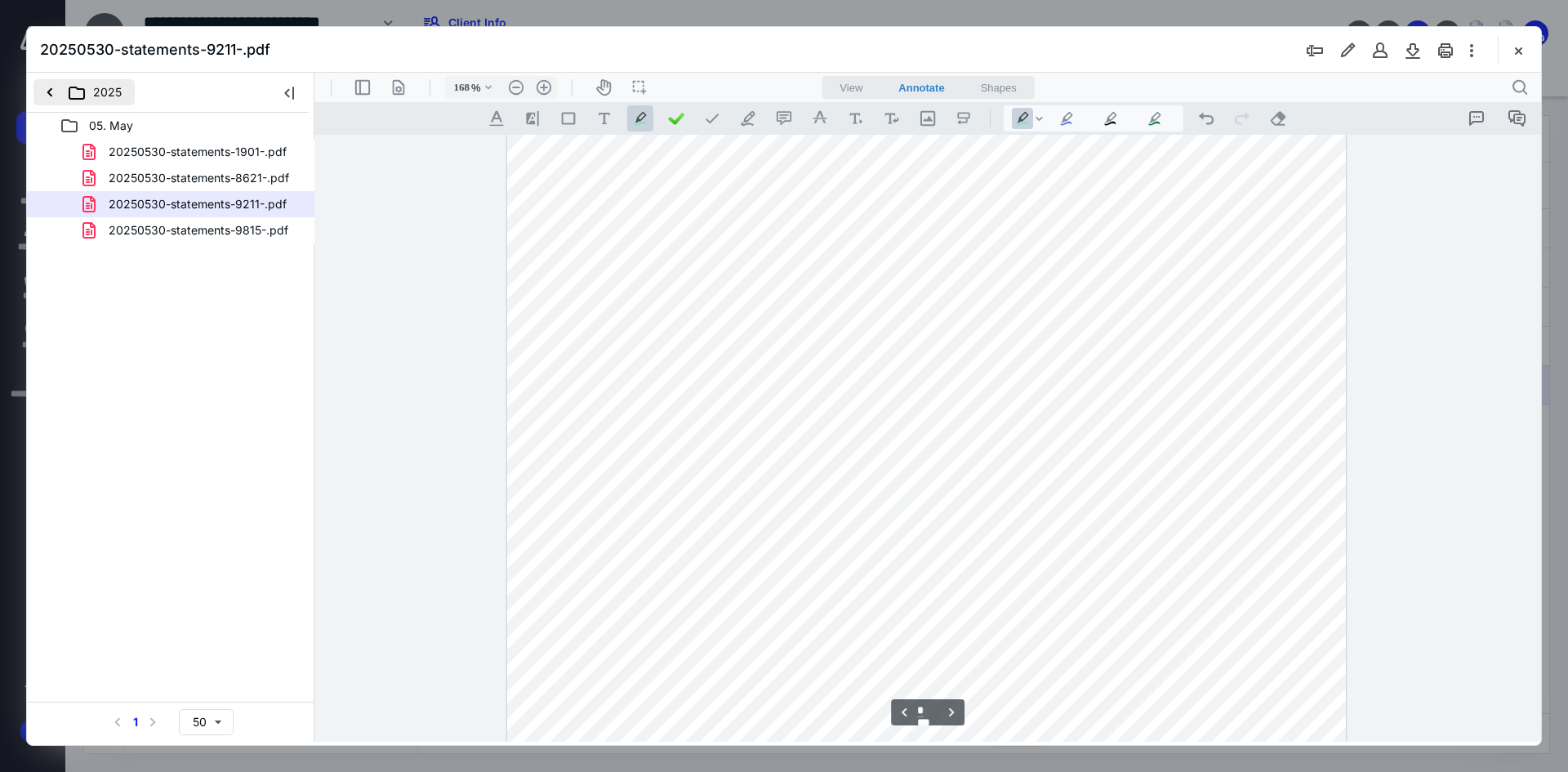 click on "2025" at bounding box center [84, 92] 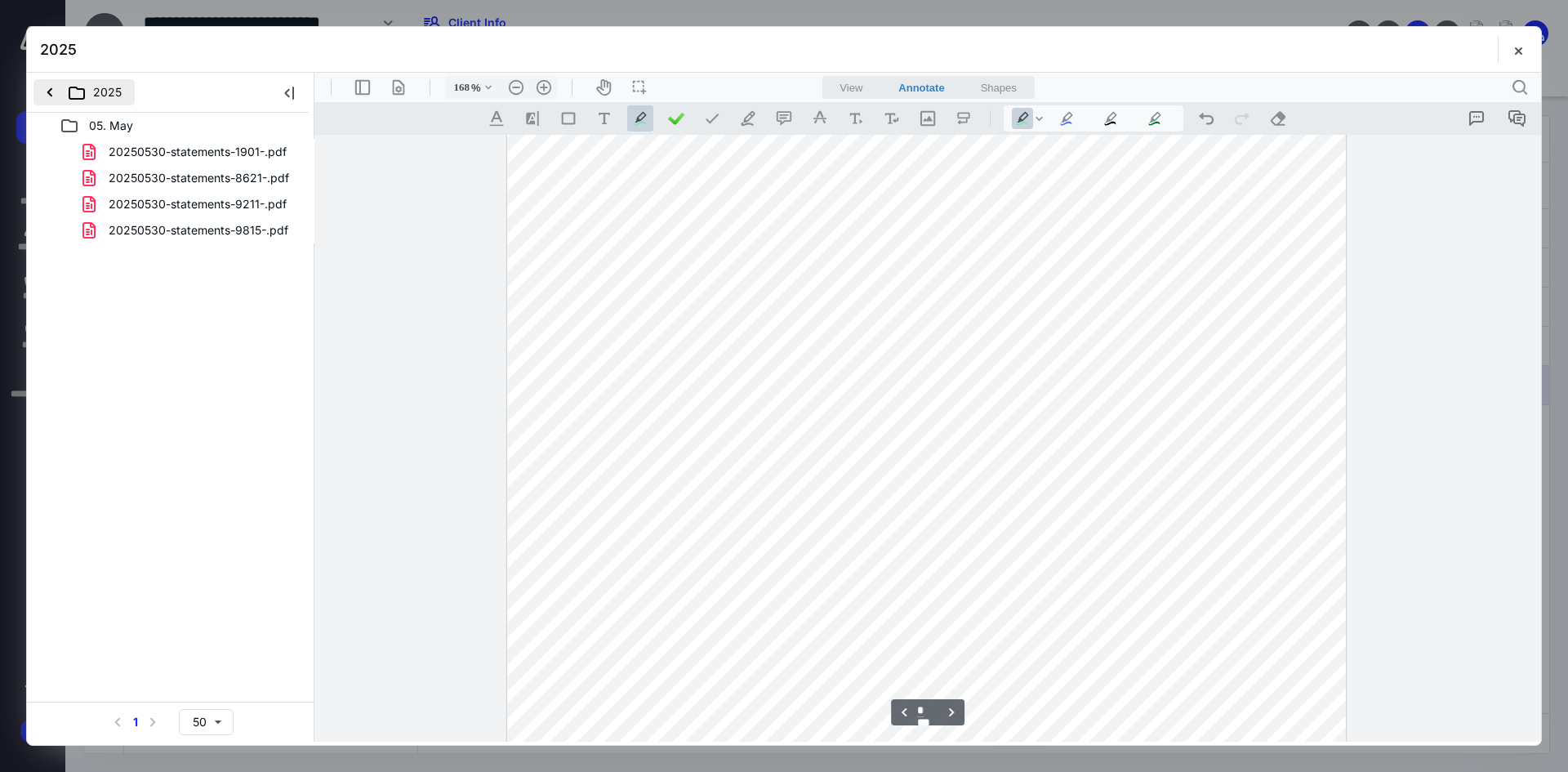 click on "2025" at bounding box center (84, 92) 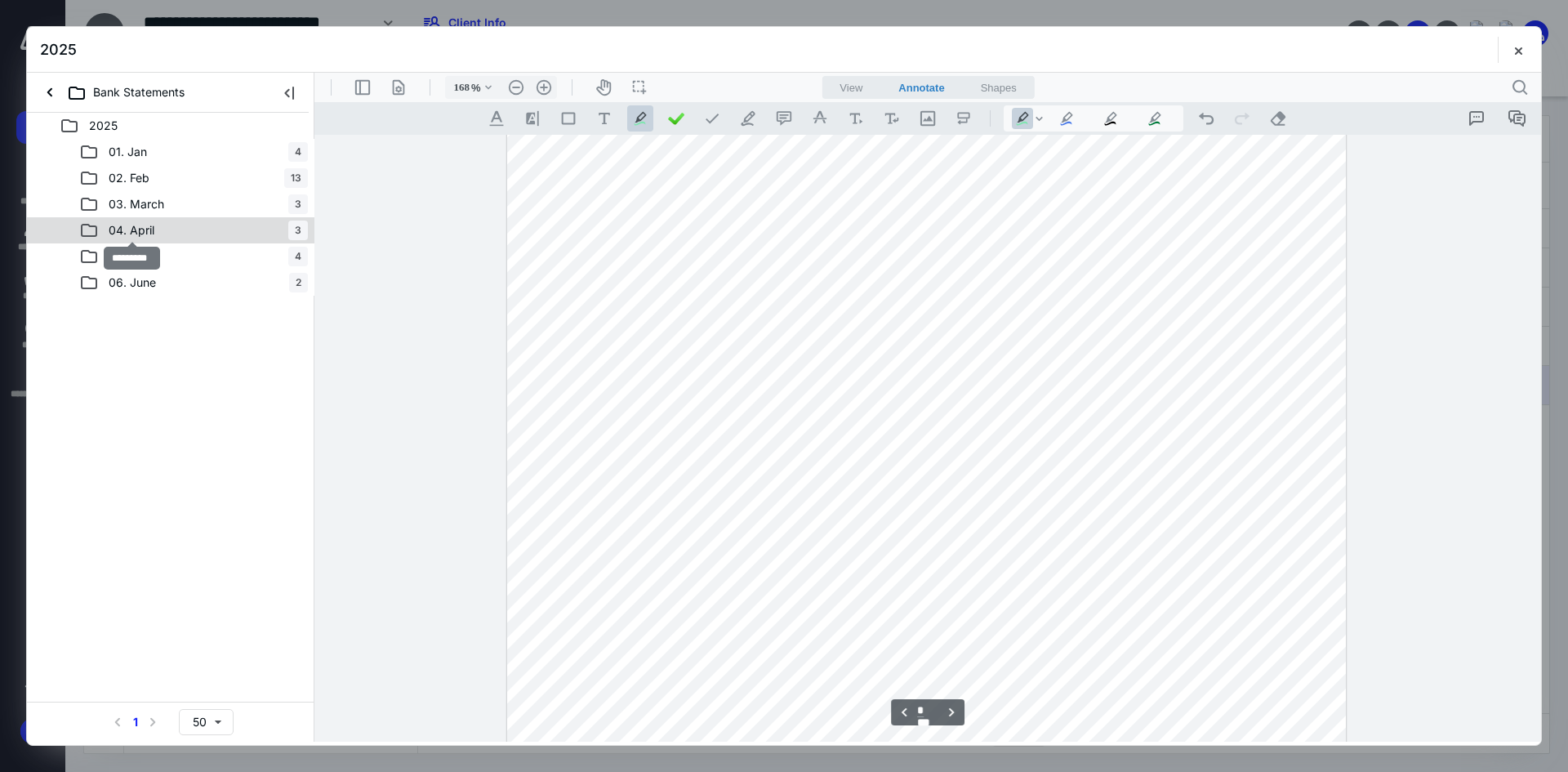 click on "04. April" at bounding box center [131, 230] 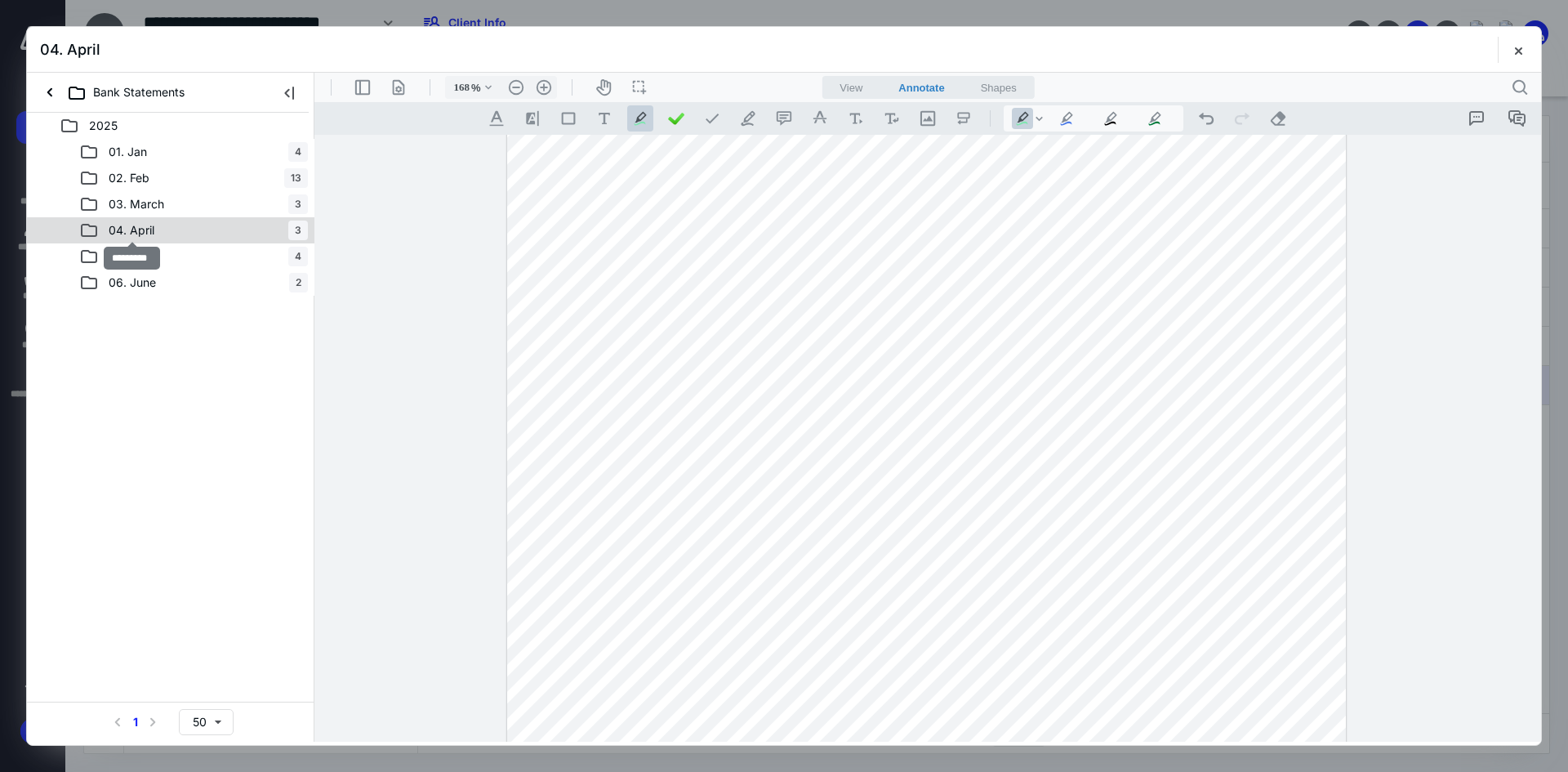click on "04. April" at bounding box center (131, 230) 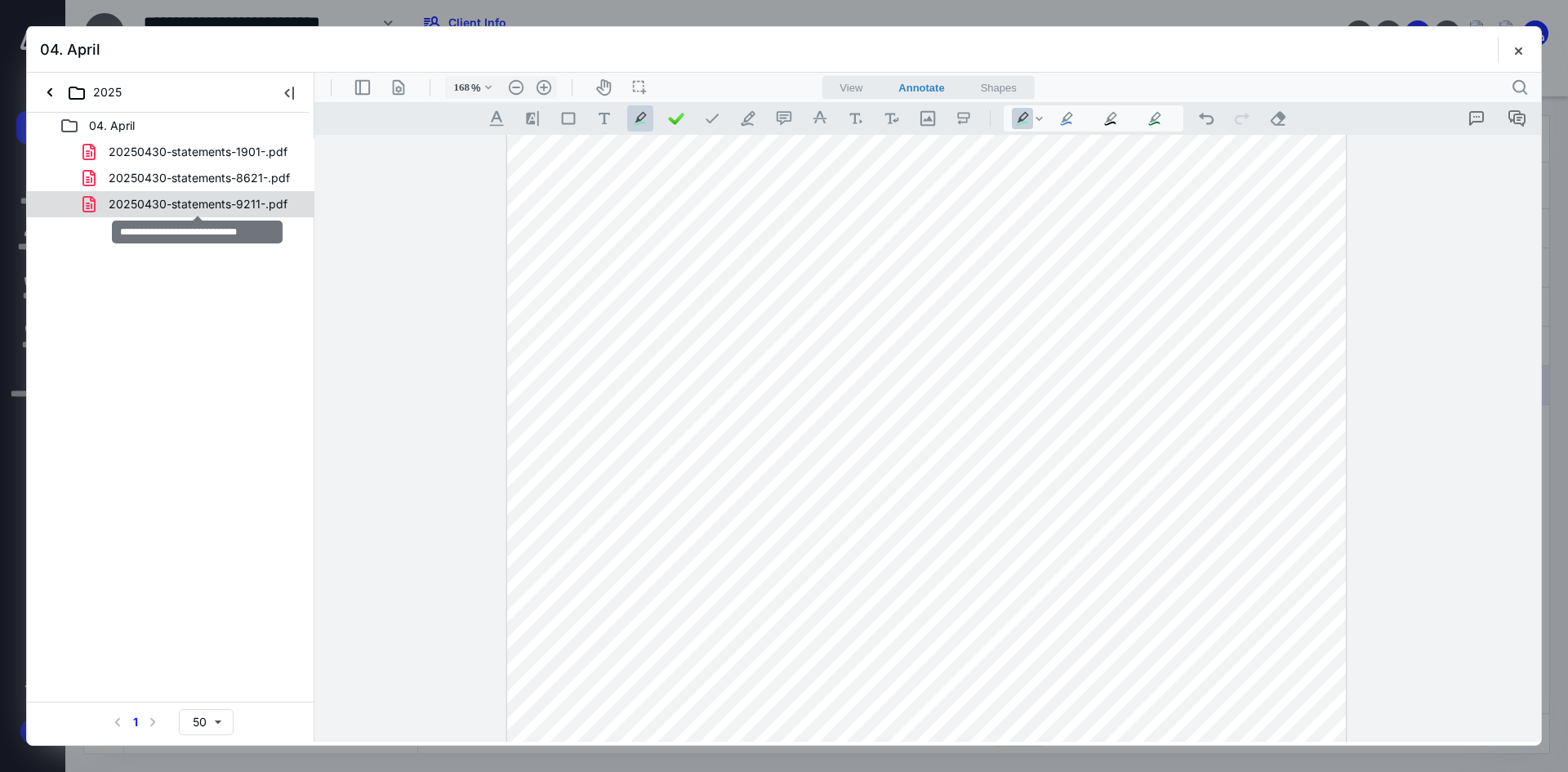 click on "20250430-statements-9211-.pdf" at bounding box center [198, 204] 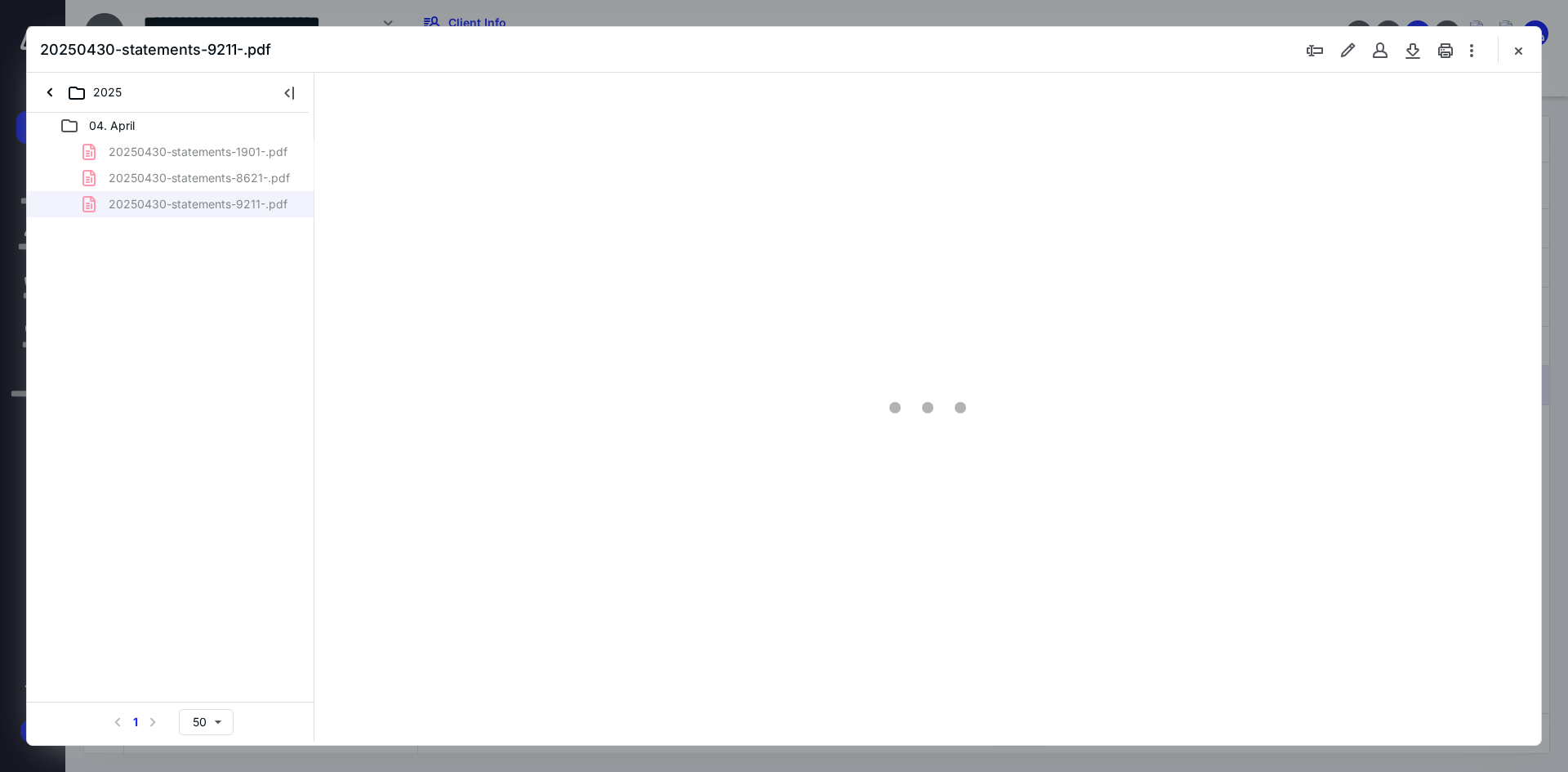 scroll, scrollTop: 65, scrollLeft: 0, axis: vertical 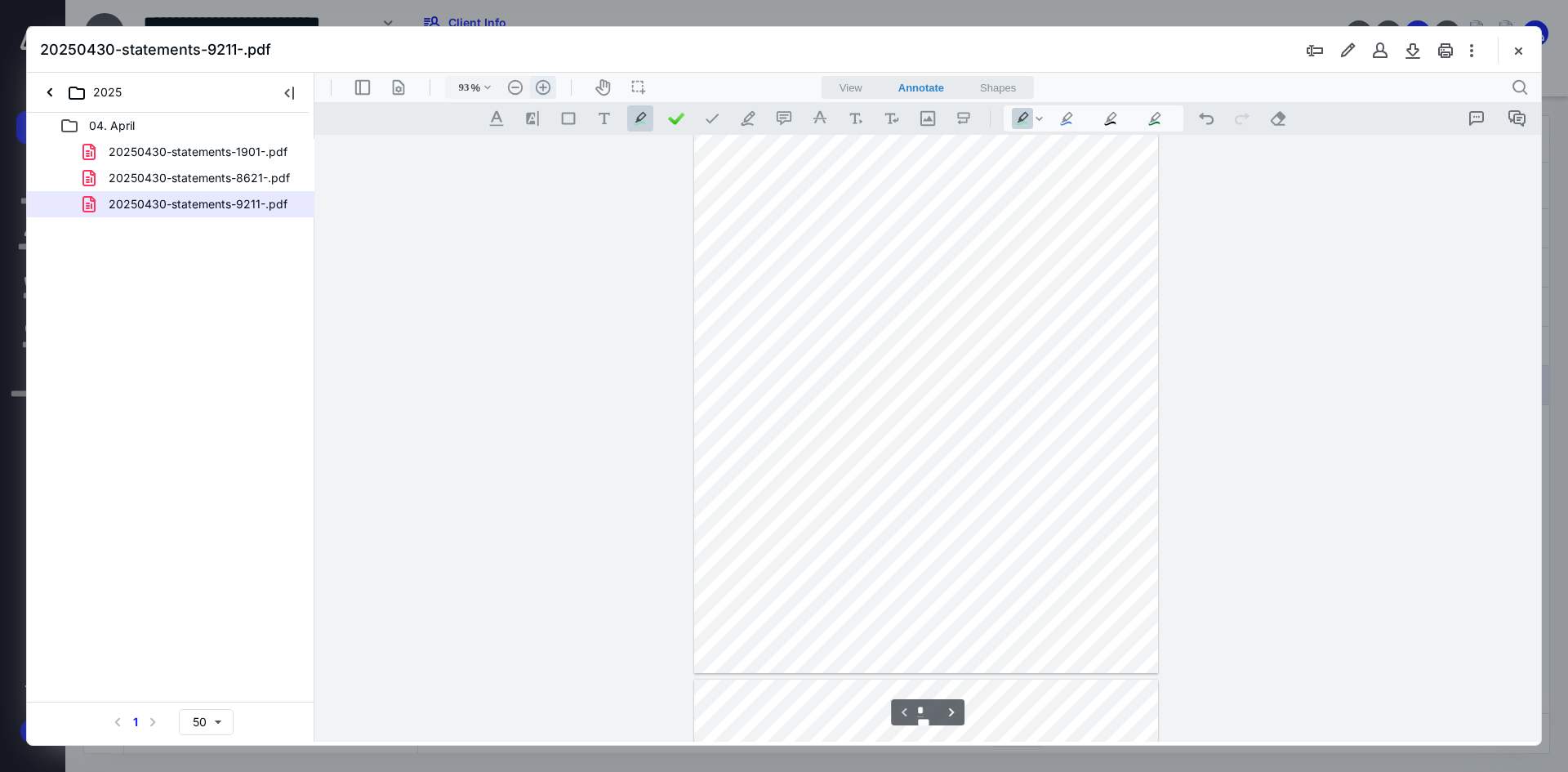 click on ".cls-1{fill:#abb0c4;} icon - header - zoom - in - line" at bounding box center (543, 87) 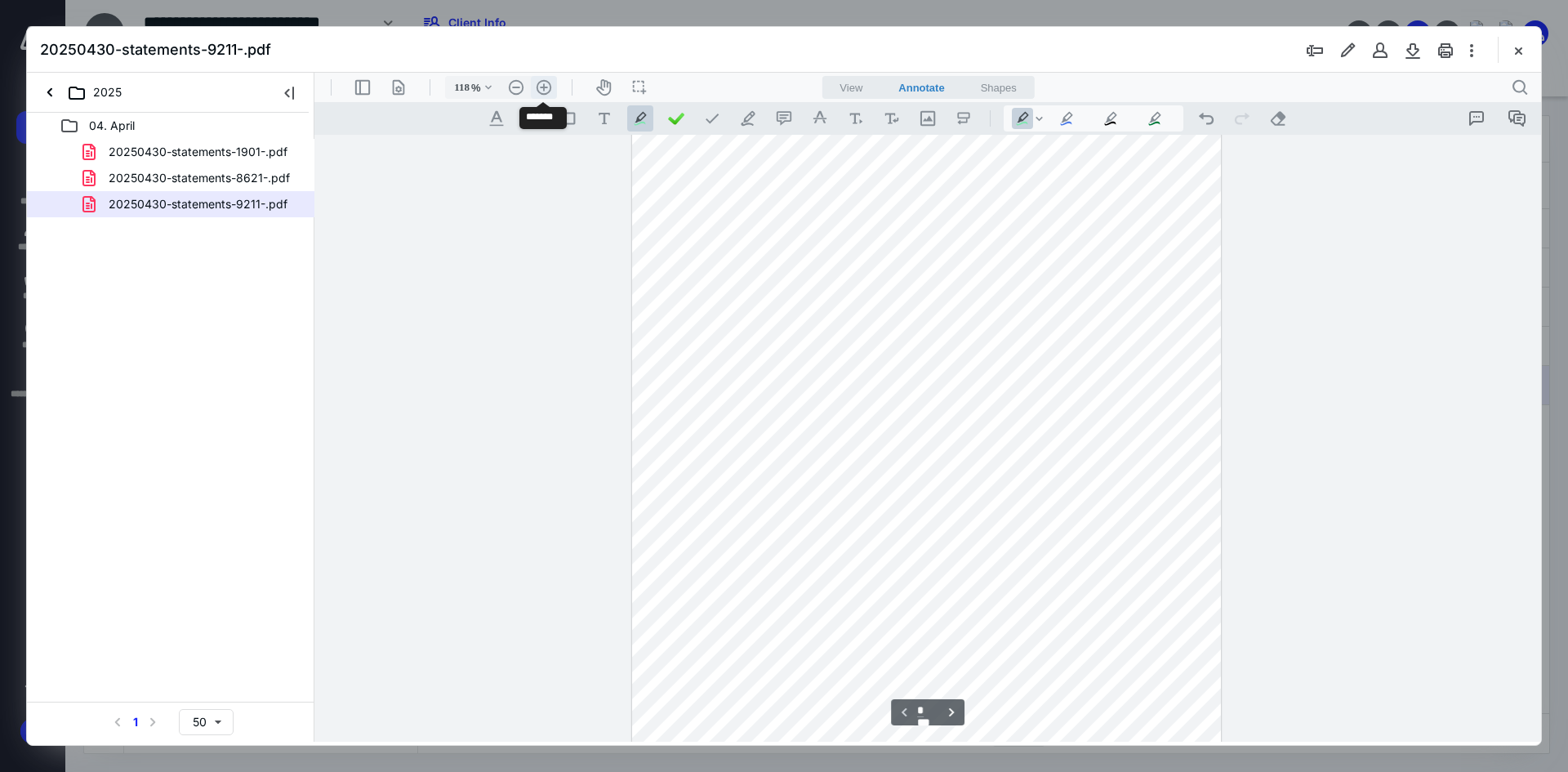 click on ".cls-1{fill:#abb0c4;} icon - header - zoom - in - line" at bounding box center (544, 87) 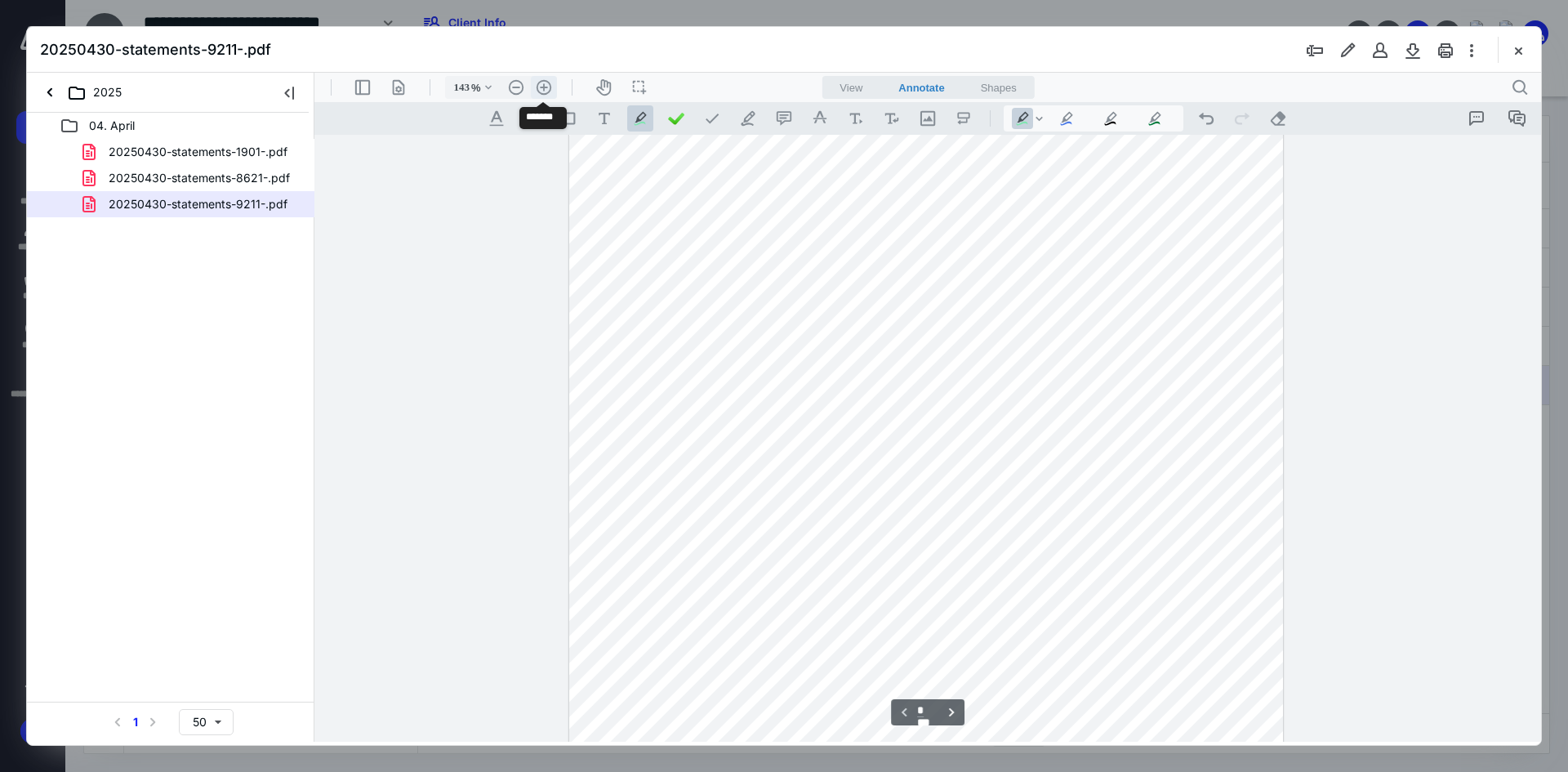 click on ".cls-1{fill:#abb0c4;} icon - header - zoom - in - line" at bounding box center [544, 87] 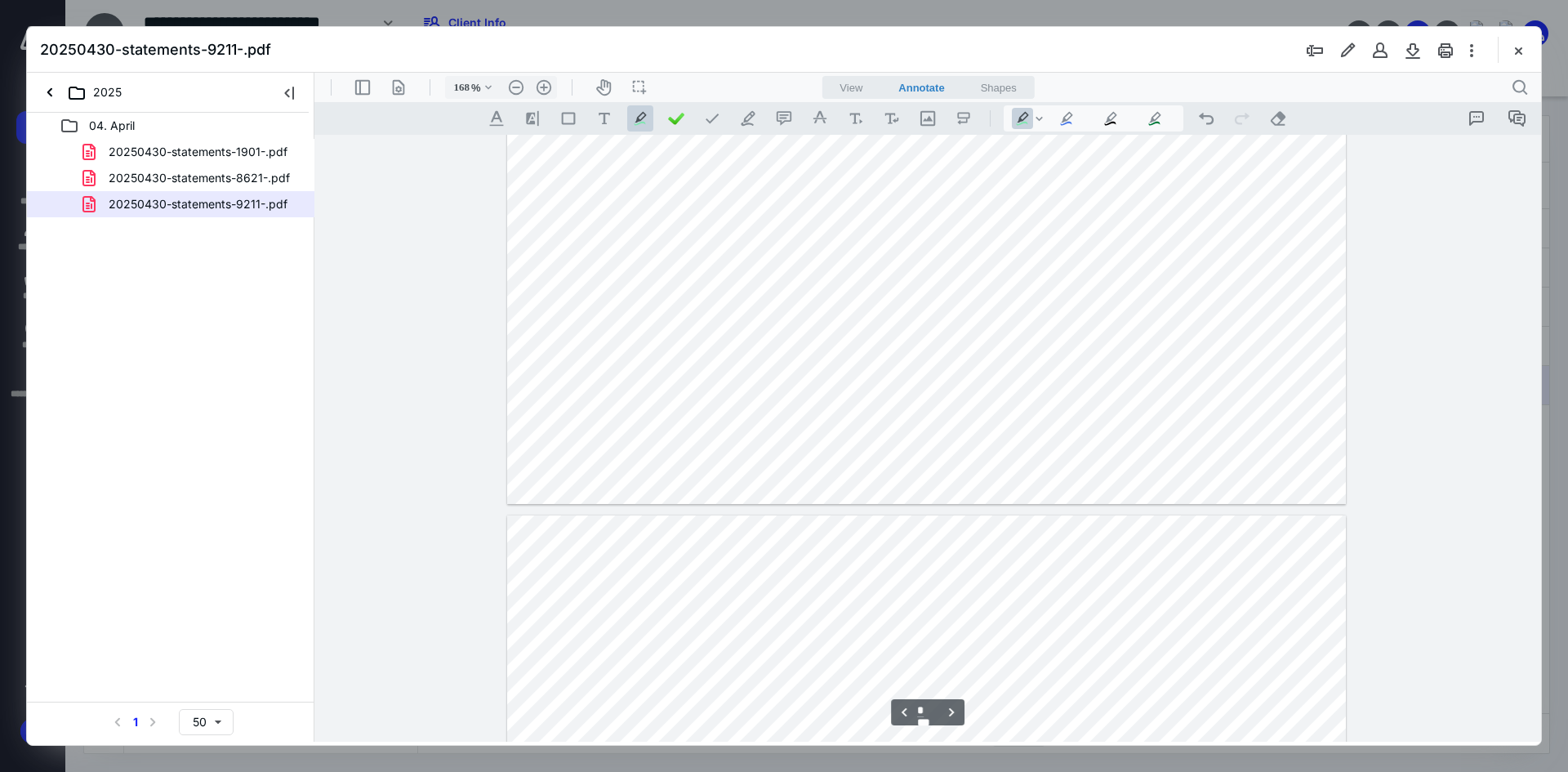 scroll, scrollTop: 4095, scrollLeft: 0, axis: vertical 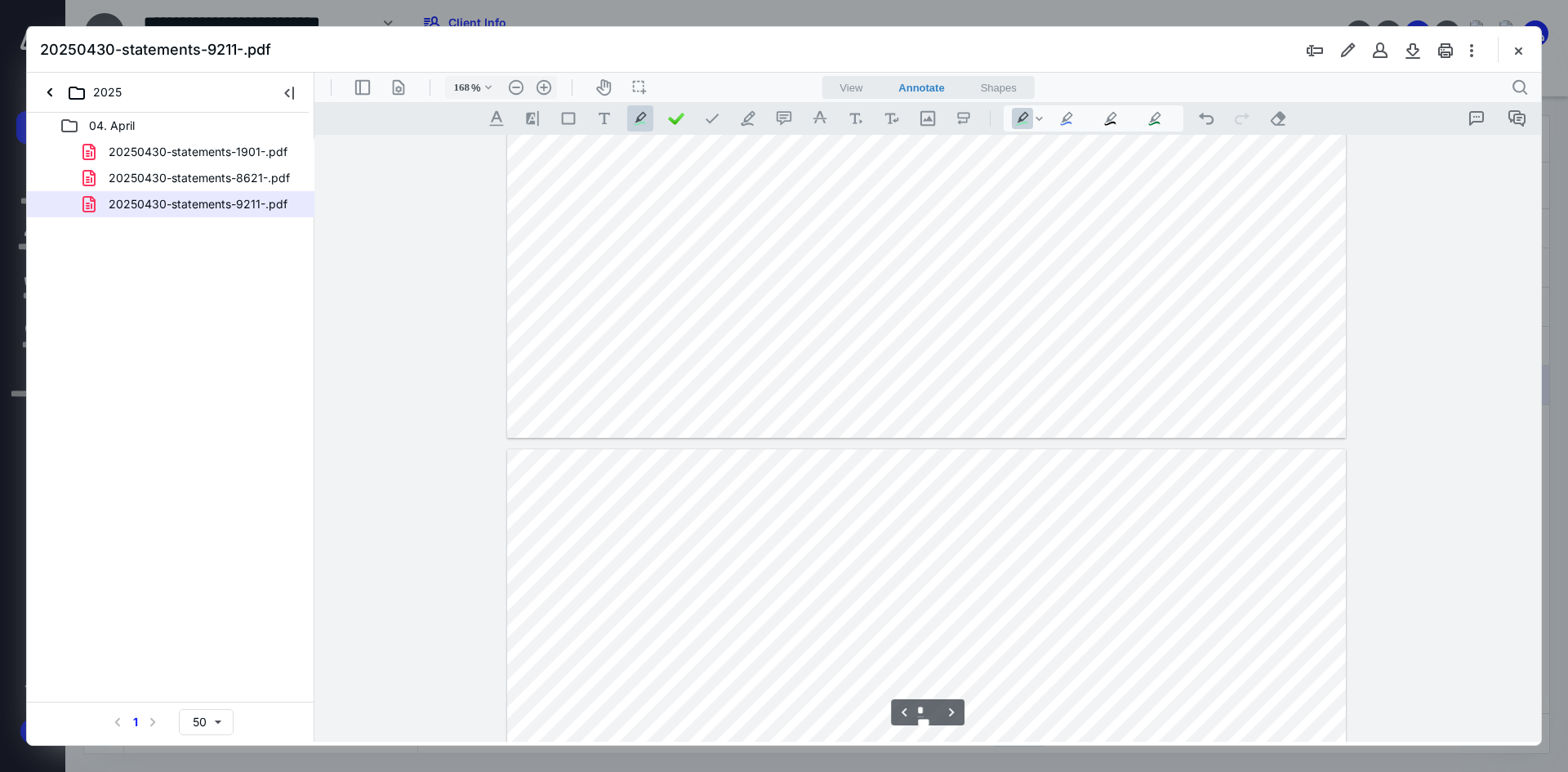 type on "*" 